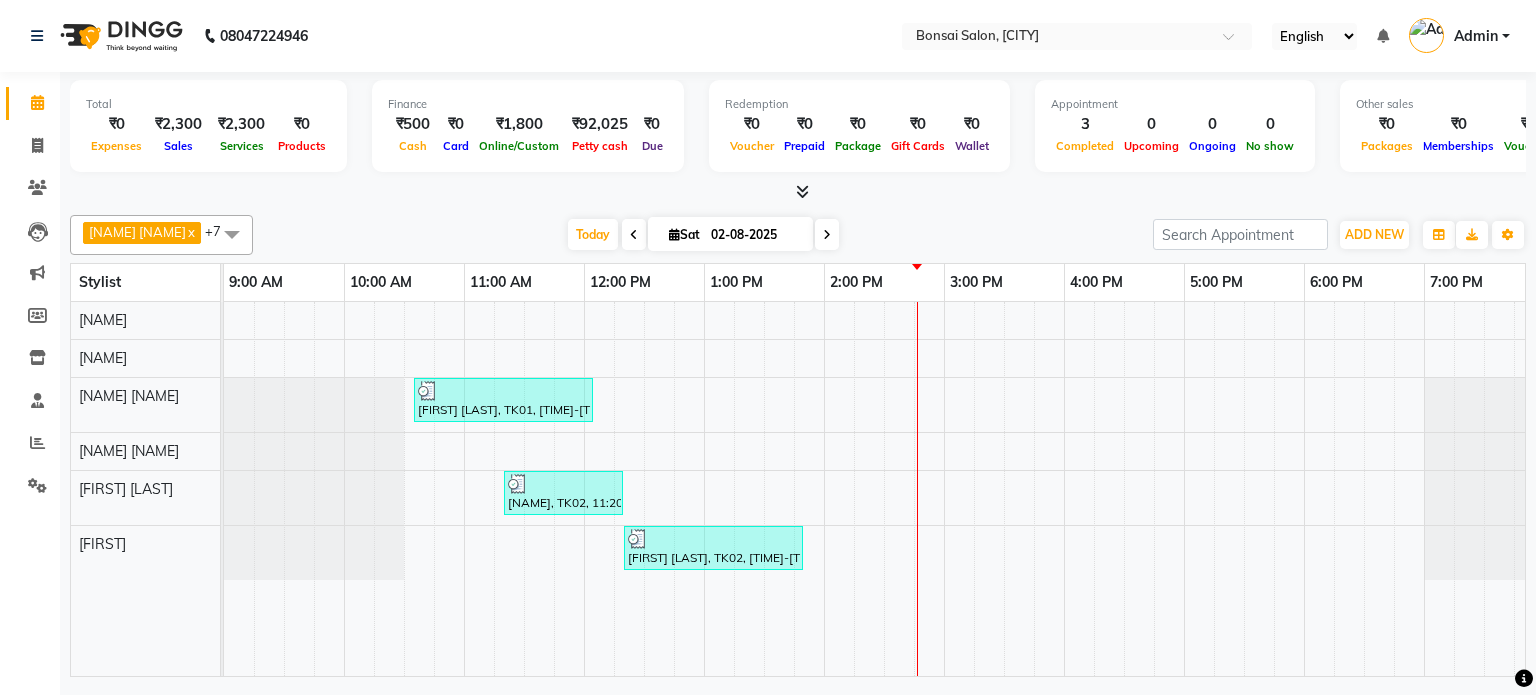 scroll, scrollTop: 0, scrollLeft: 0, axis: both 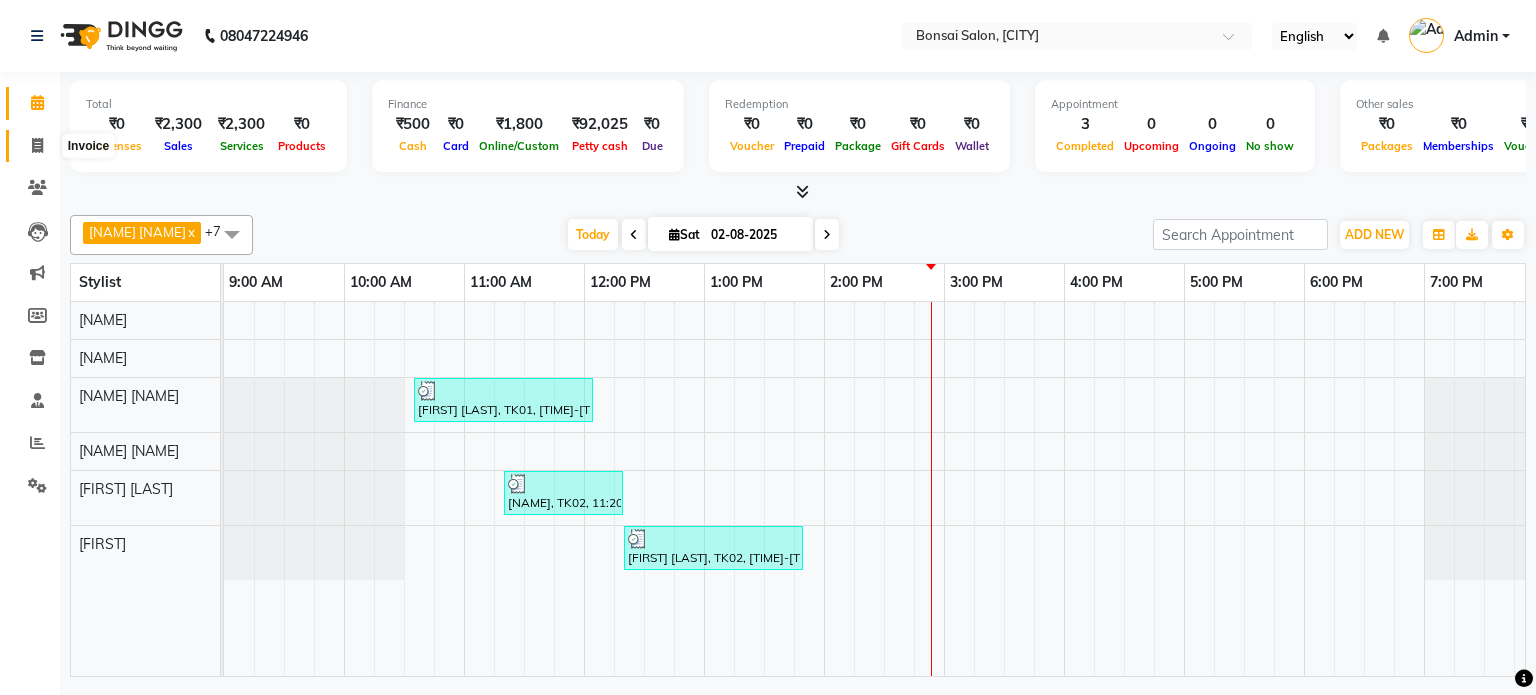 click 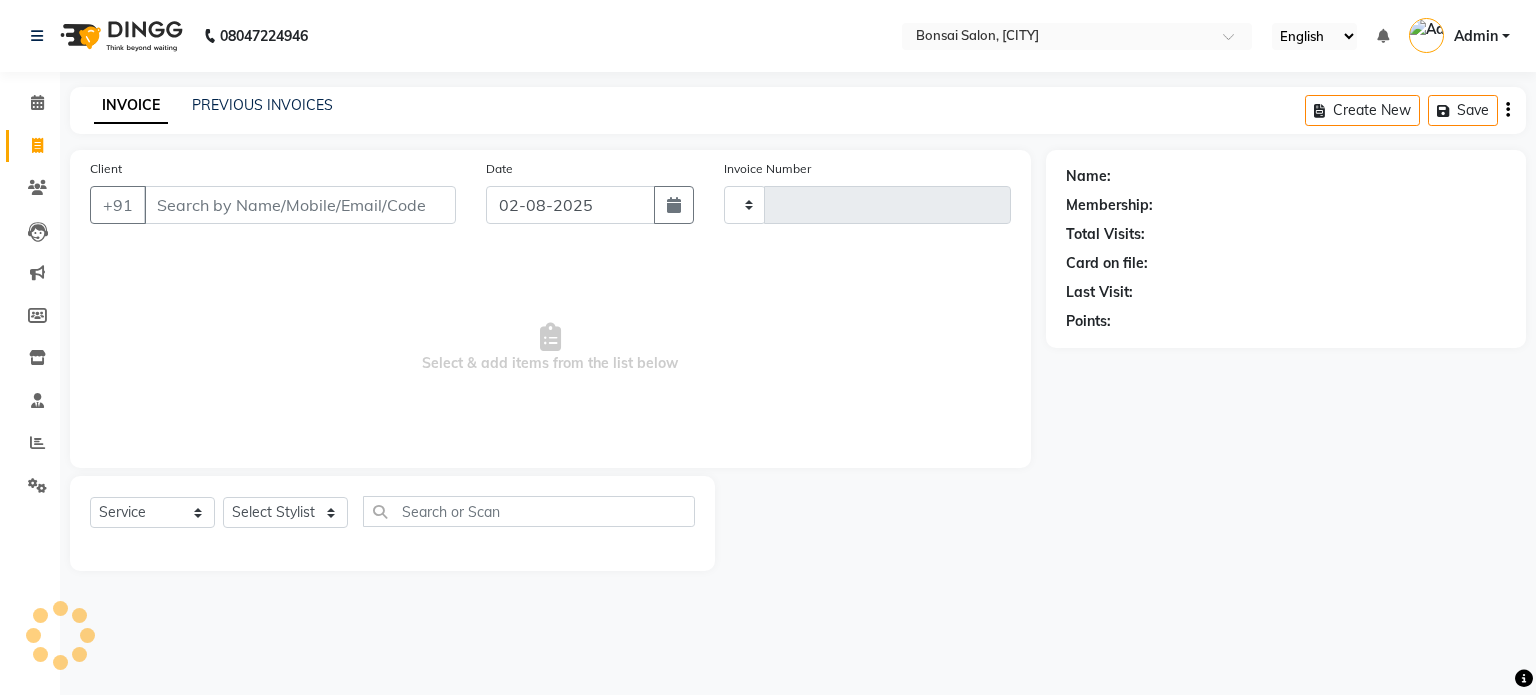 type on "0624" 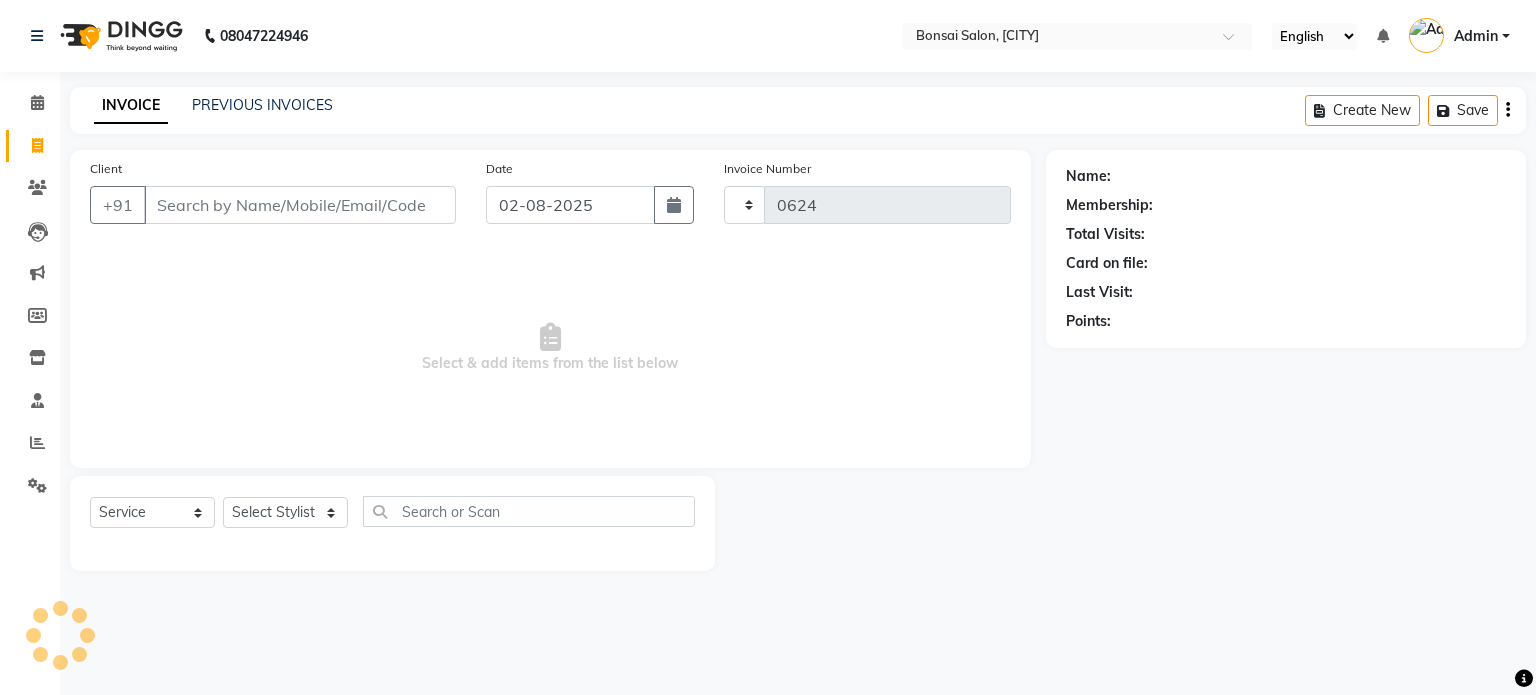 select on "6719" 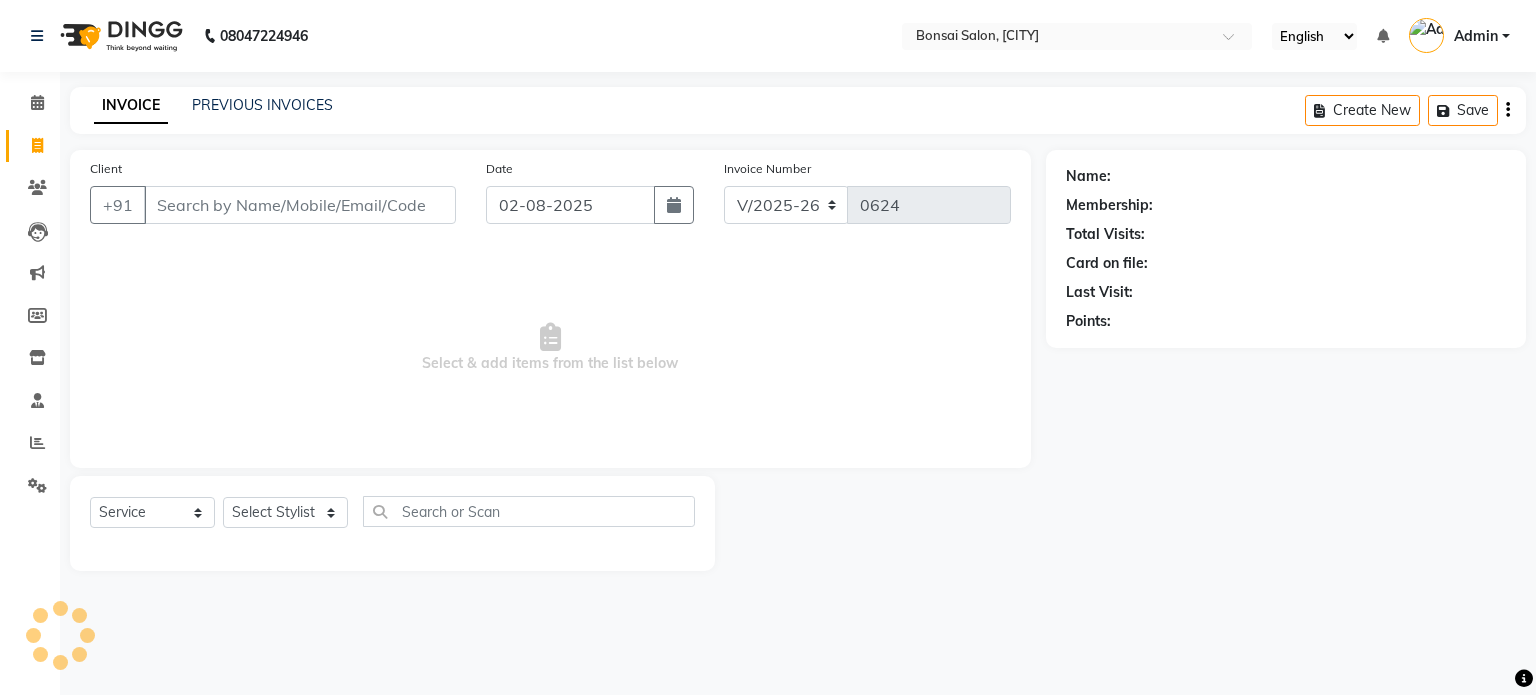 click on "Client" at bounding box center [300, 205] 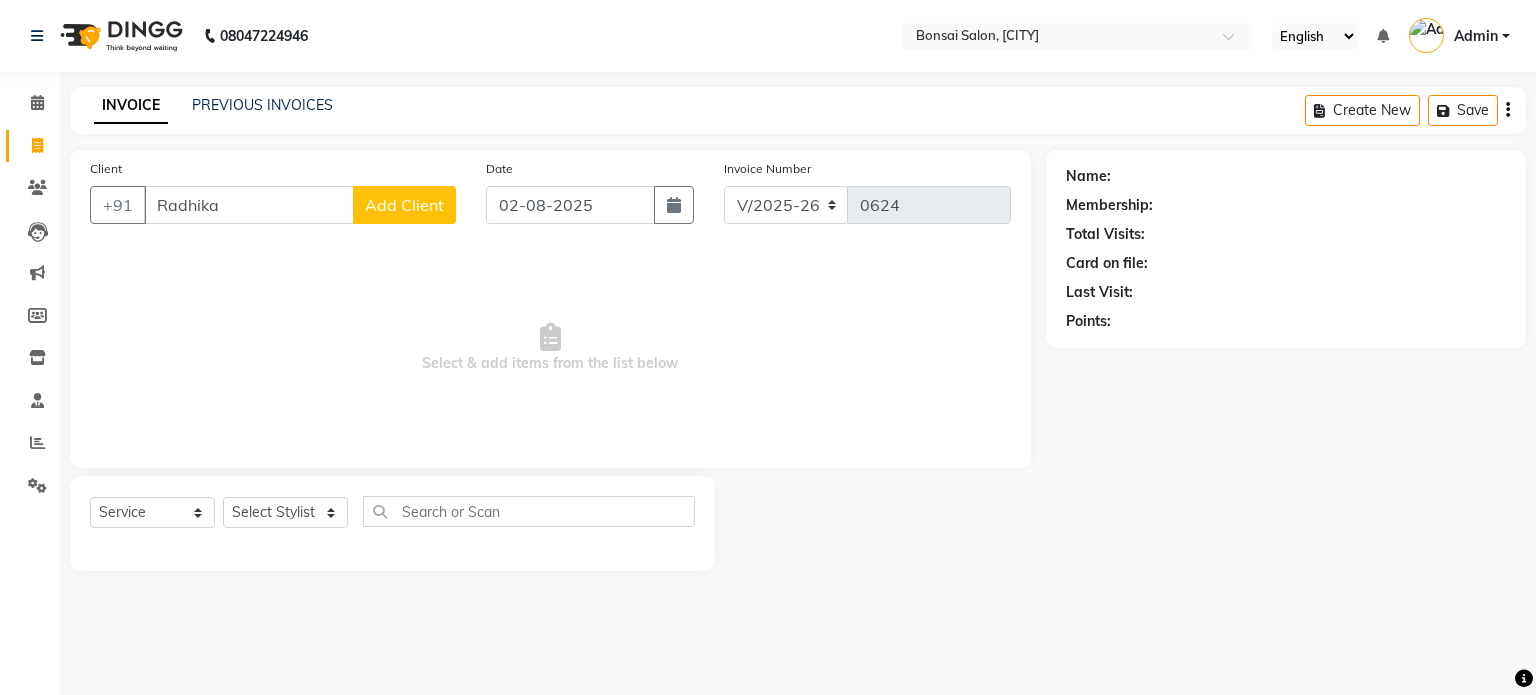 type on "Radhika" 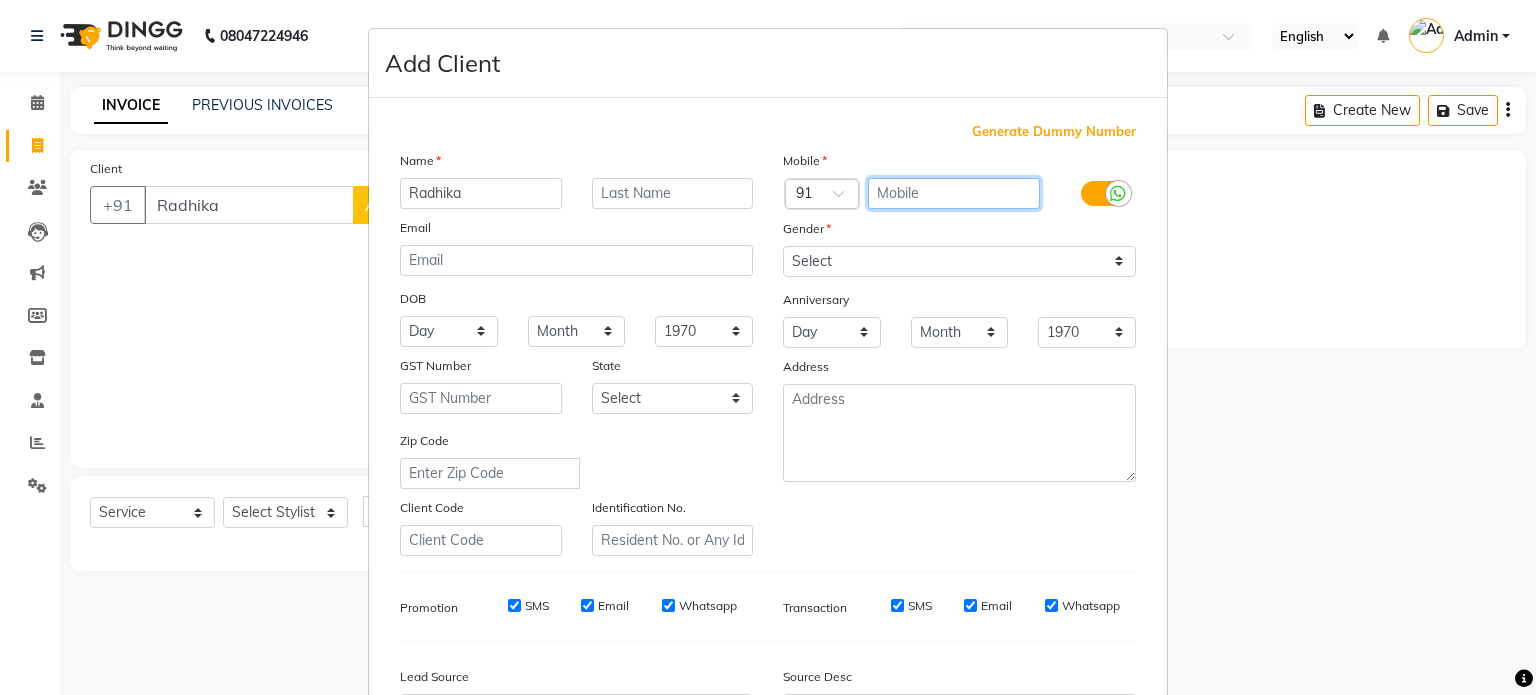 click at bounding box center (954, 193) 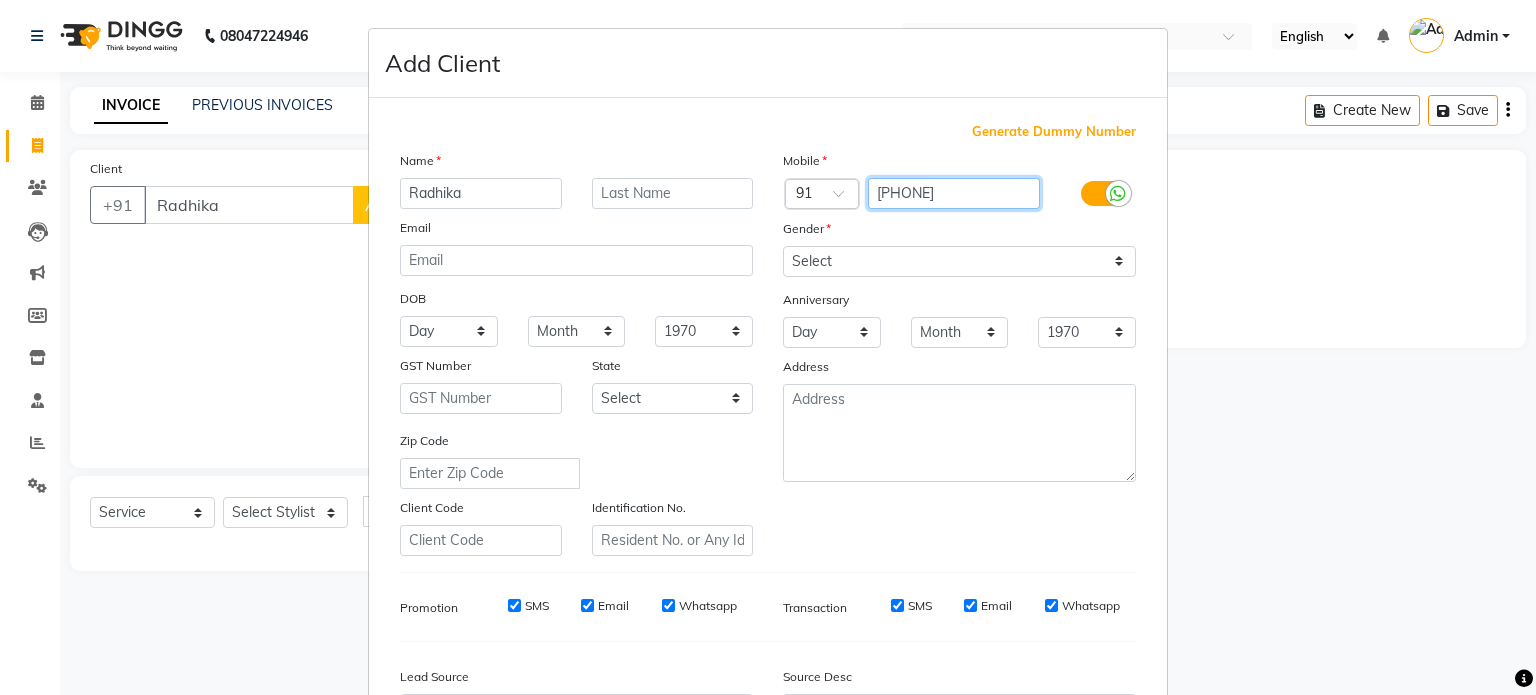 type on "[PHONE]" 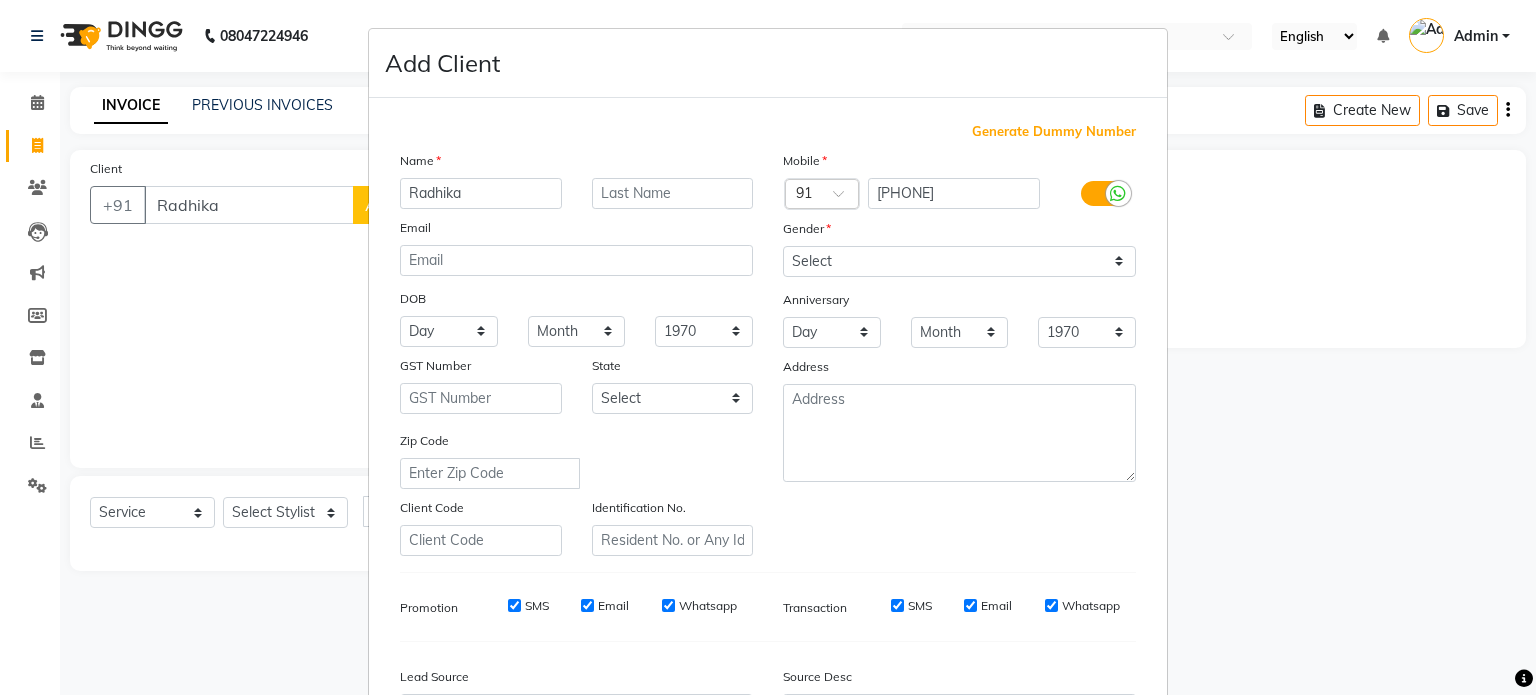 click at bounding box center (1103, 193) 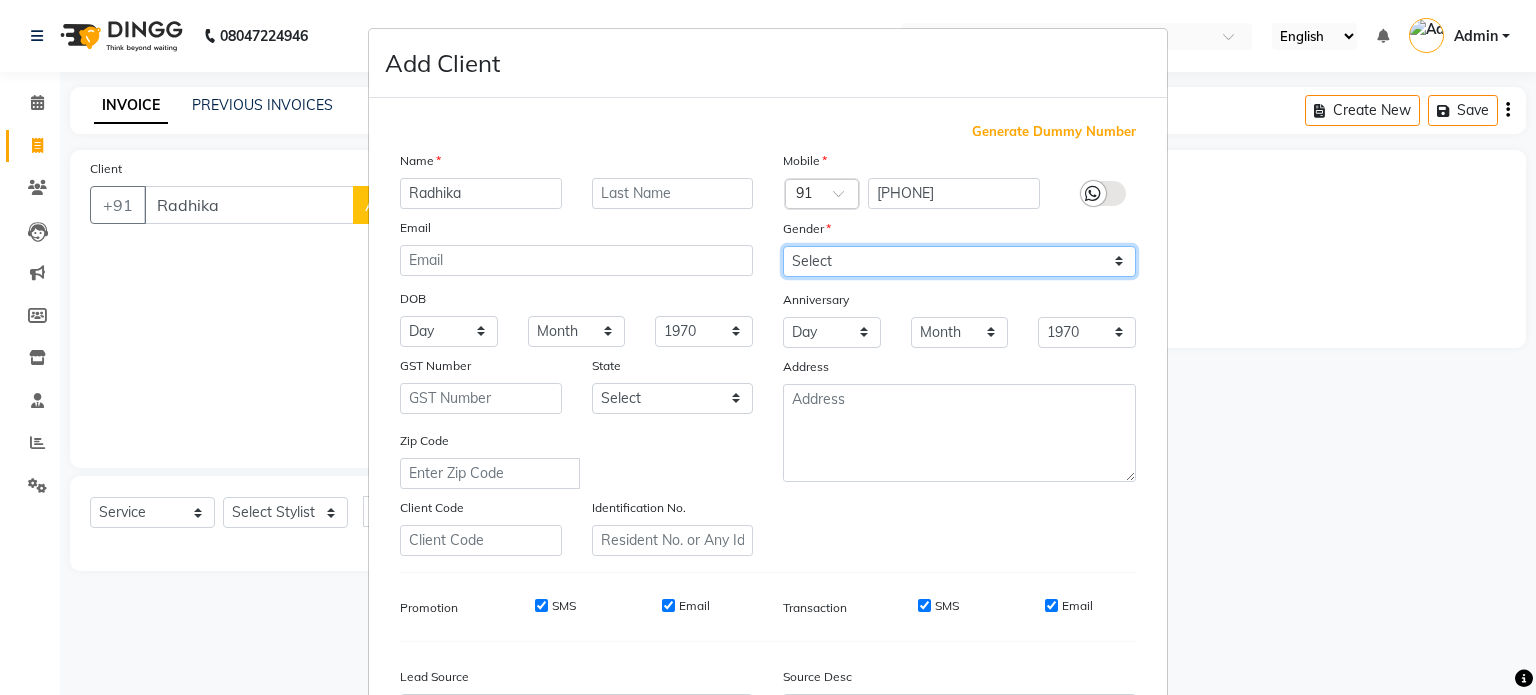 click on "Select Male Female Other Prefer Not To Say" at bounding box center [959, 261] 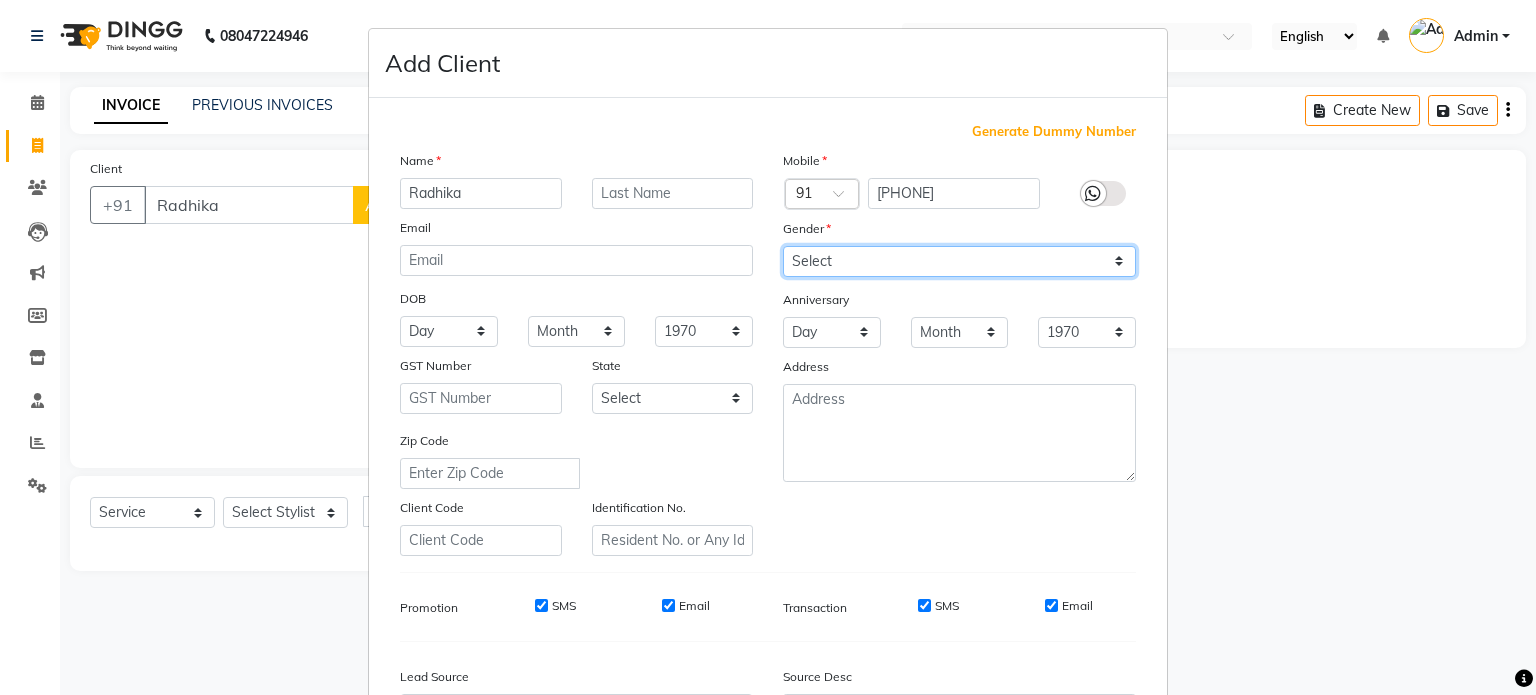 select on "female" 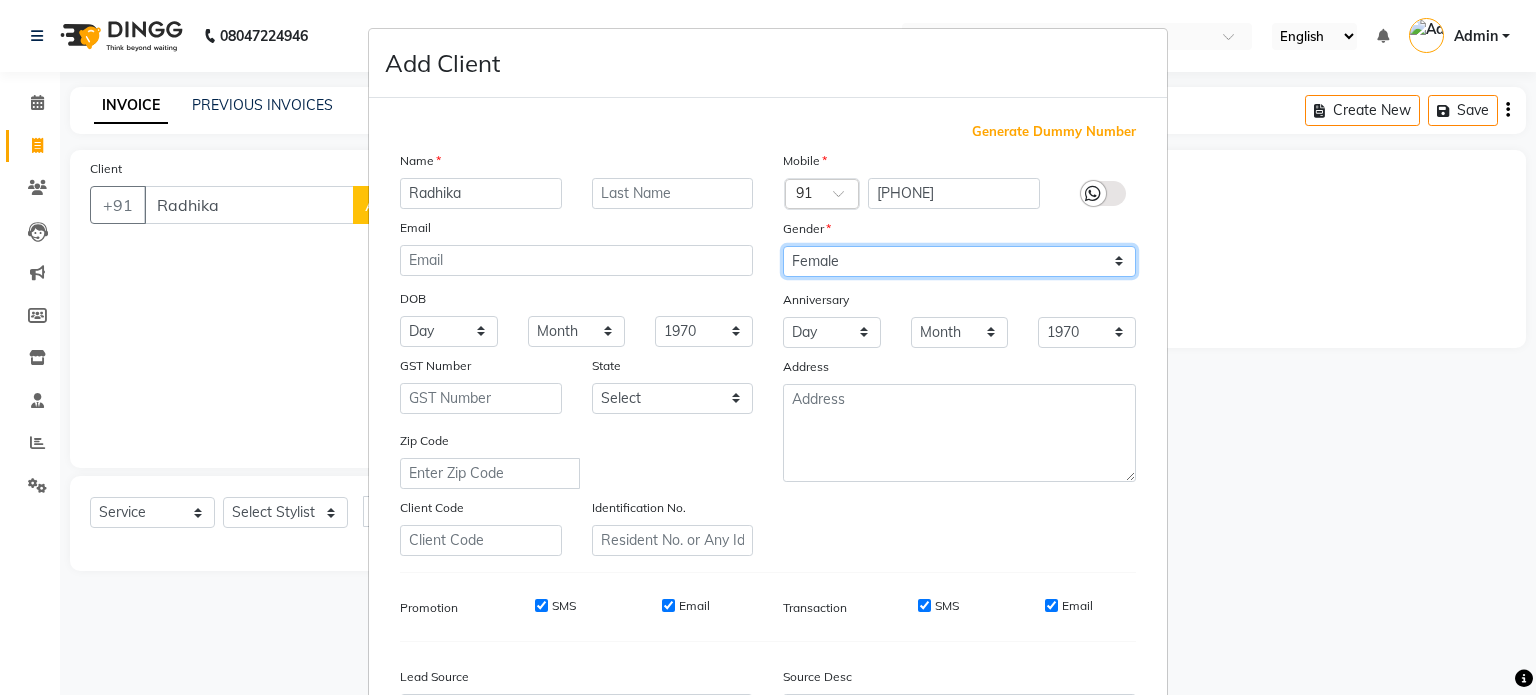 click on "Select Male Female Other Prefer Not To Say" at bounding box center (959, 261) 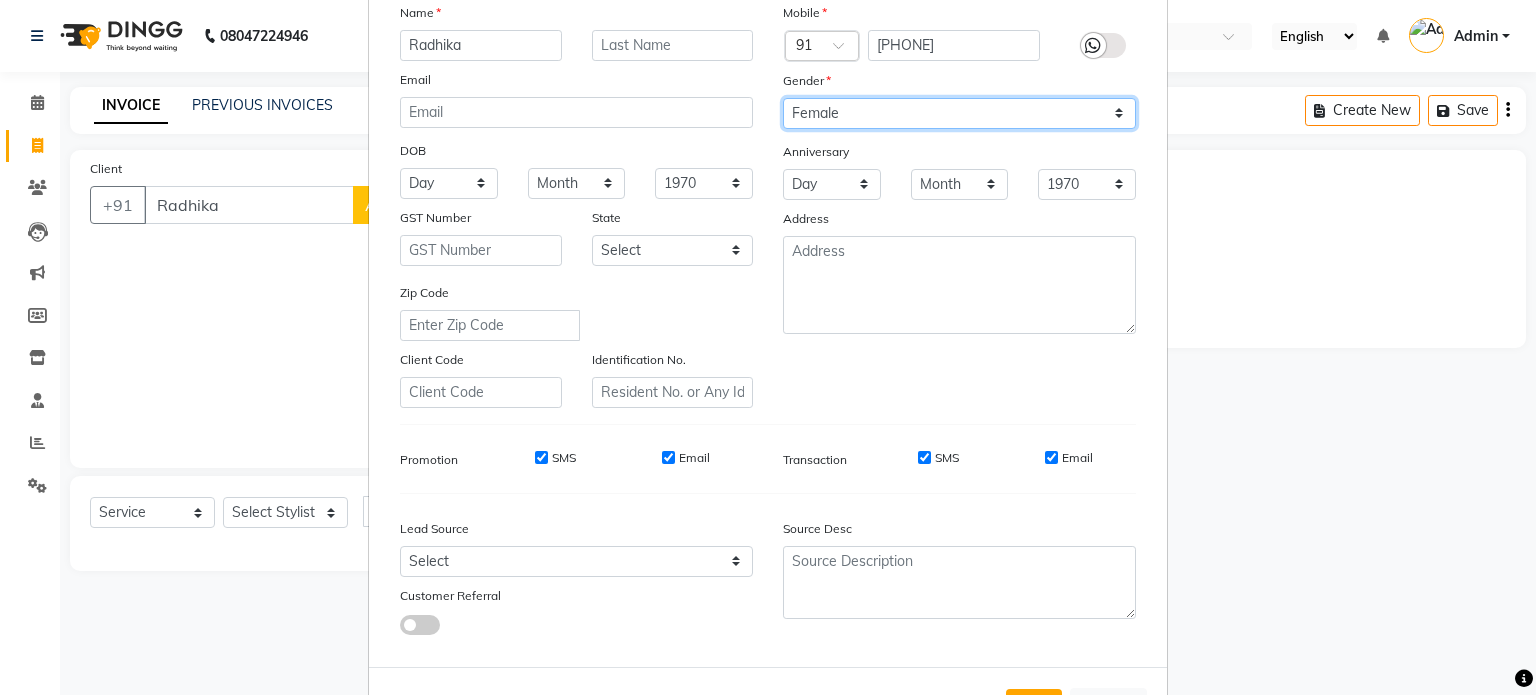 scroll, scrollTop: 200, scrollLeft: 0, axis: vertical 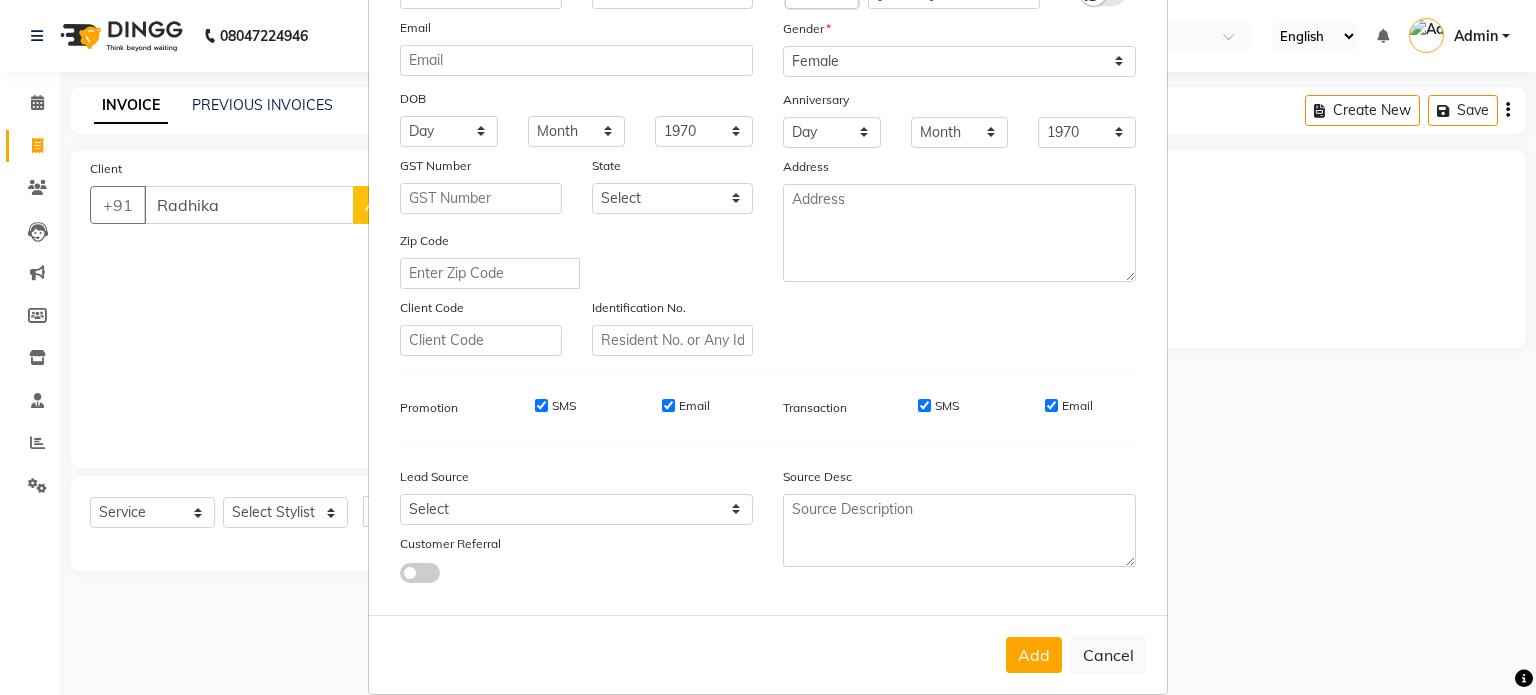 click on "SMS" at bounding box center [541, 405] 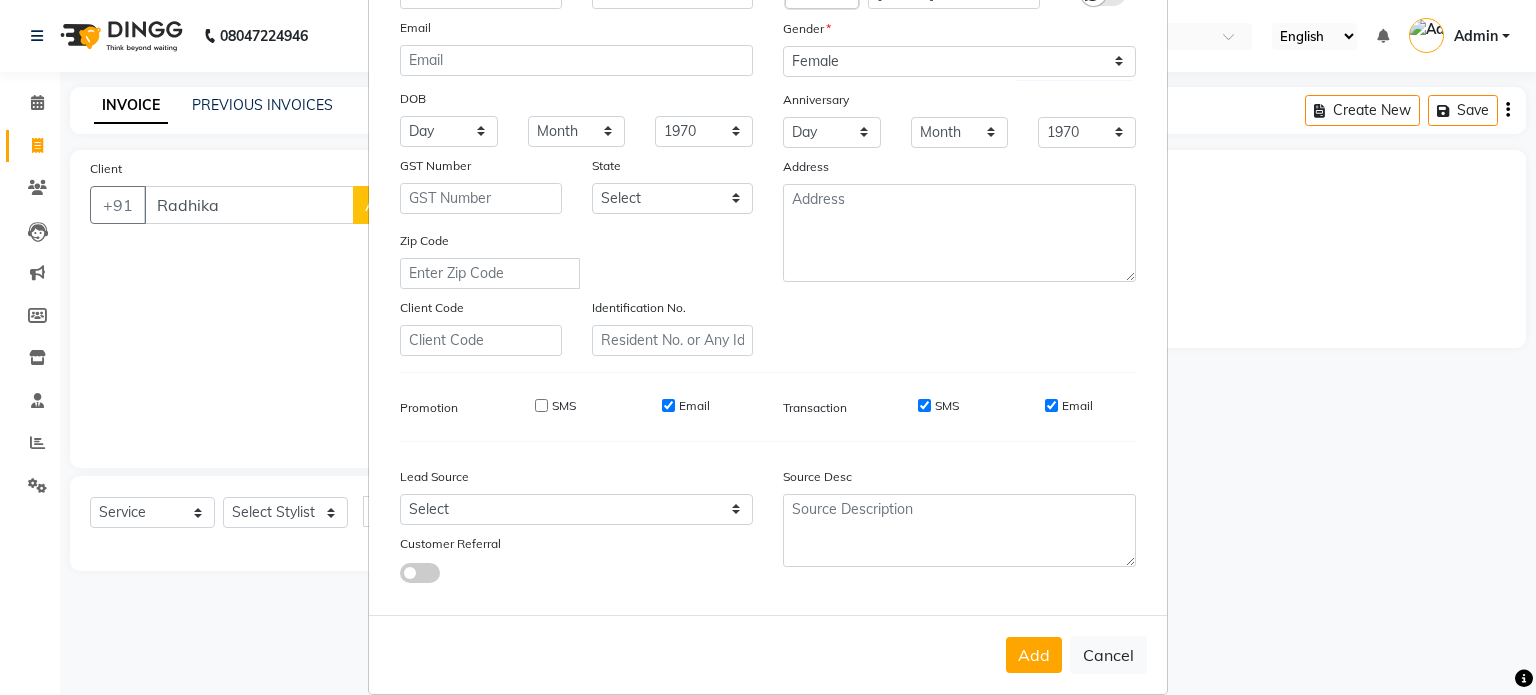 click on "Email" at bounding box center (668, 405) 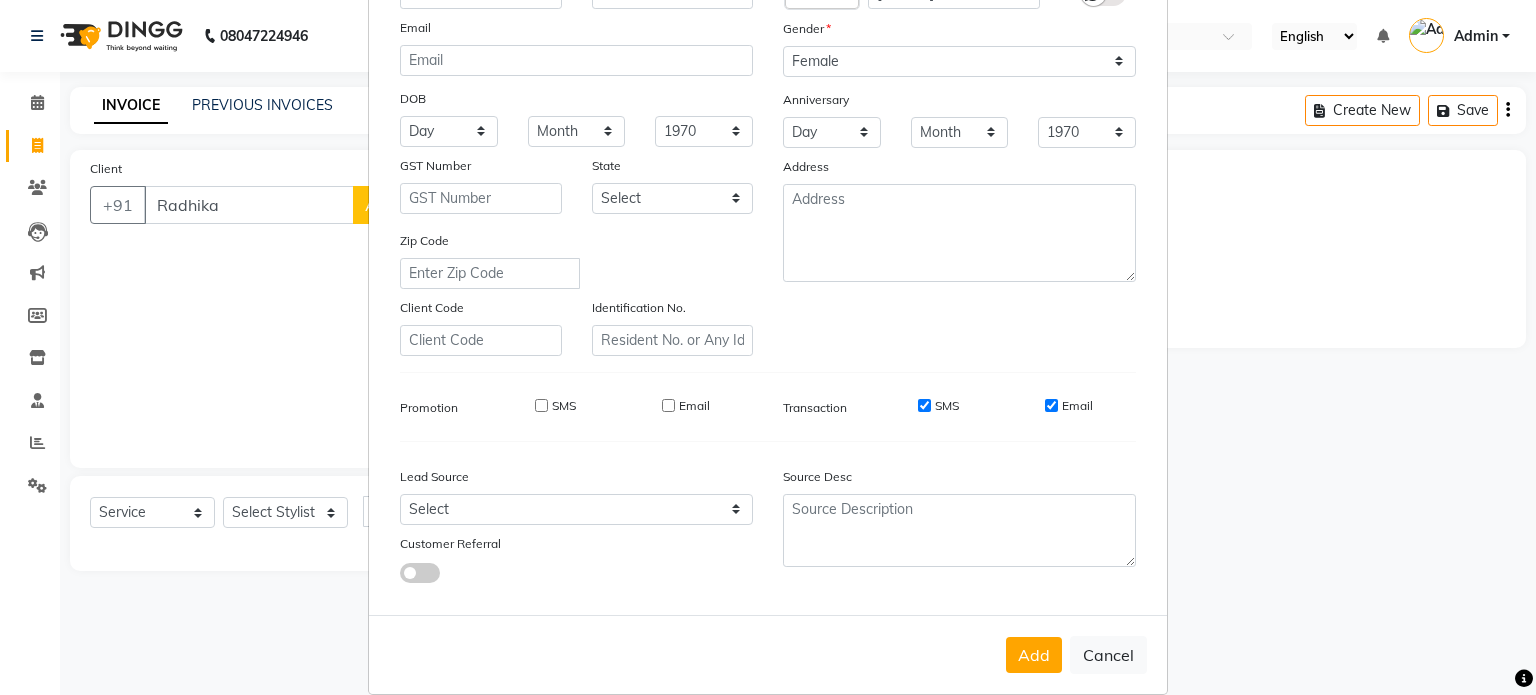 click on "SMS" at bounding box center [924, 406] 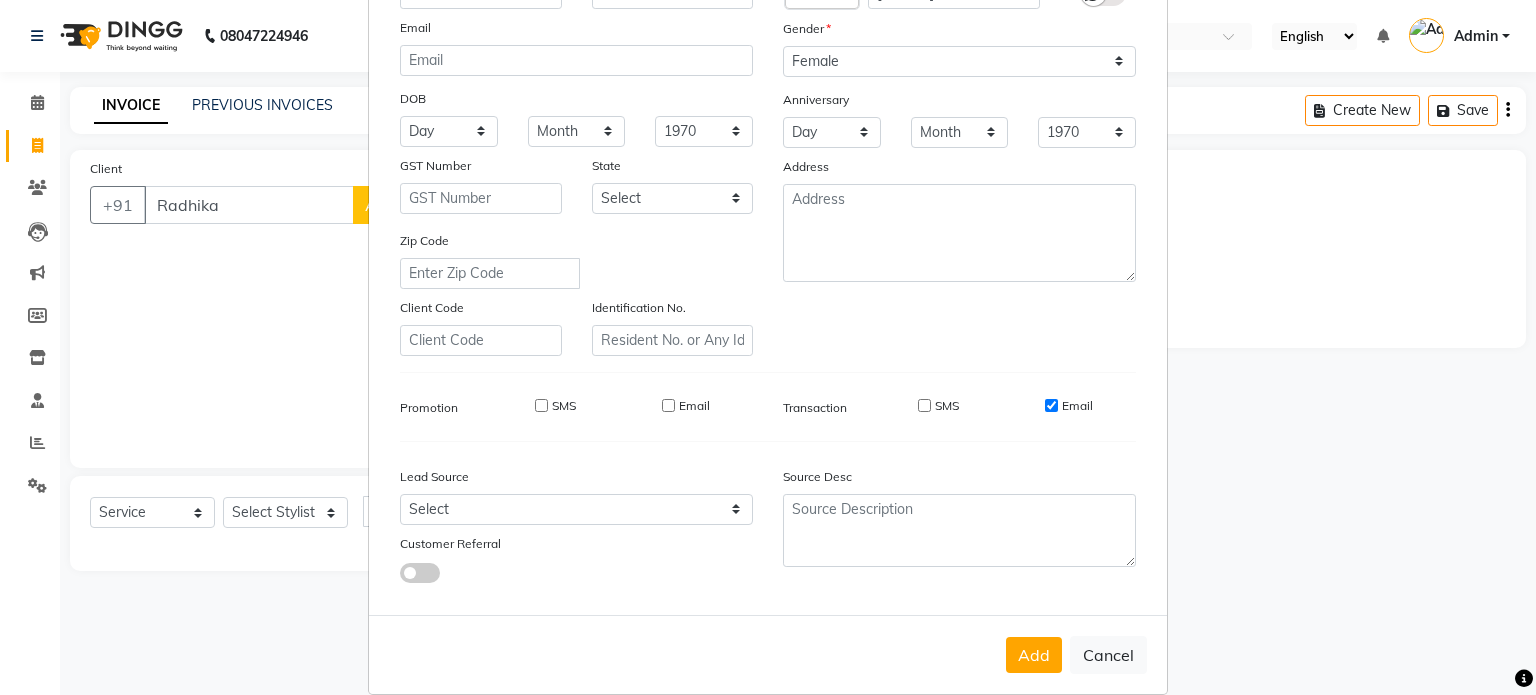 click on "Email" at bounding box center [1051, 405] 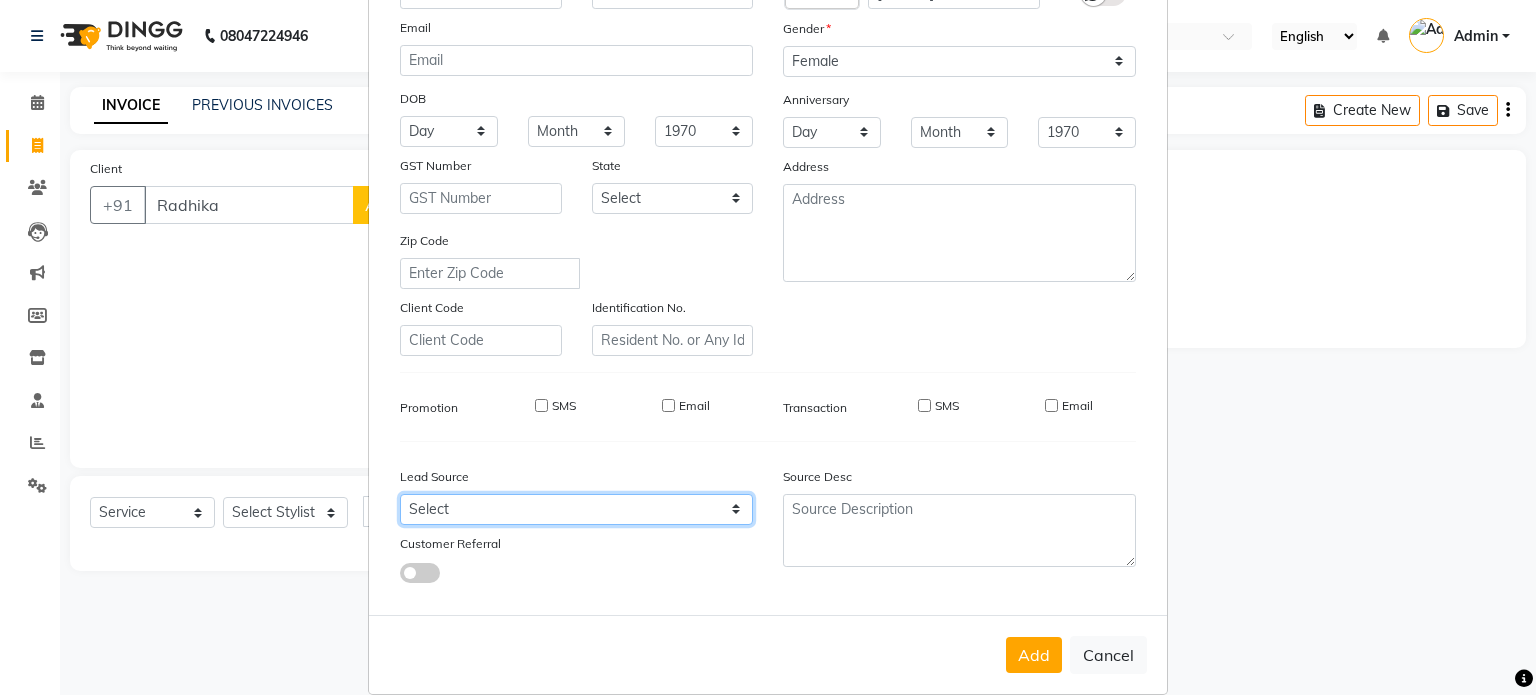 click on "Select Walk-in Referral Internet Friend Word of Mouth Advertisement Facebook JustDial Google Other" at bounding box center (576, 509) 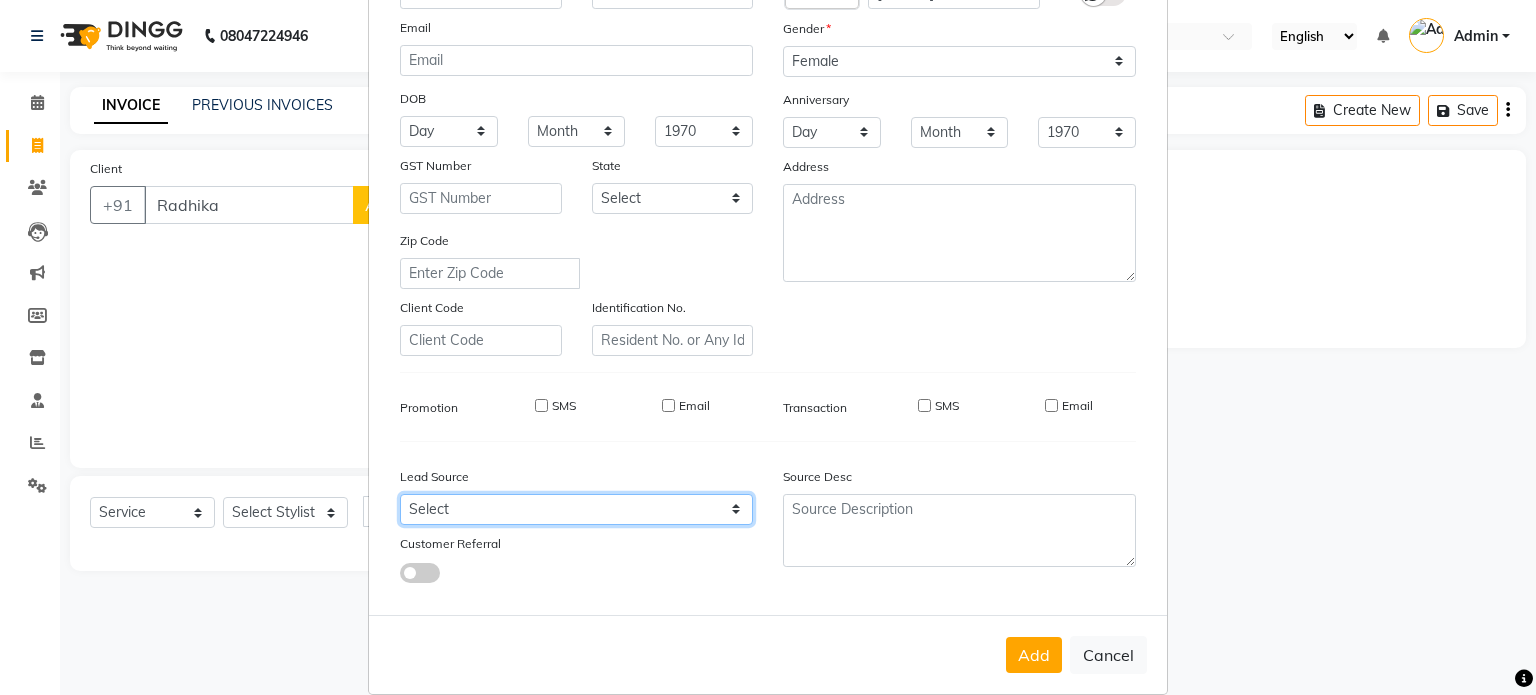 select on "[ZIP]" 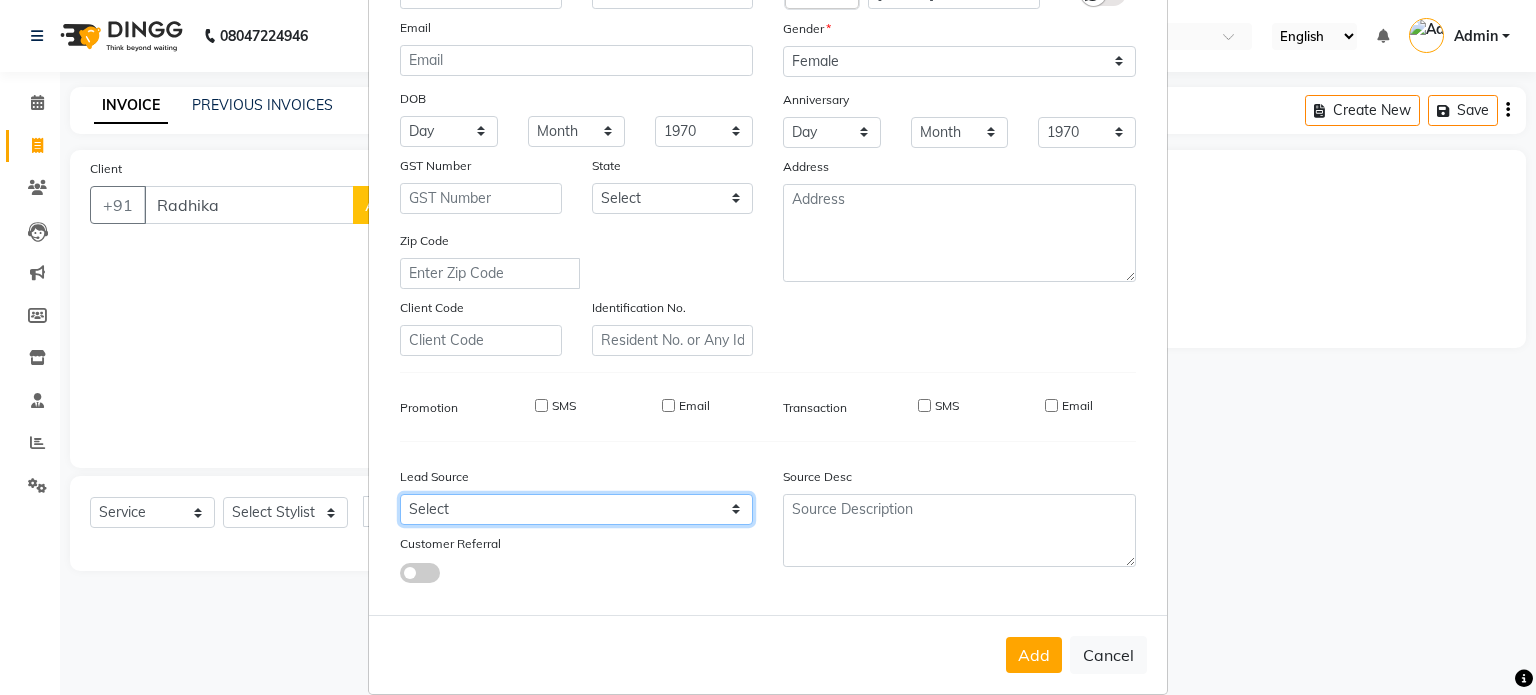 click on "Select Walk-in Referral Internet Friend Word of Mouth Advertisement Facebook JustDial Google Other" at bounding box center (576, 509) 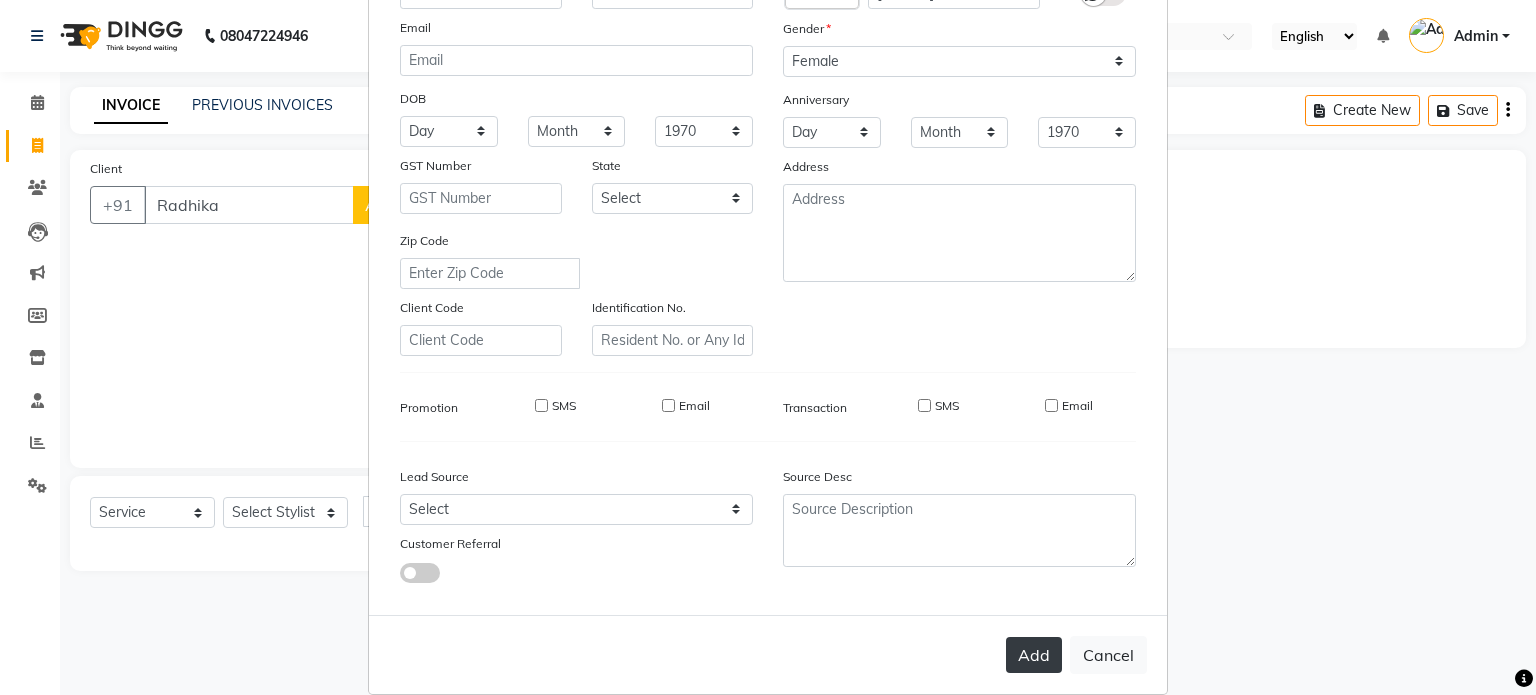 click on "Add" at bounding box center (1034, 655) 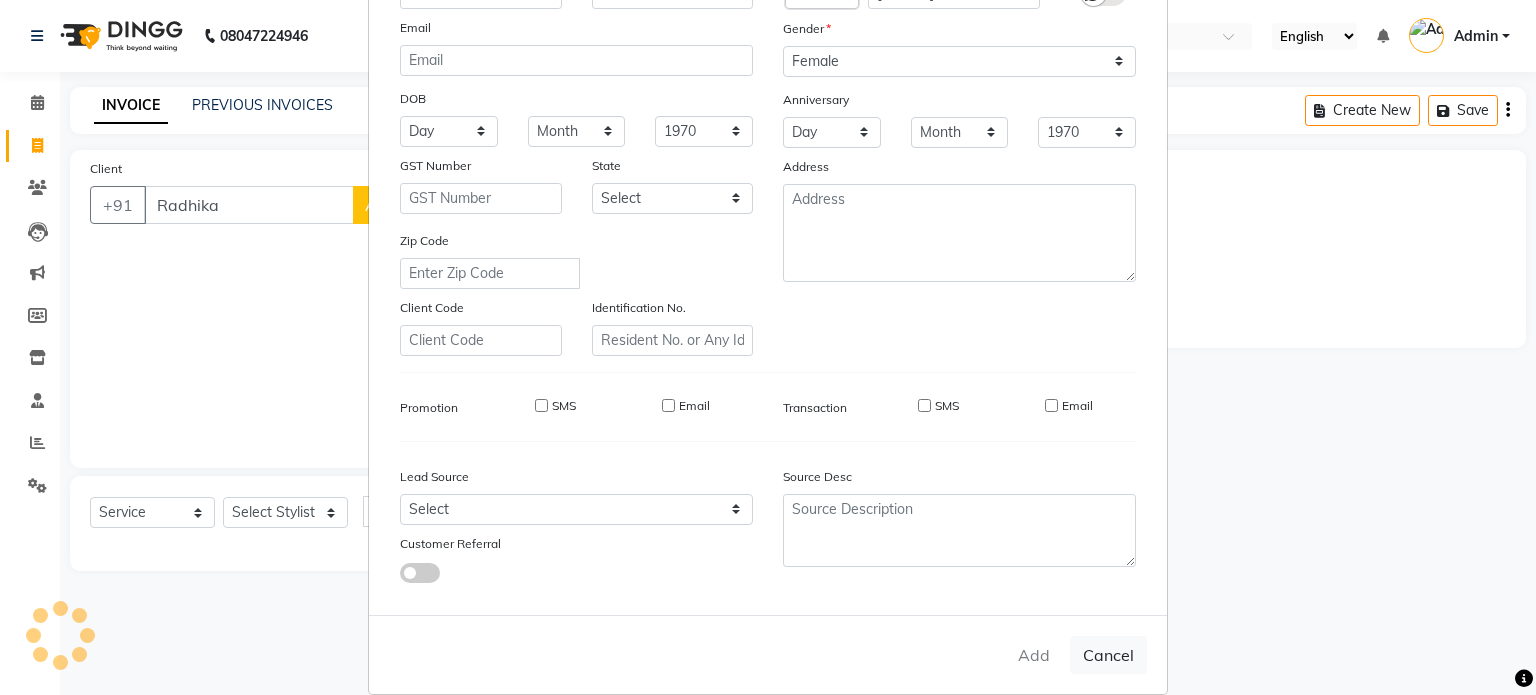 type on "[PHONE]" 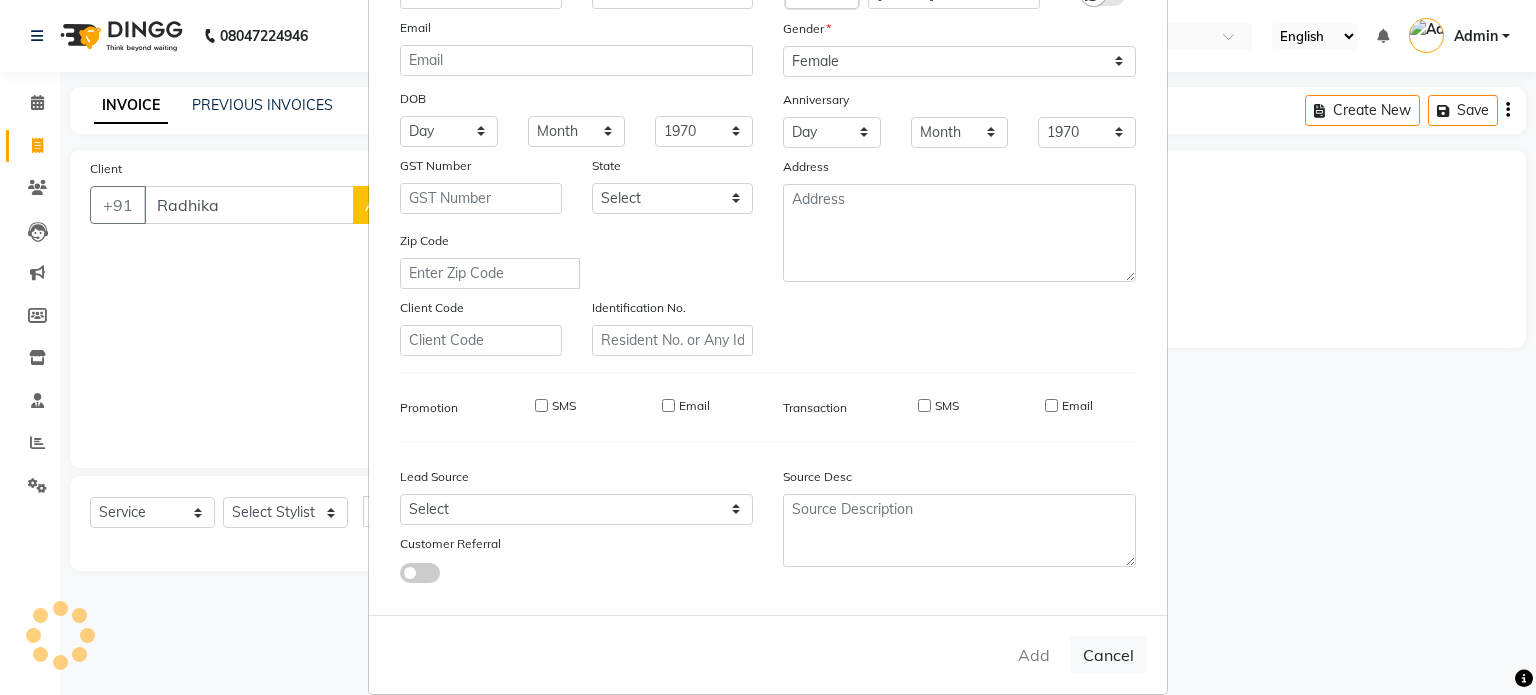 type 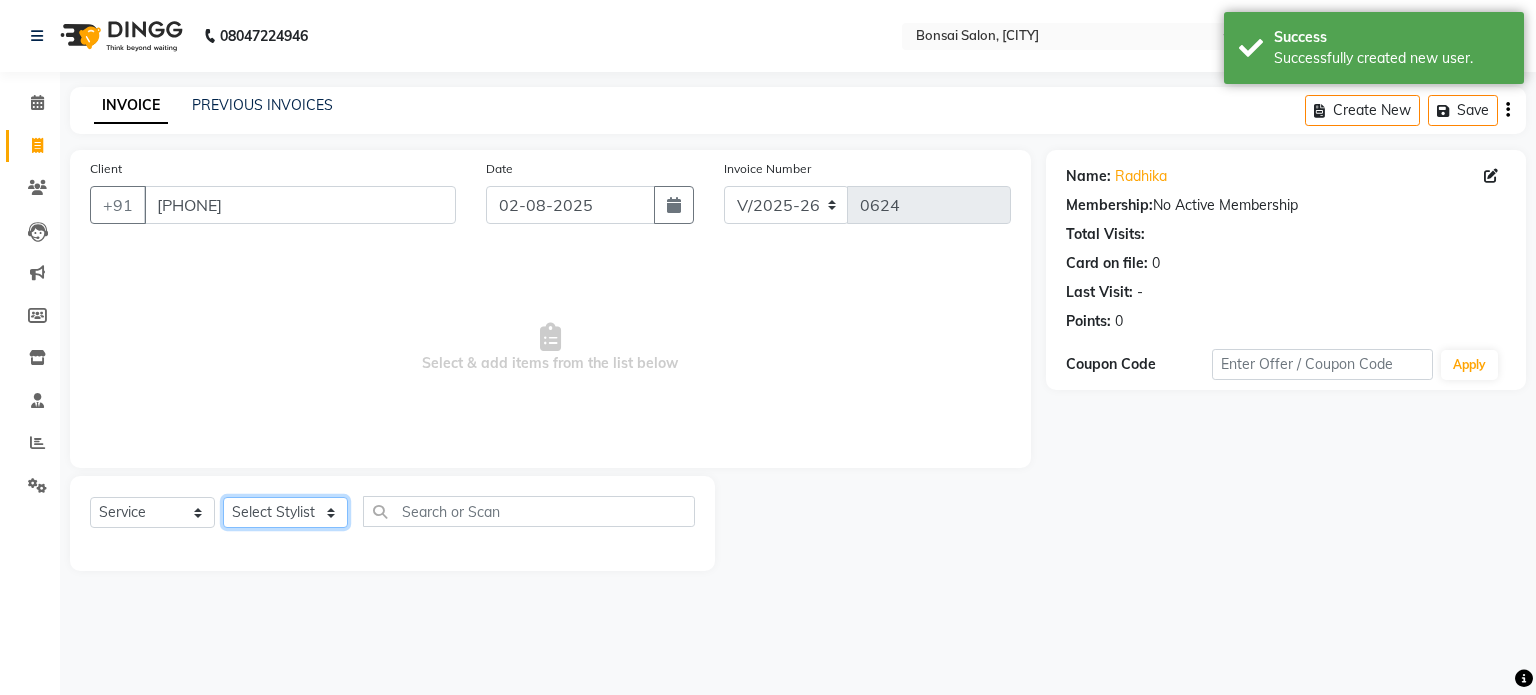 click on "Select Stylist [NAME] [NAME] [NAME] [NAME] [NAME] [NAME] [NAME] [NAME] [NAME] [NAME]" 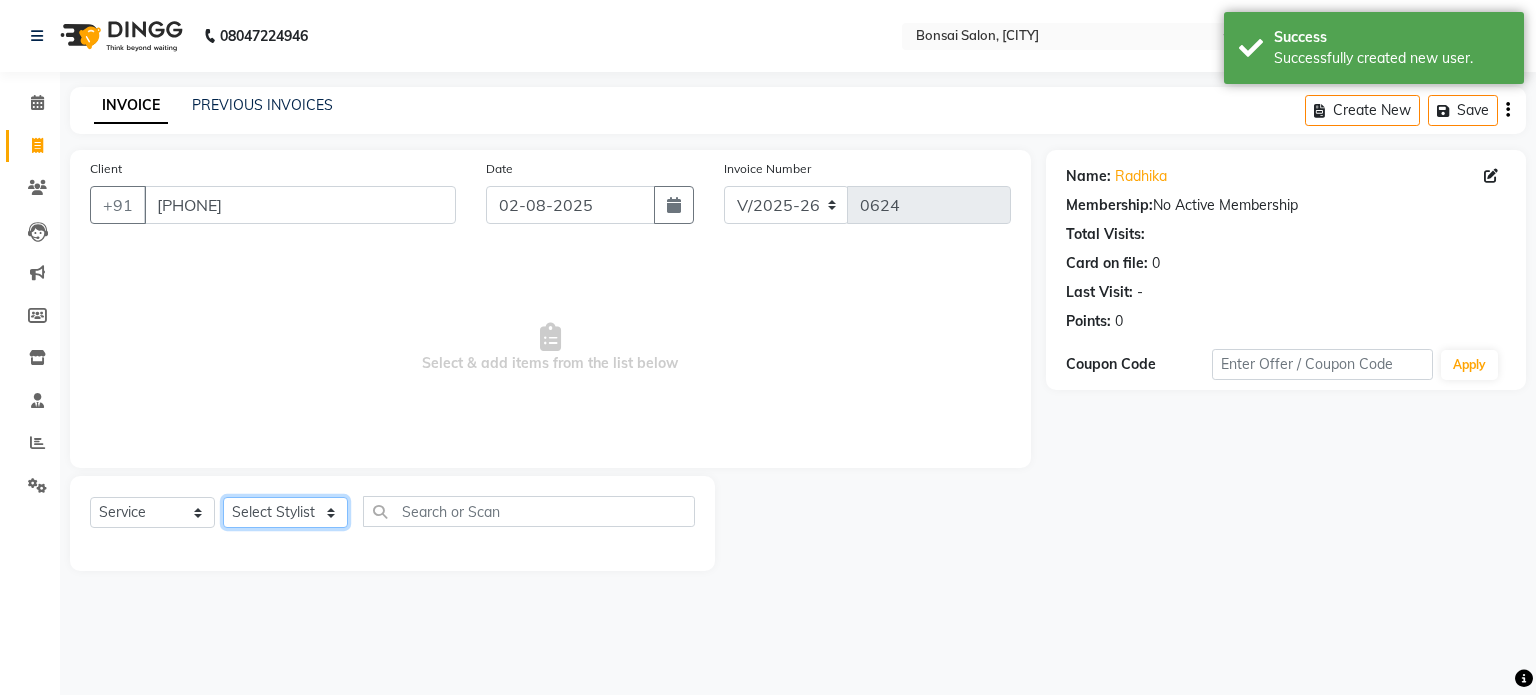 select on "61182" 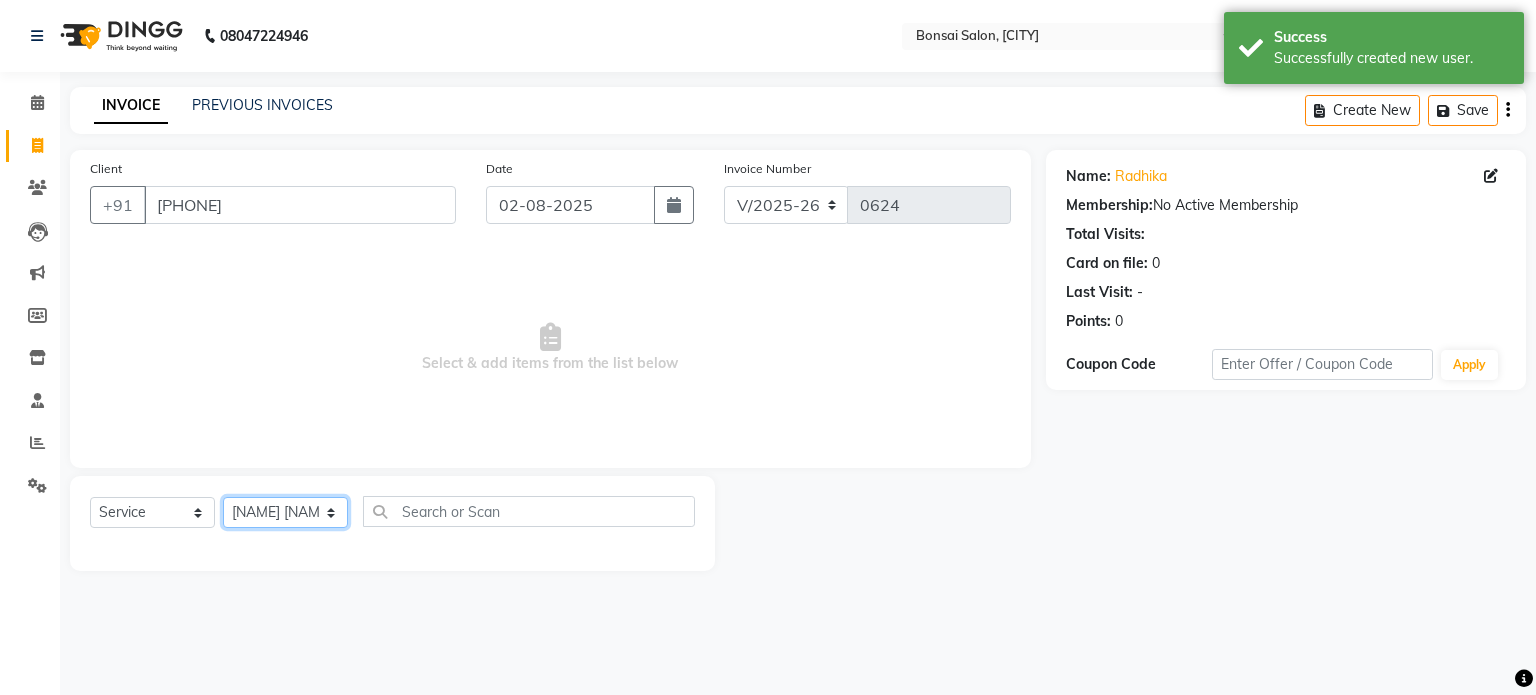 click on "Select Stylist [NAME] [NAME] [NAME] [NAME] [NAME] [NAME] [NAME] [NAME] [NAME] [NAME]" 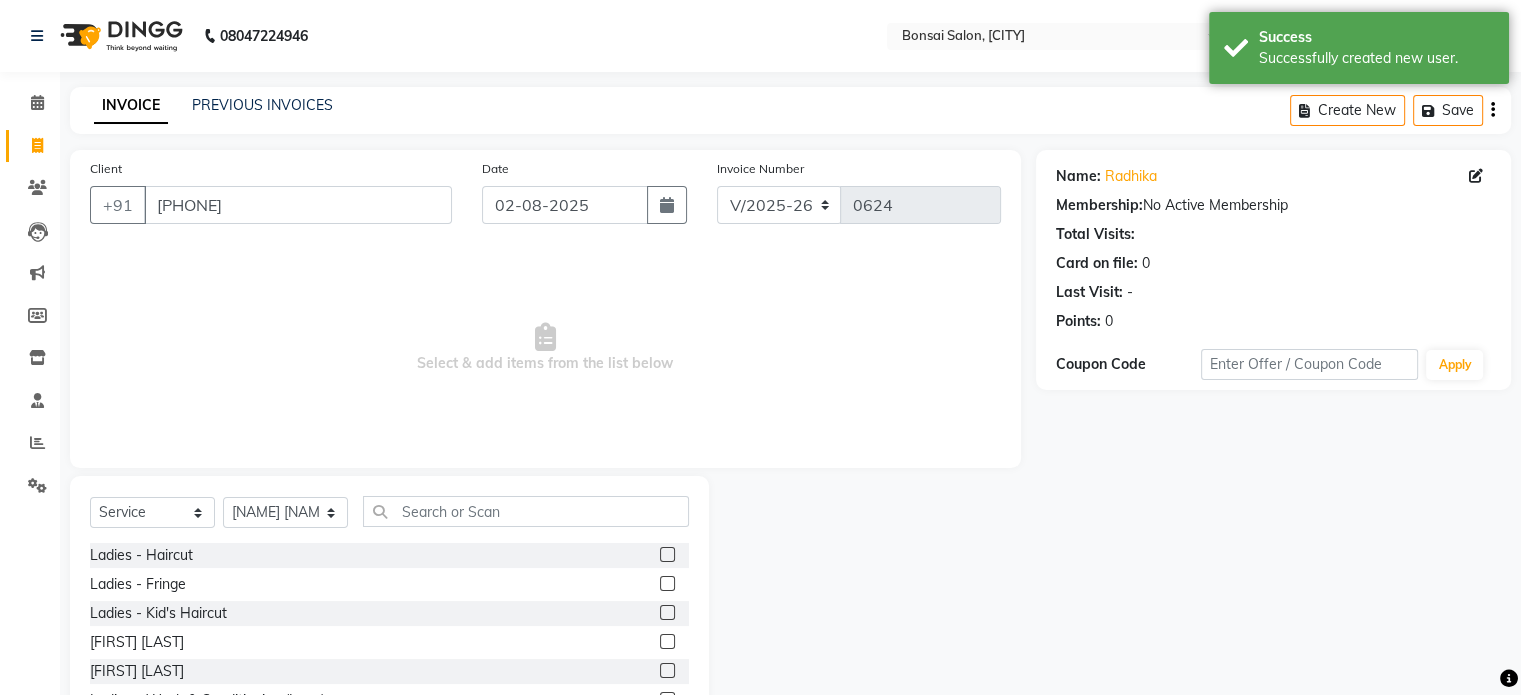 click 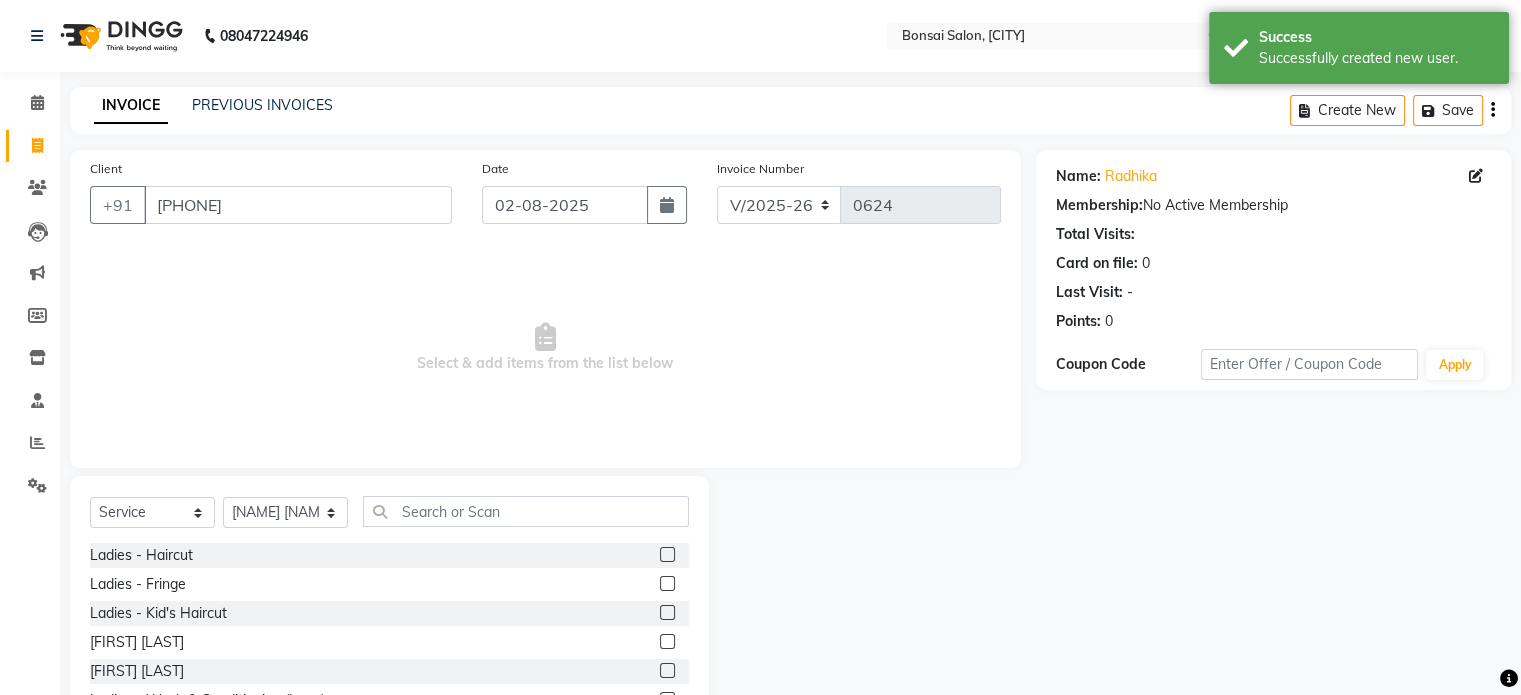 click at bounding box center [666, 555] 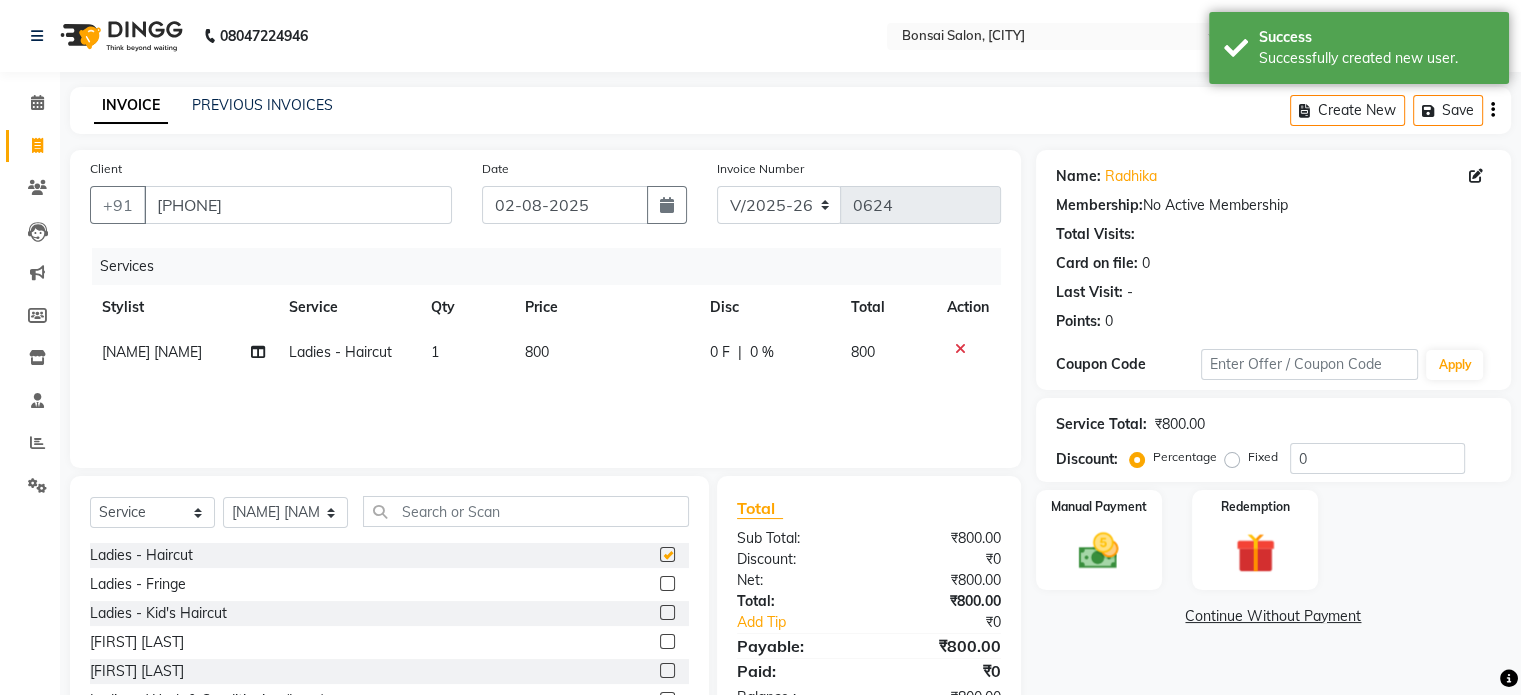 checkbox on "false" 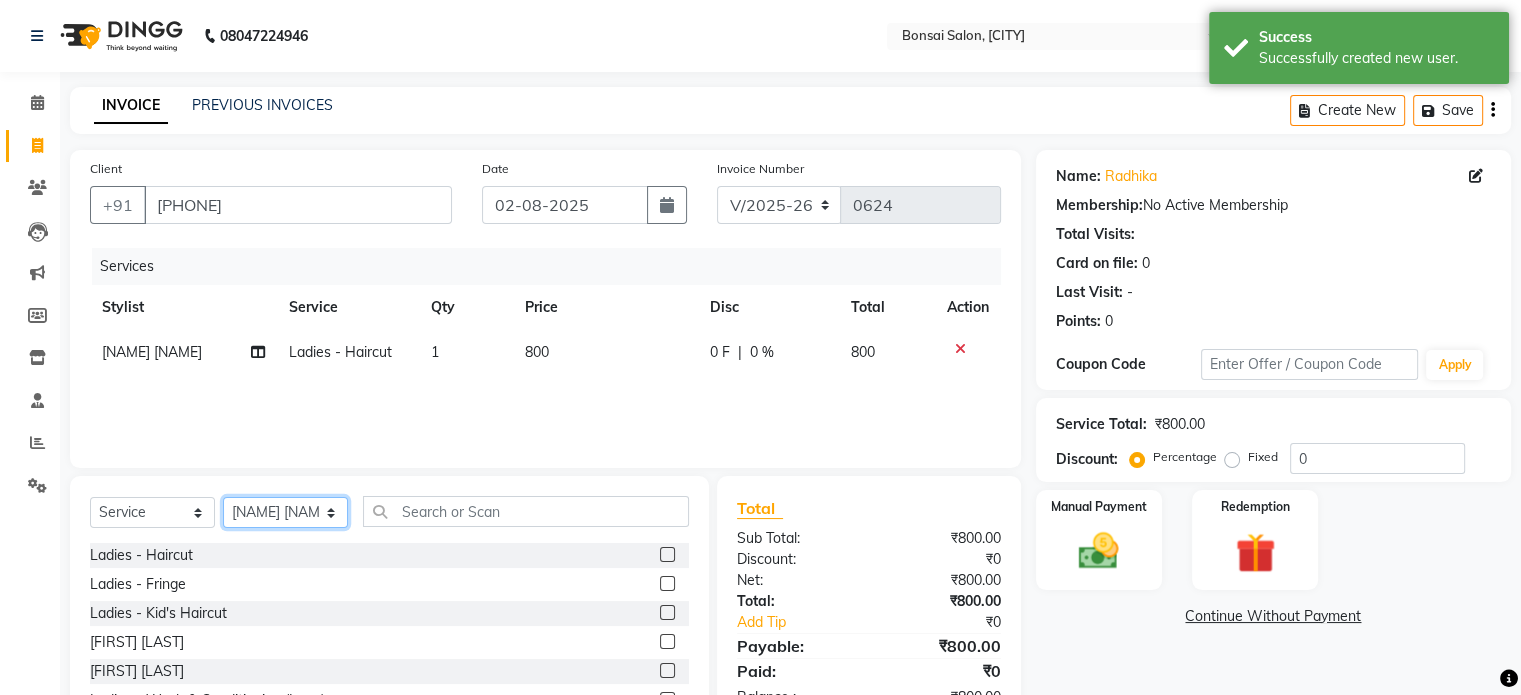 click on "Select Stylist [NAME] [NAME] [NAME] [NAME] [NAME] [NAME] [NAME] [NAME] [NAME] [NAME]" 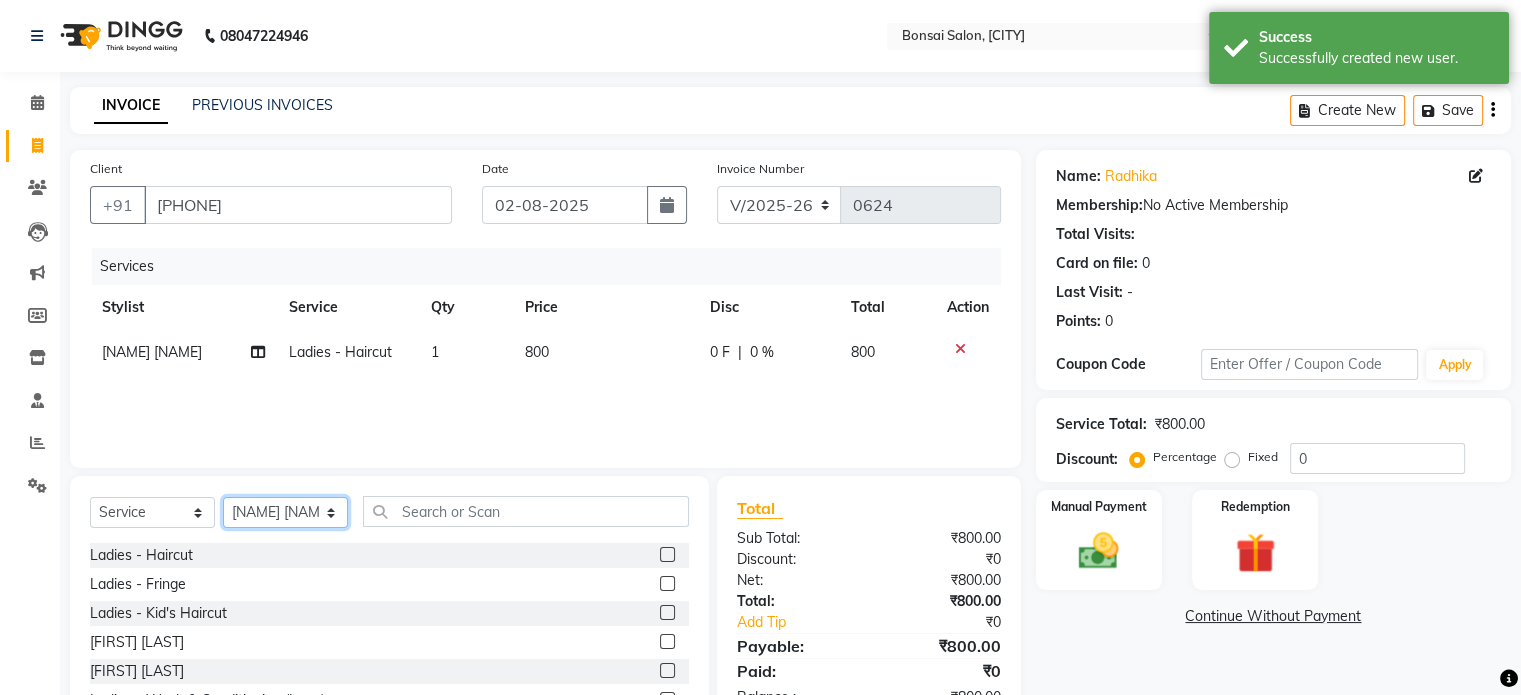 select on "[PHONE]" 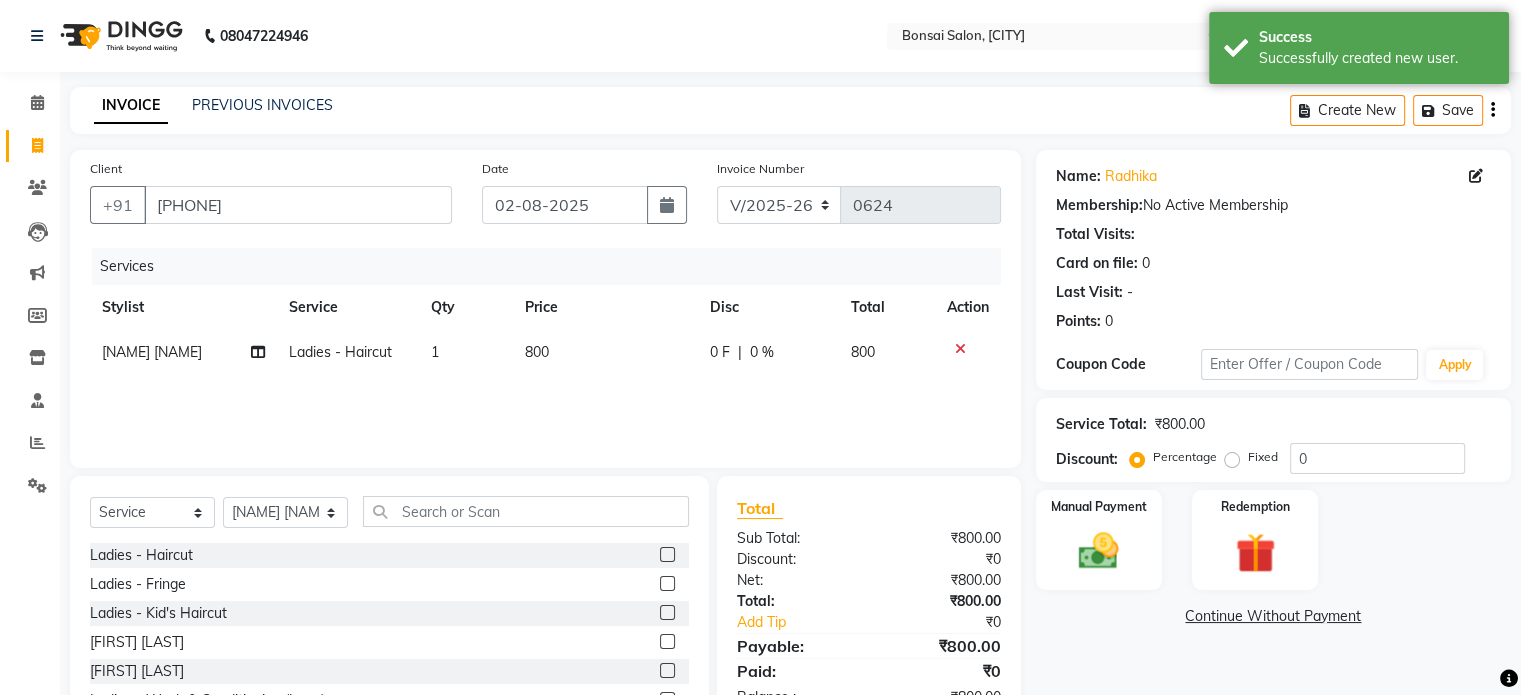 click 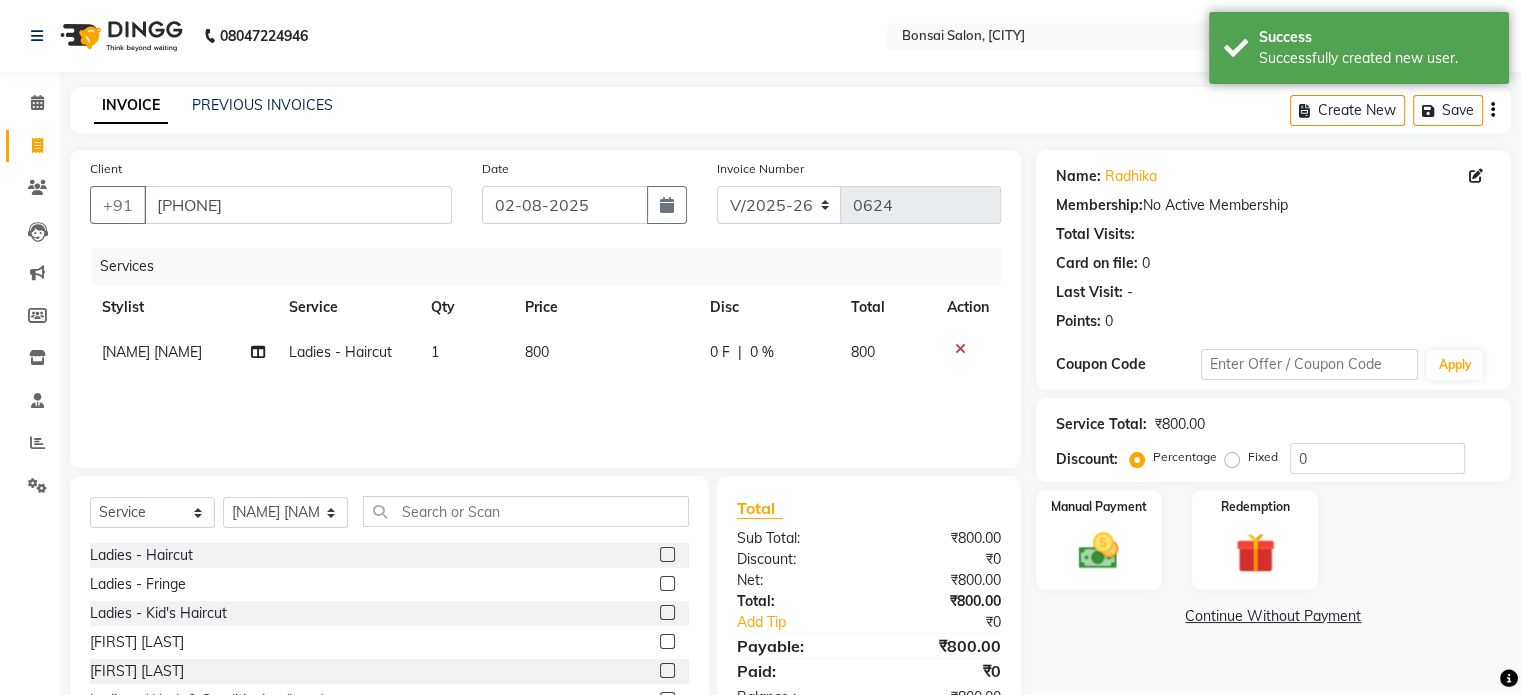 click at bounding box center [666, 555] 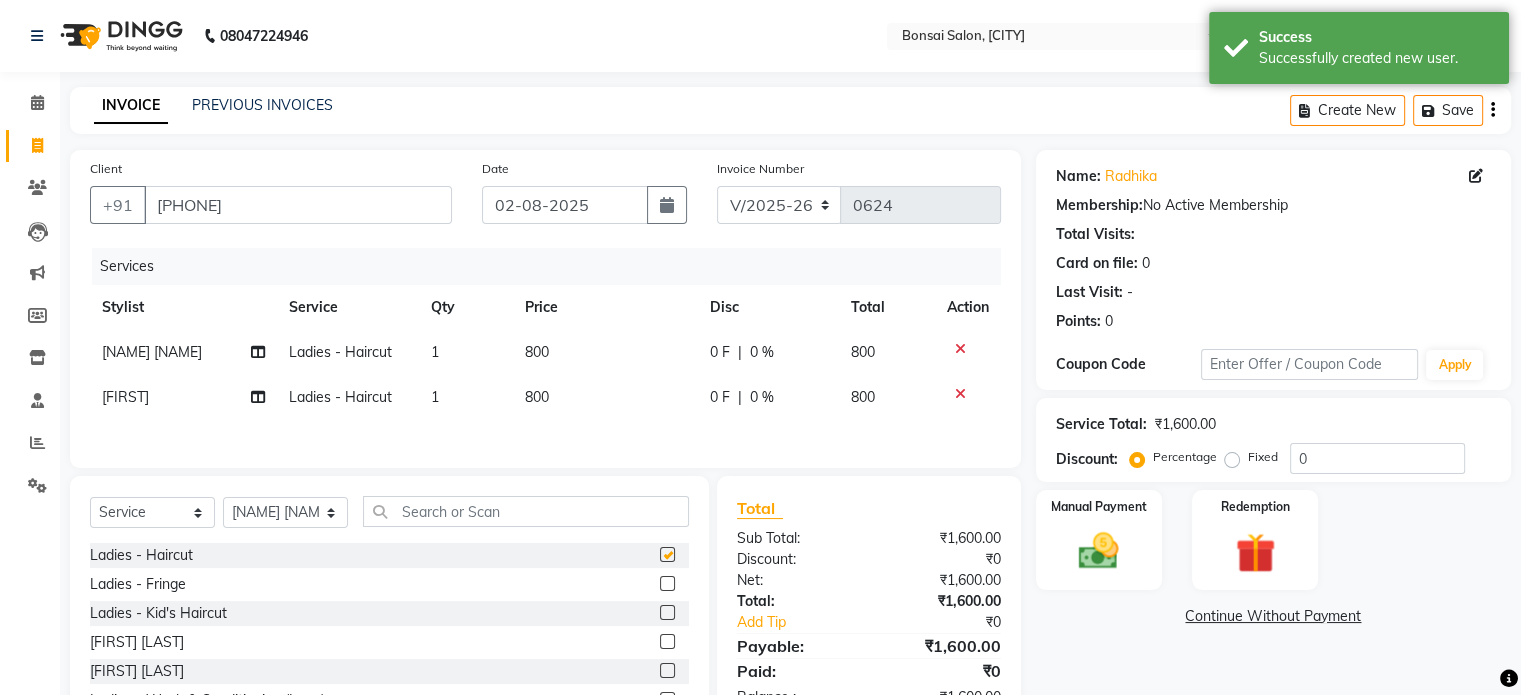 checkbox on "false" 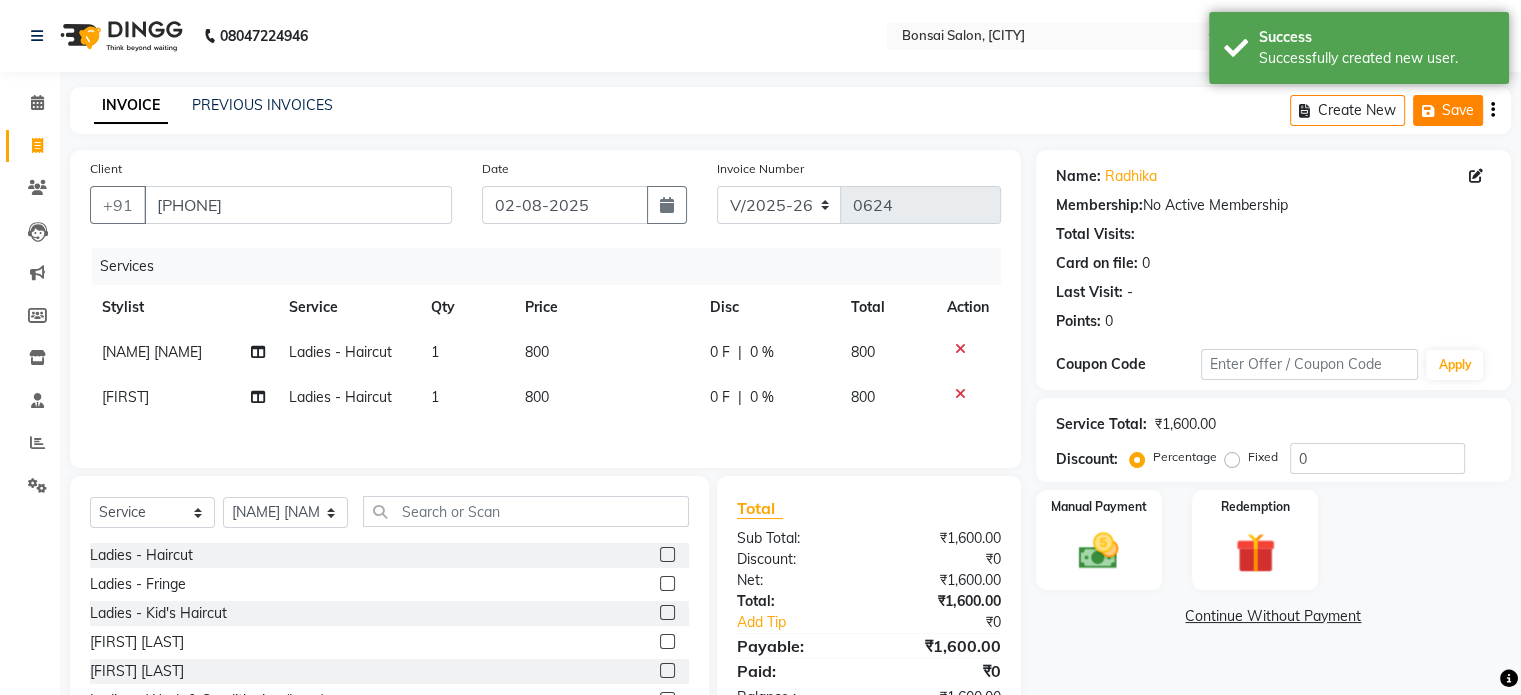 click 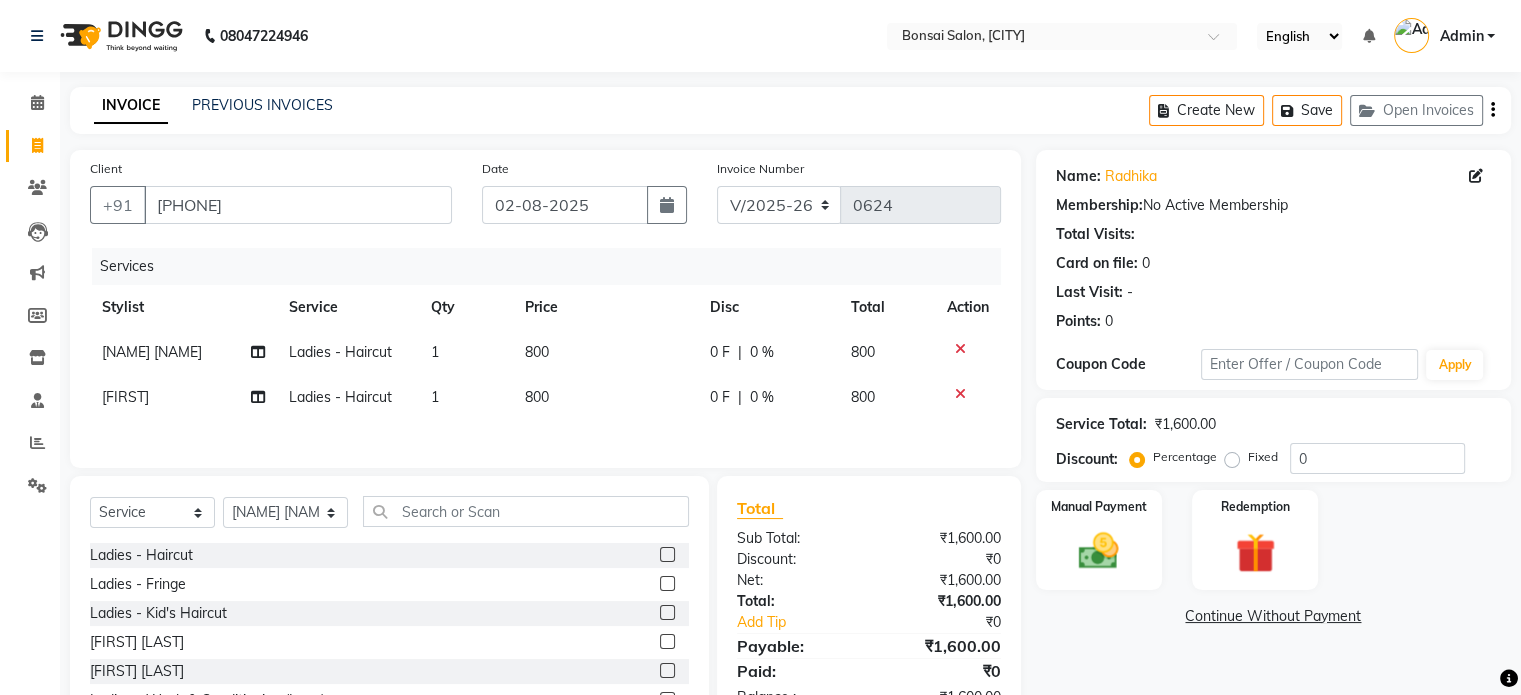 click on "Client +91 [PHONE] Date 02-08-2025 Invoice Number V/2025 V/2025-26 0624 Services Stylist Service Qty Price Disc Total Action [NAME] [NAME] Ladies - Haircut 1 800 0 F | 0 % 800 [NAME] Ladies - Haircut 1 800 0 F | 0 % 800" 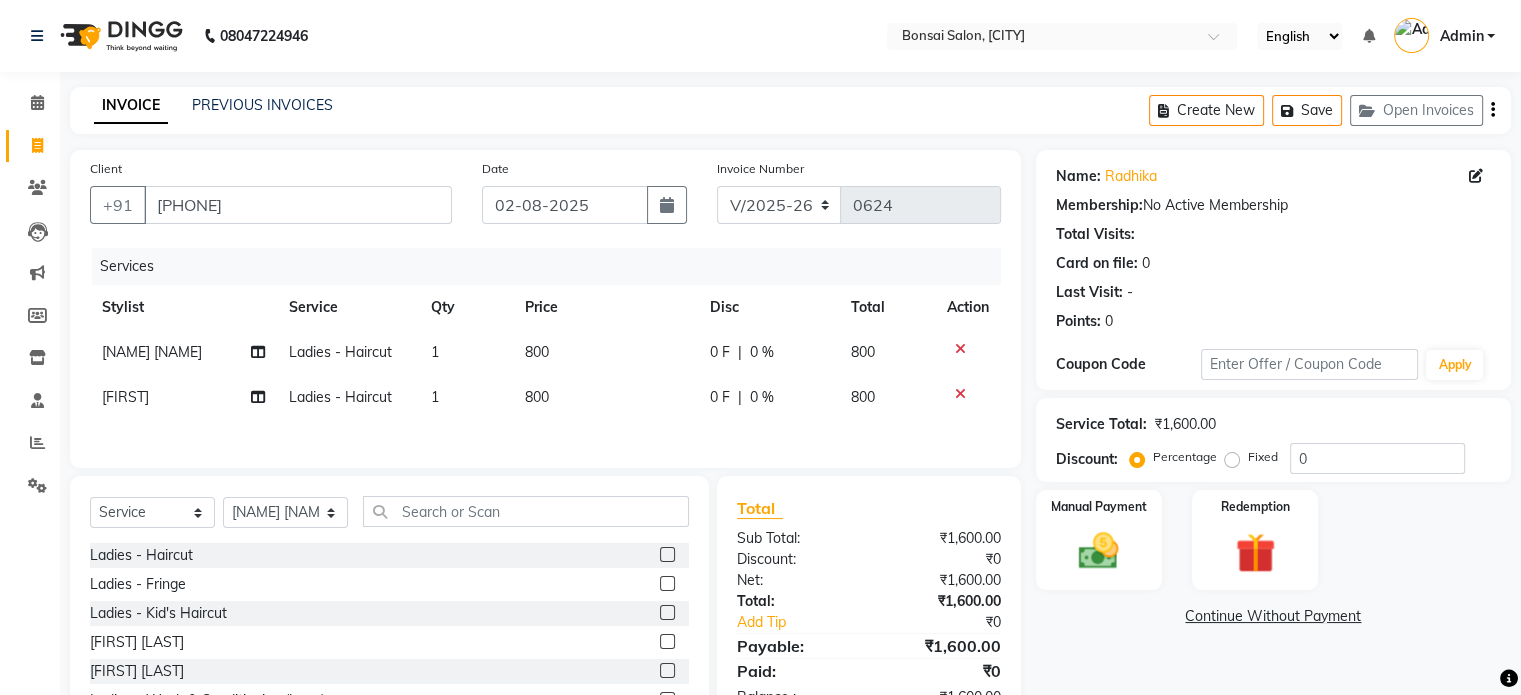 click on "Client +[COUNTRYCODE] [PHONE]" 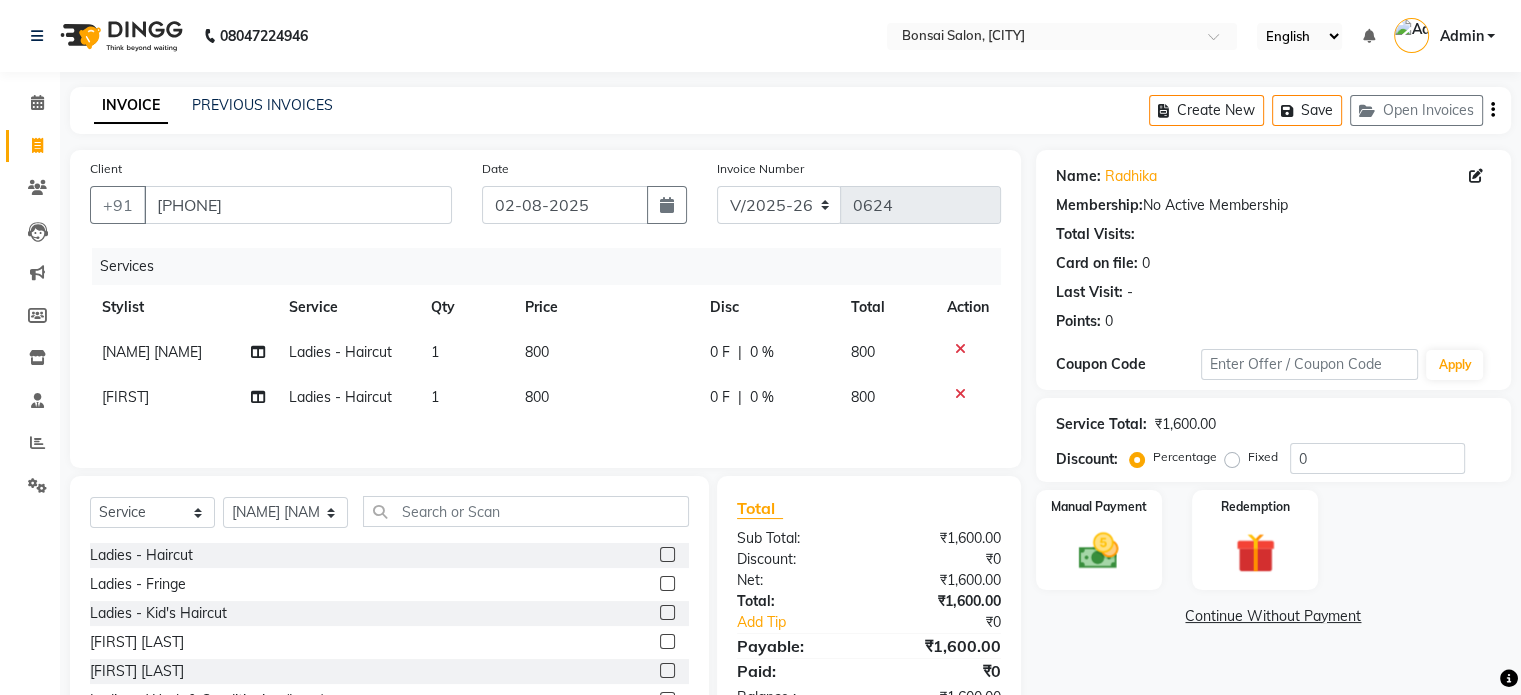 click on "Name: [NAME]  Membership:  No Active Membership  Total Visits:   Card on file:  0 Last Visit:   - Points:   0  Coupon Code Apply Service Total:  ₹1,600.00  Discount:  Percentage   Fixed  0 Manual Payment Redemption  Continue Without Payment" 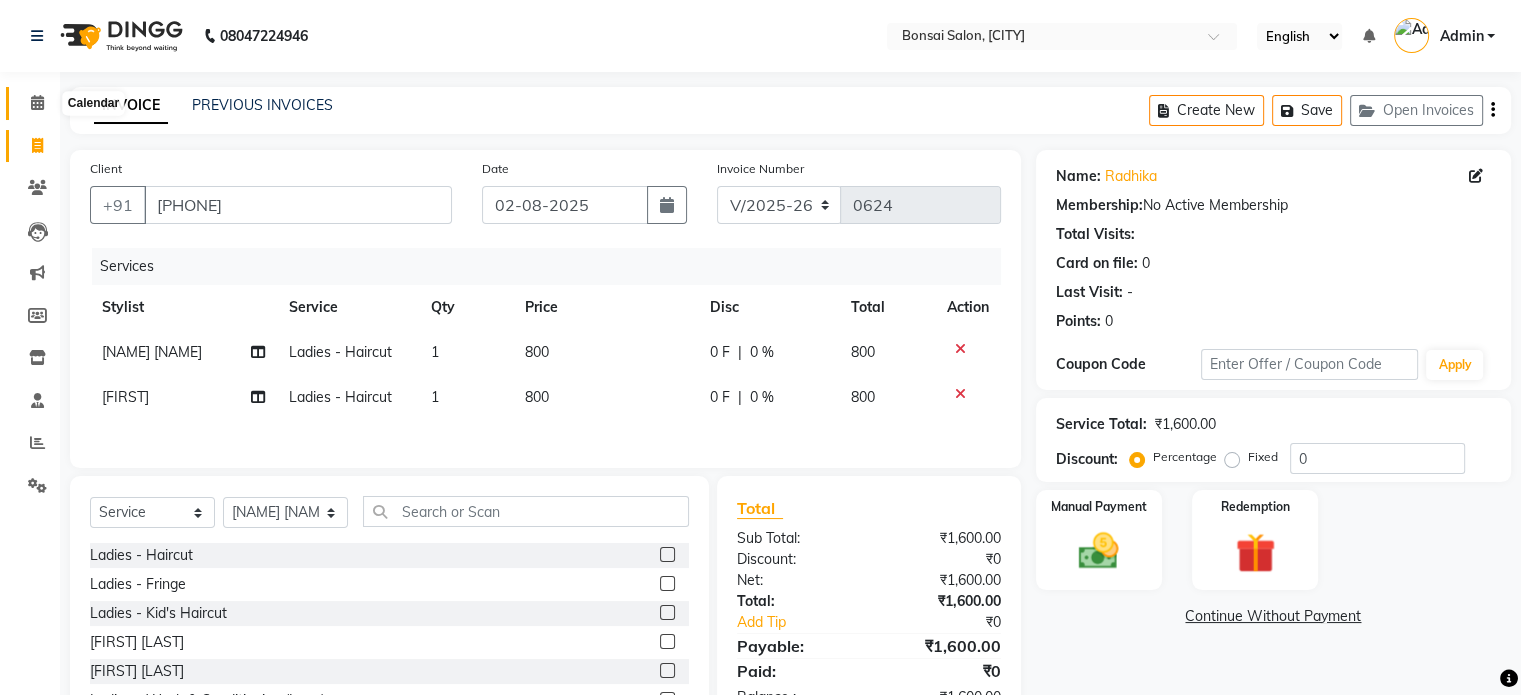 click 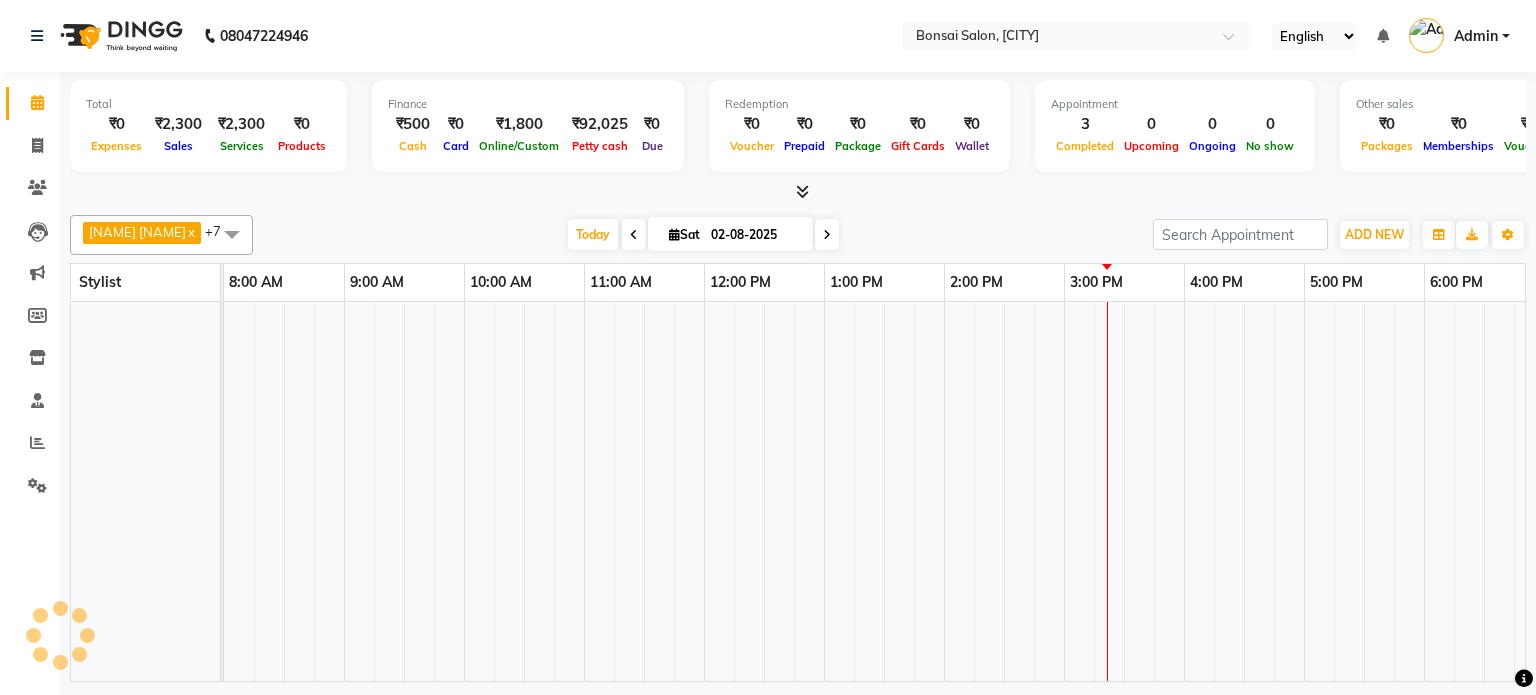 scroll, scrollTop: 0, scrollLeft: 0, axis: both 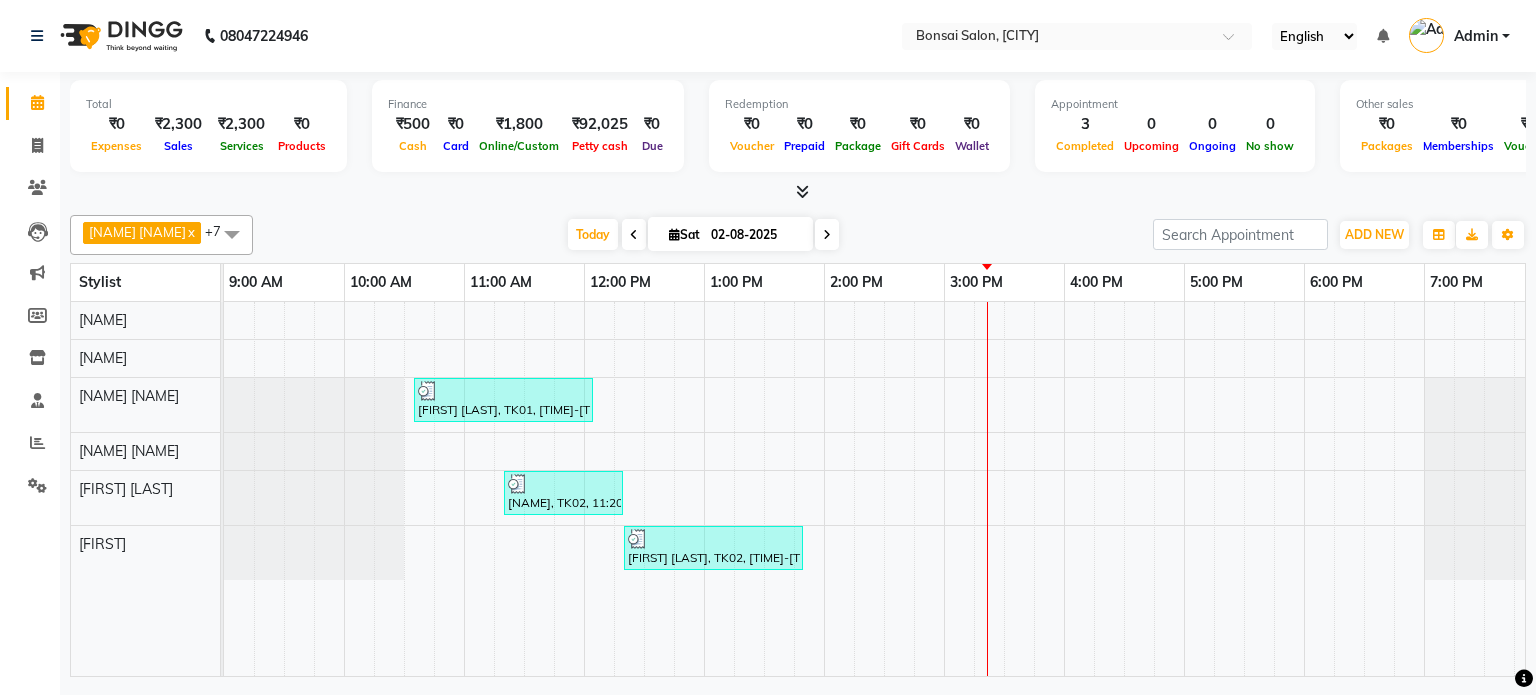click on "[NAME] [NAME] [NAME], TK01, 10:35 AM-12:05 PM, Ladies - Wash & Conditioning ( Medium)     [NAME] [NAME], TK02, 11:20 AM-12:20 PM, Ladies Manicure - Alga Fondue     [NAME] [NAME], TK02, 12:20 PM-01:50 PM, Ladies - Haircut" at bounding box center [884, 489] 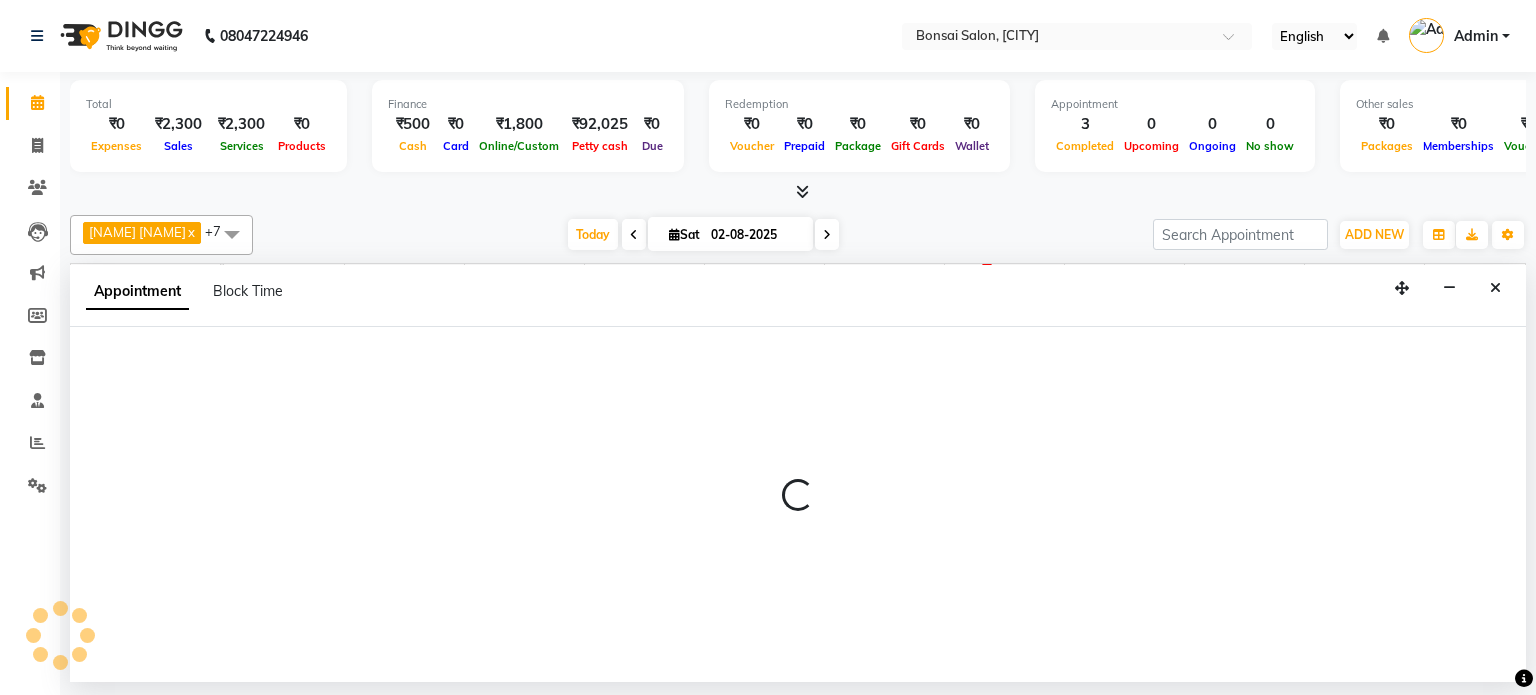 select on "53173" 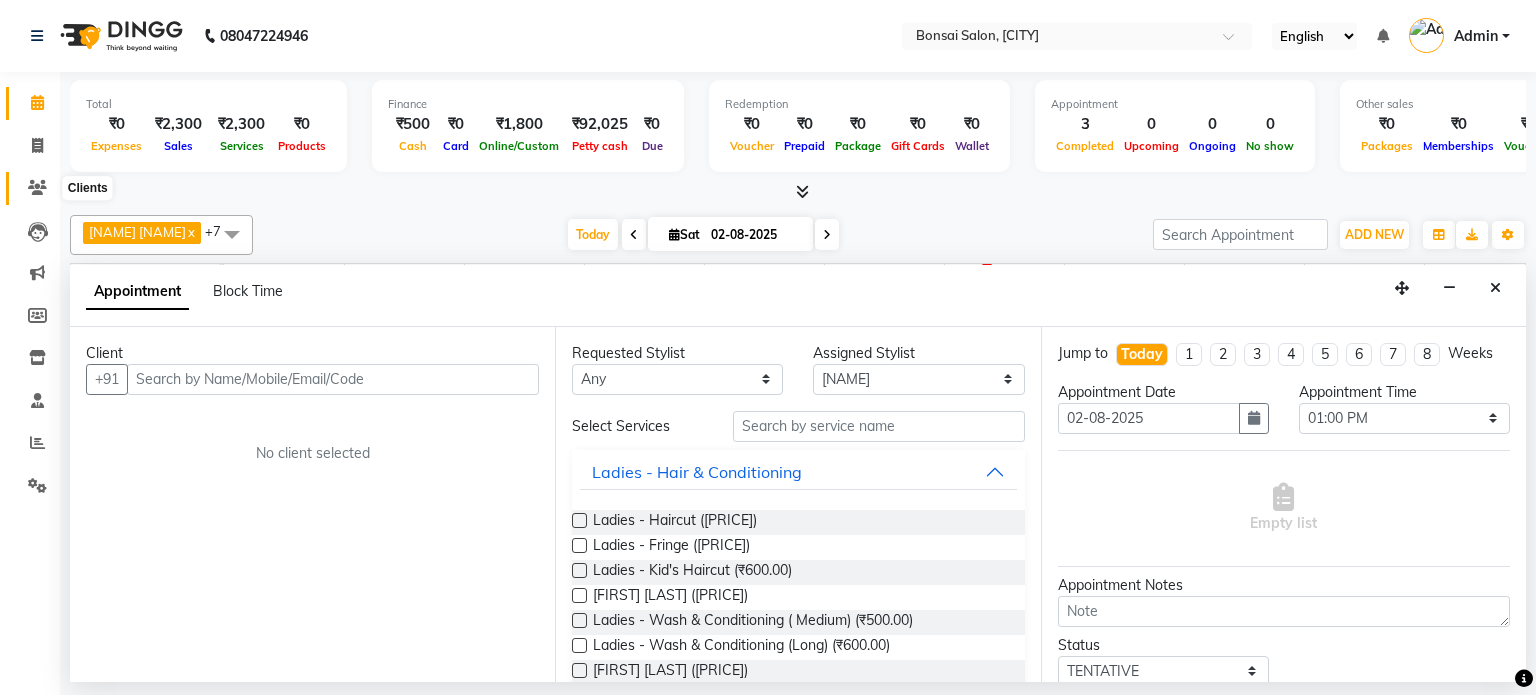 click 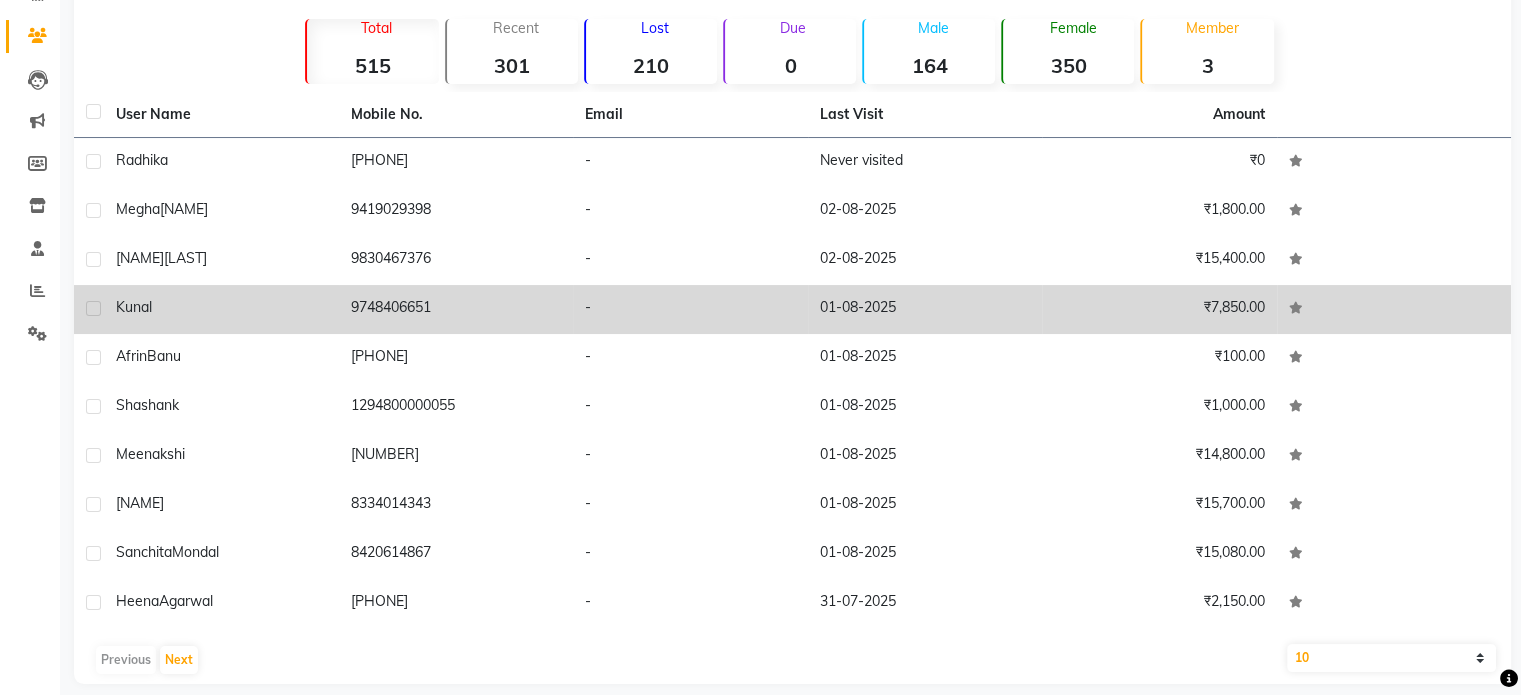scroll, scrollTop: 170, scrollLeft: 0, axis: vertical 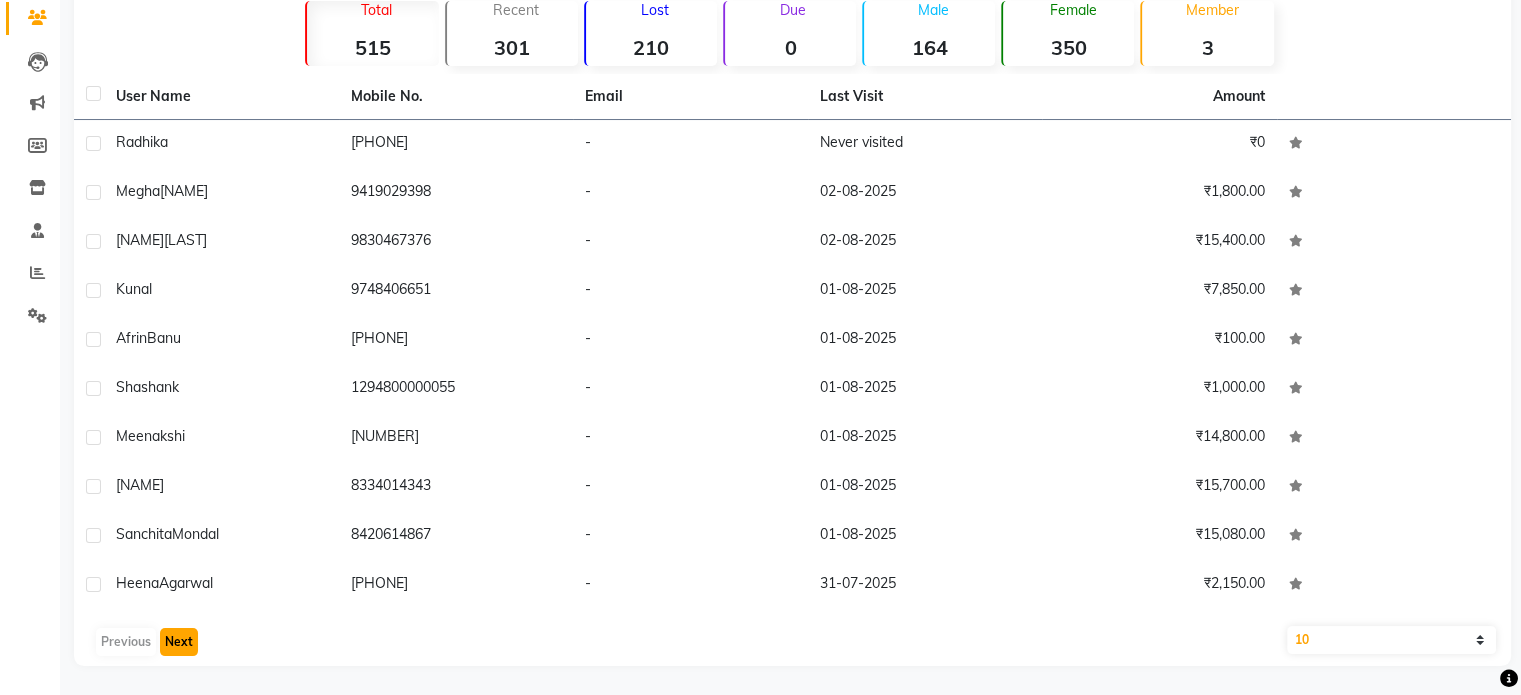 click on "Next" 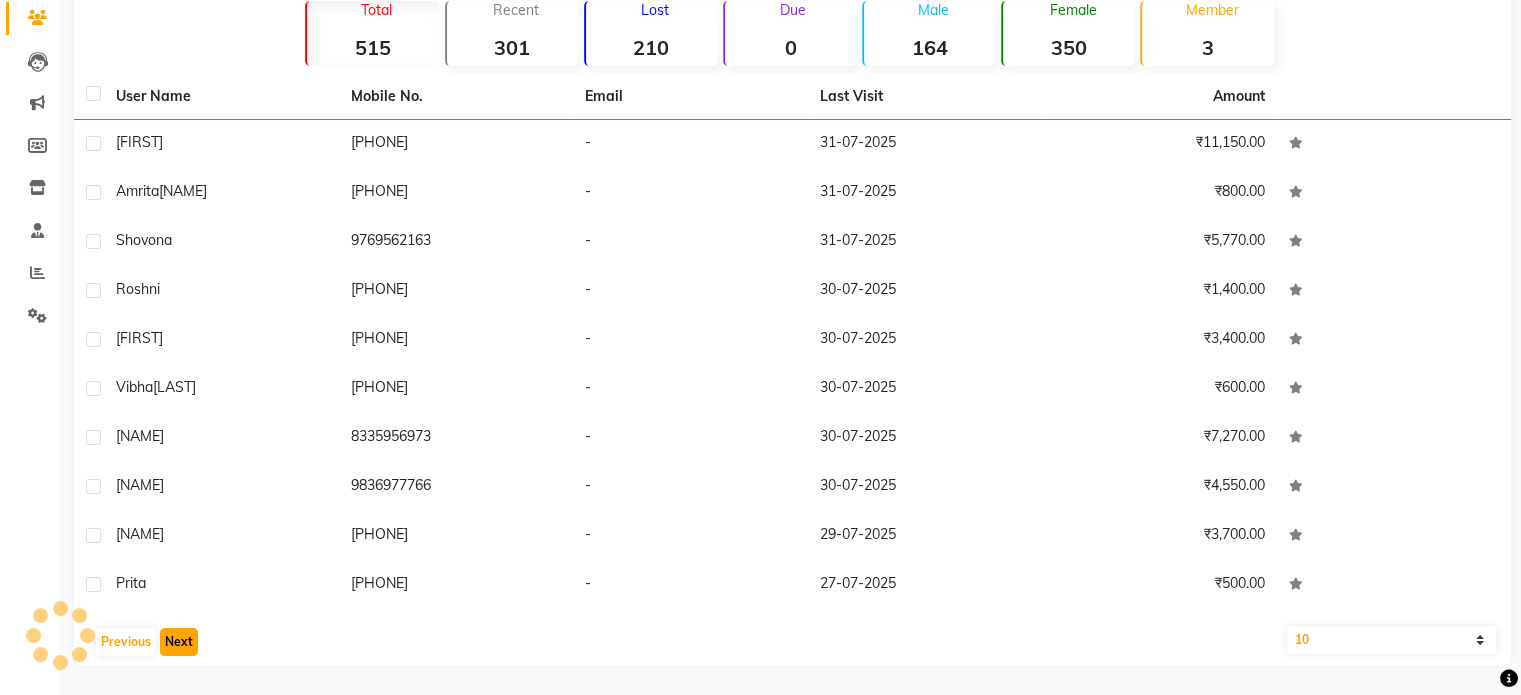 click on "Next" 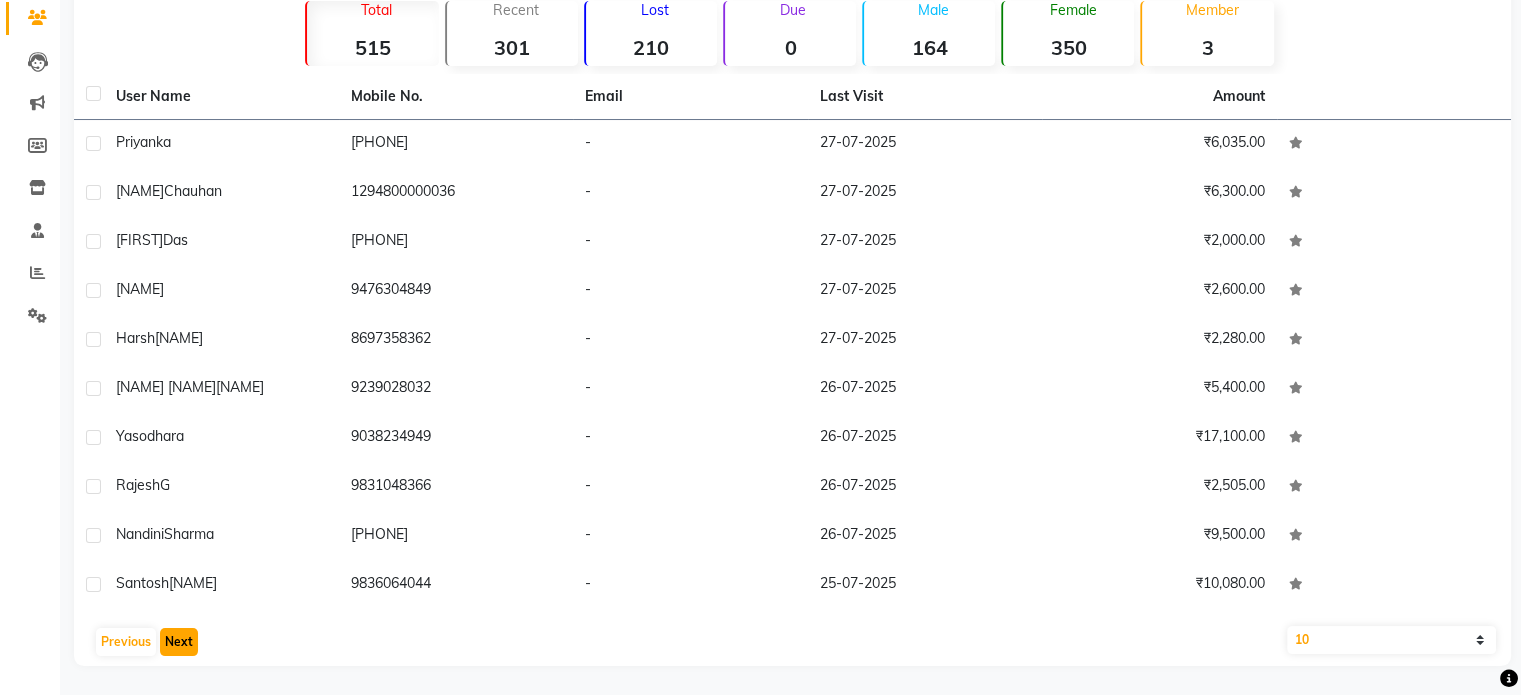 click on "Next" 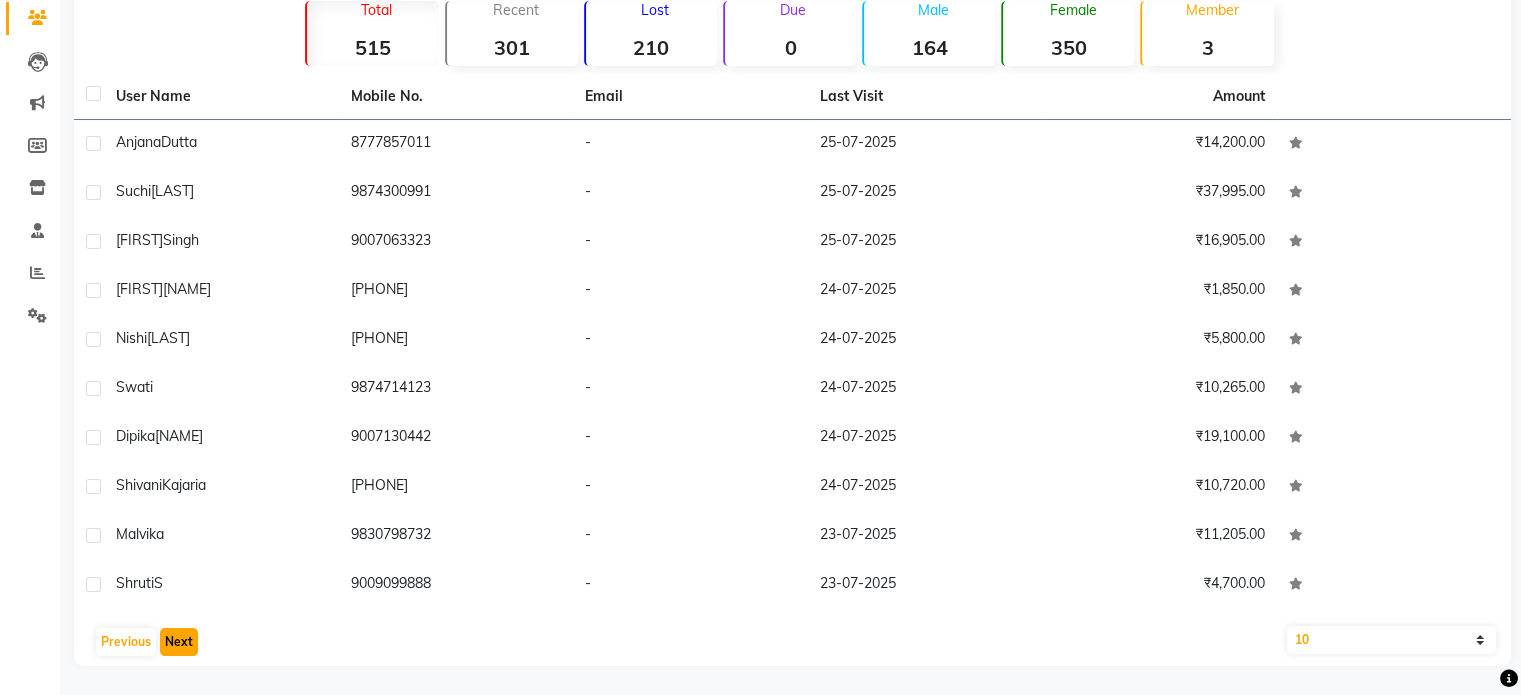 click on "Next" 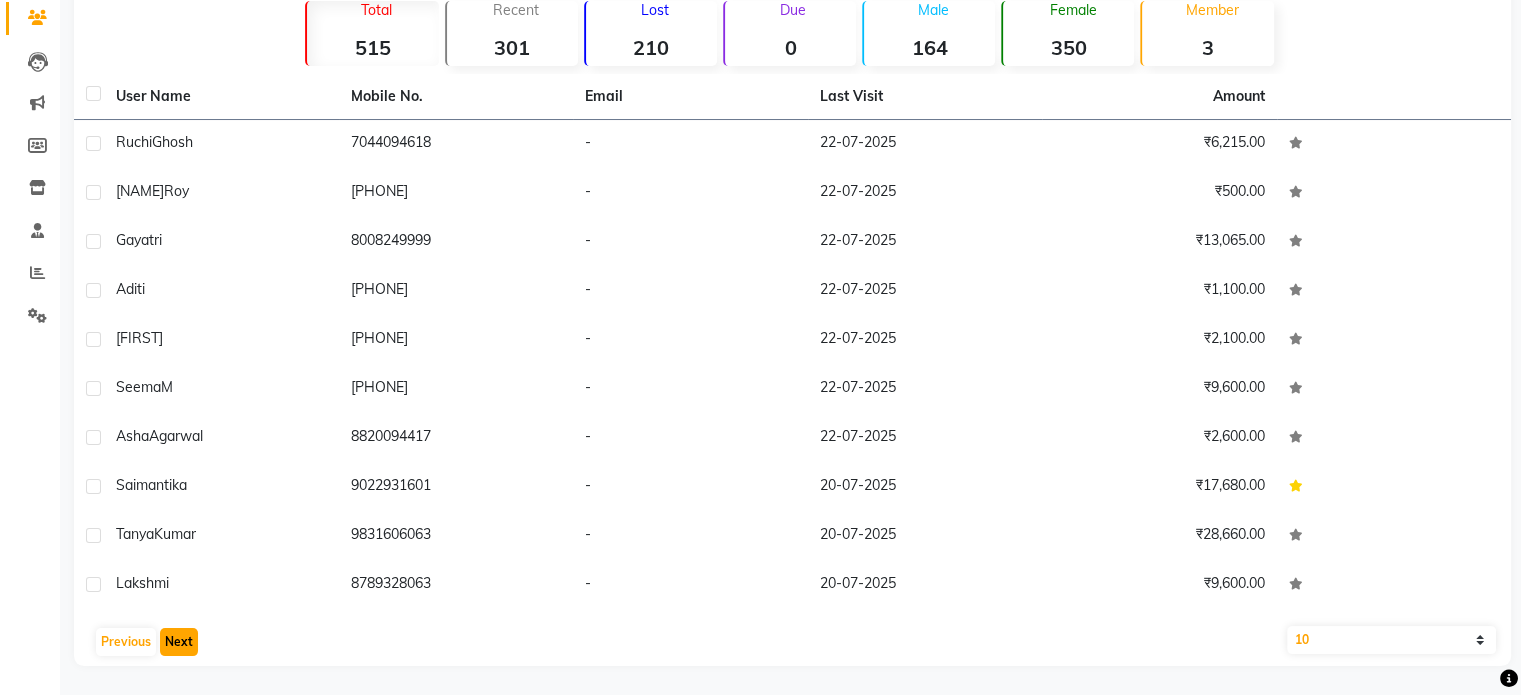 click on "Next" 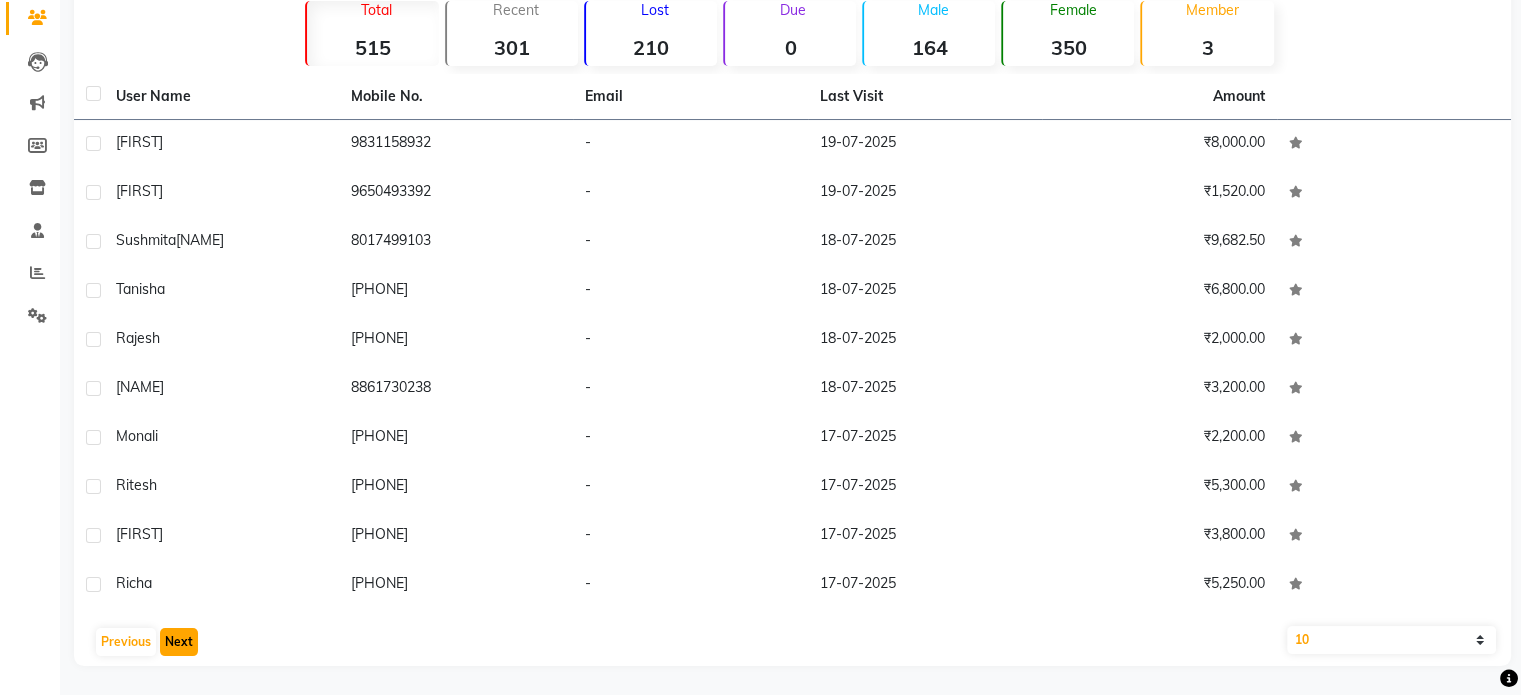 click on "Next" 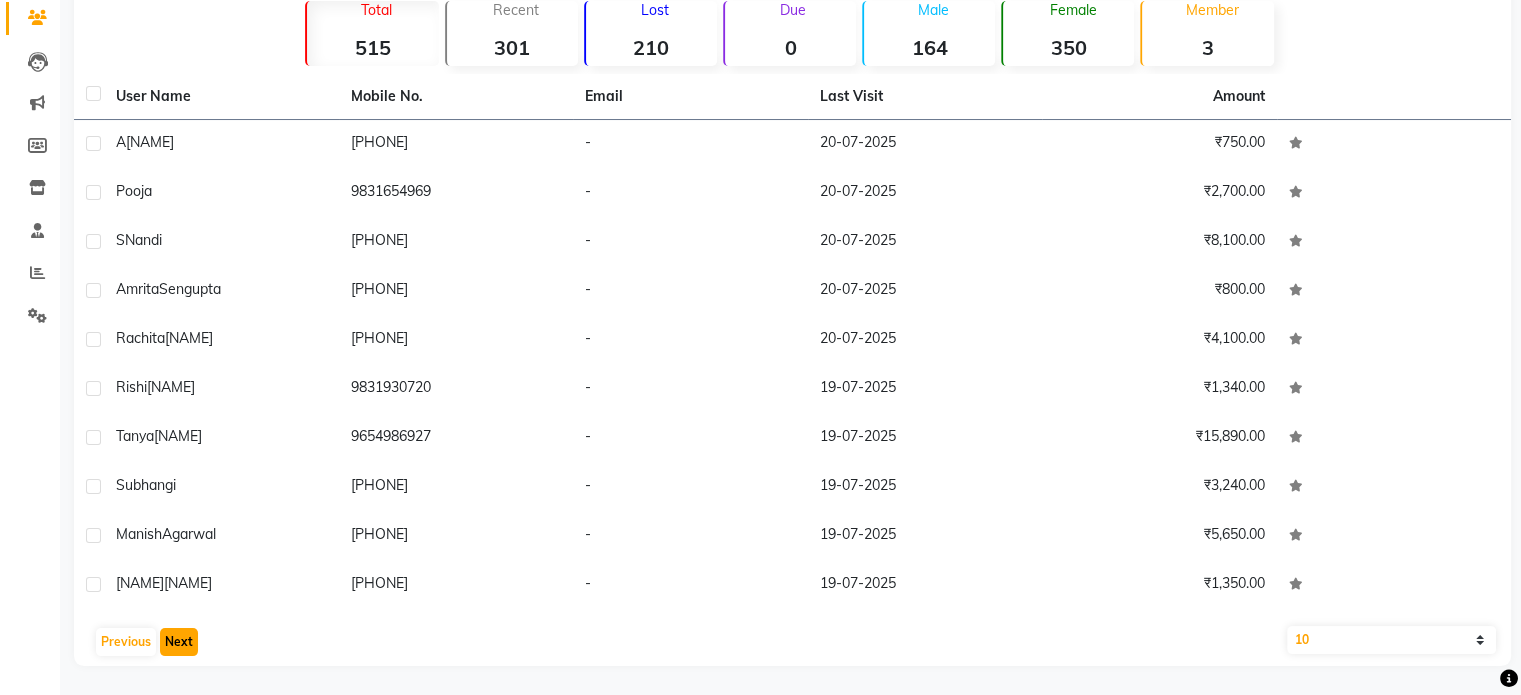 click on "Next" 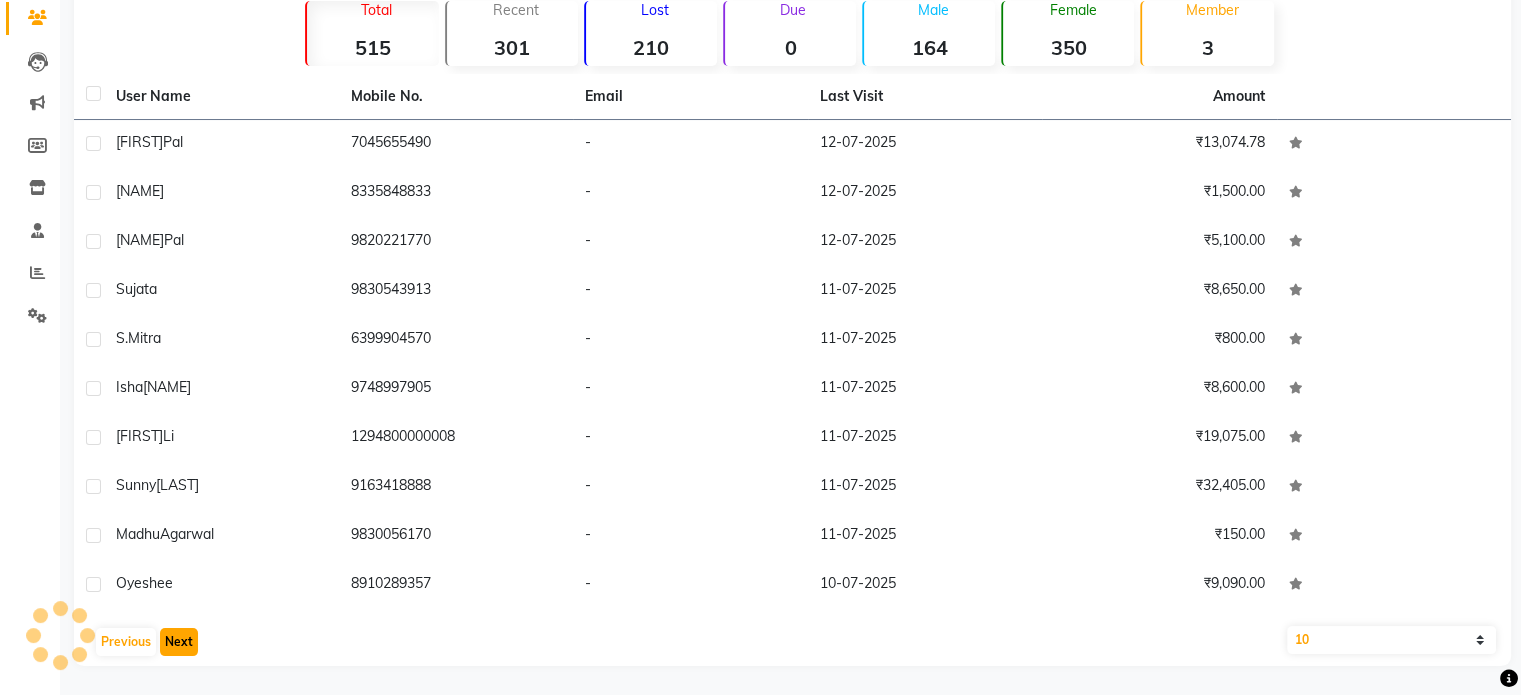 click on "Next" 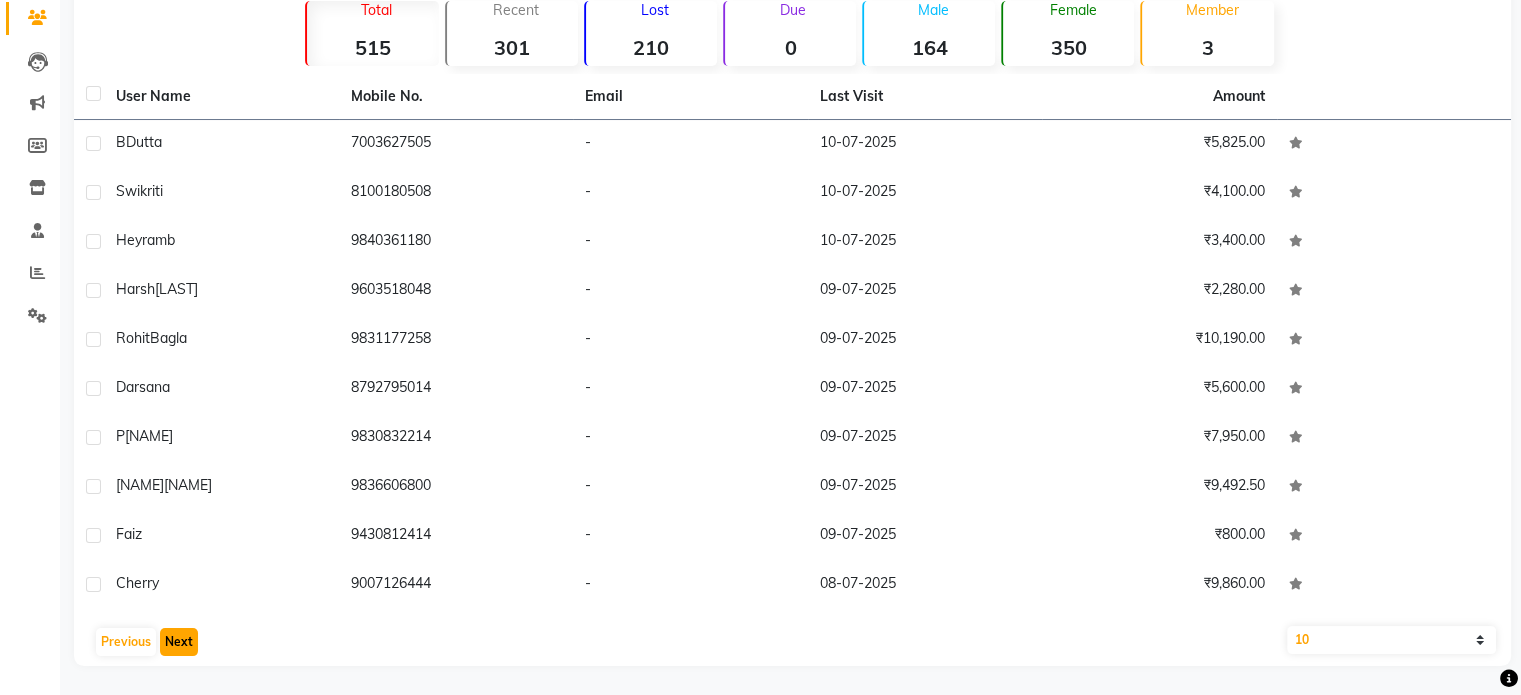 click on "Next" 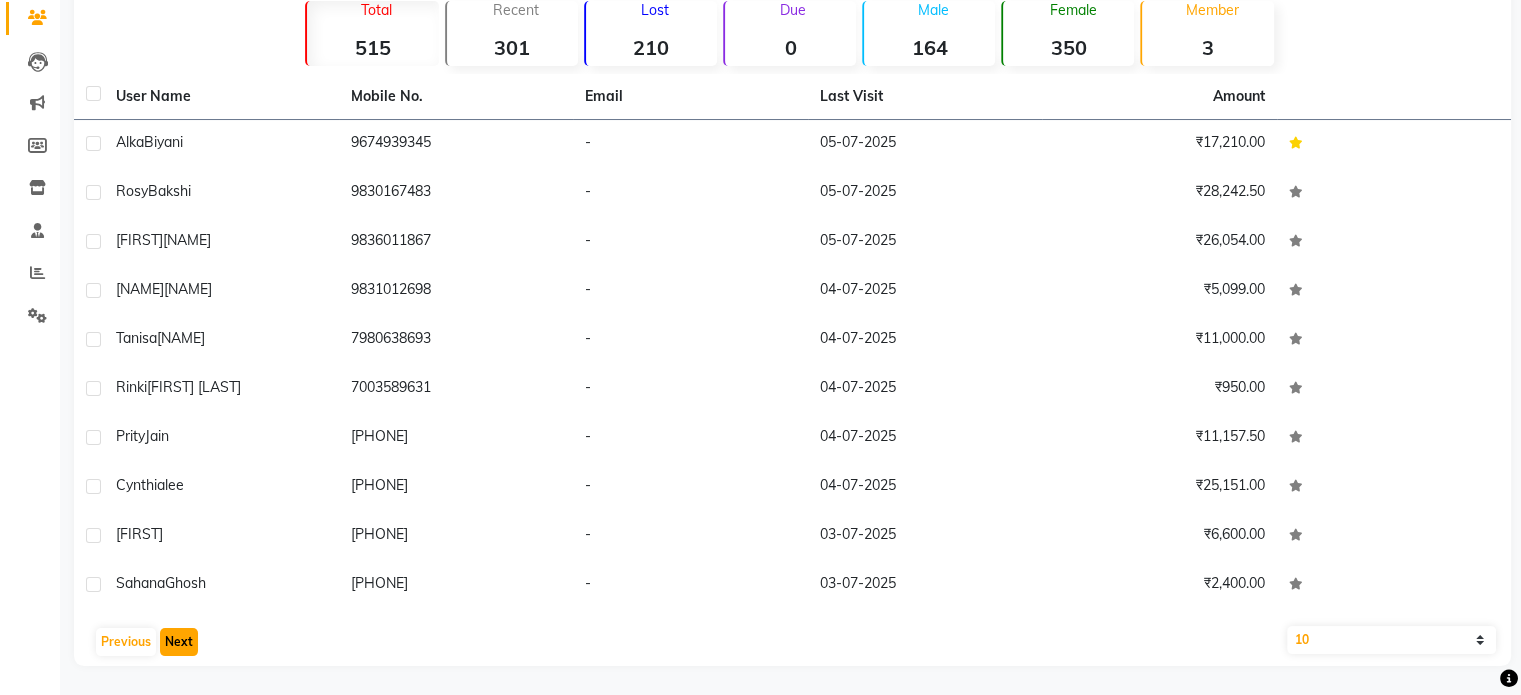 click on "Next" 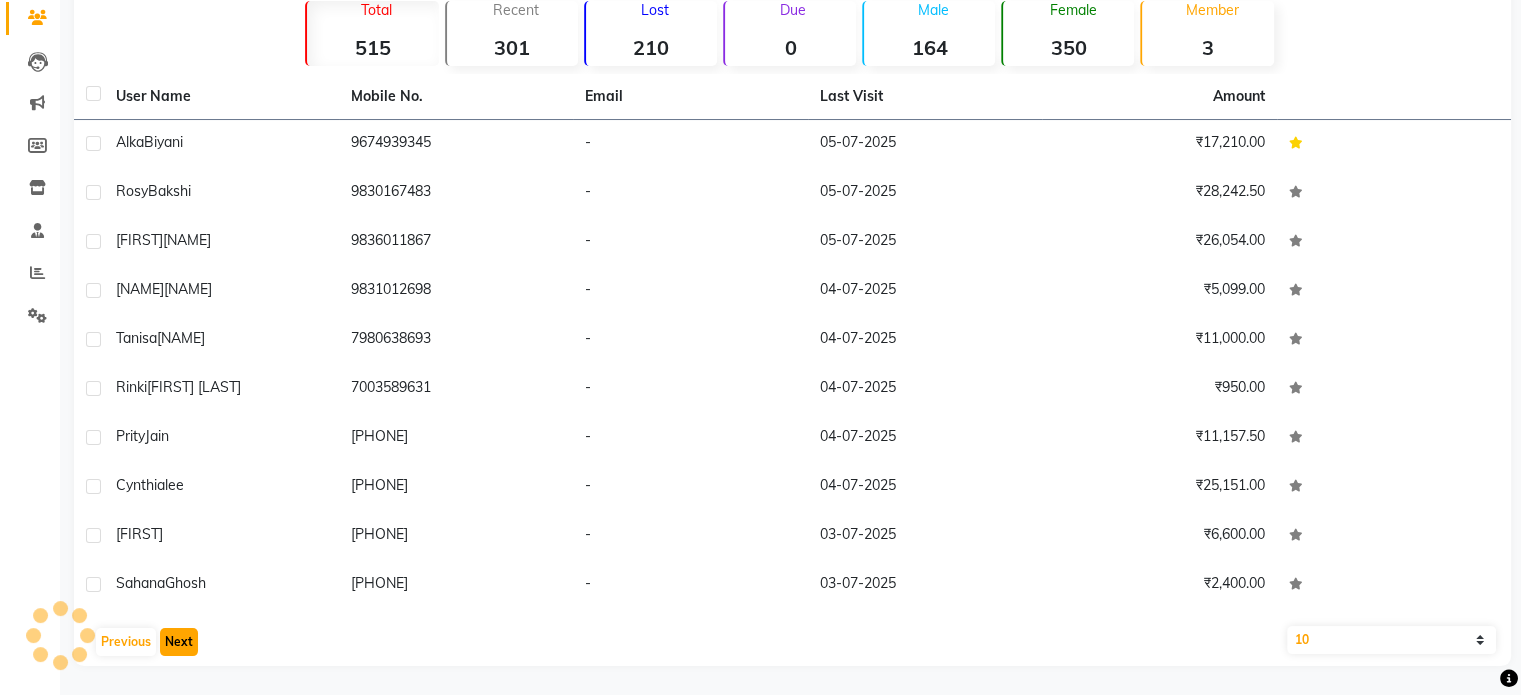 click on "Next" 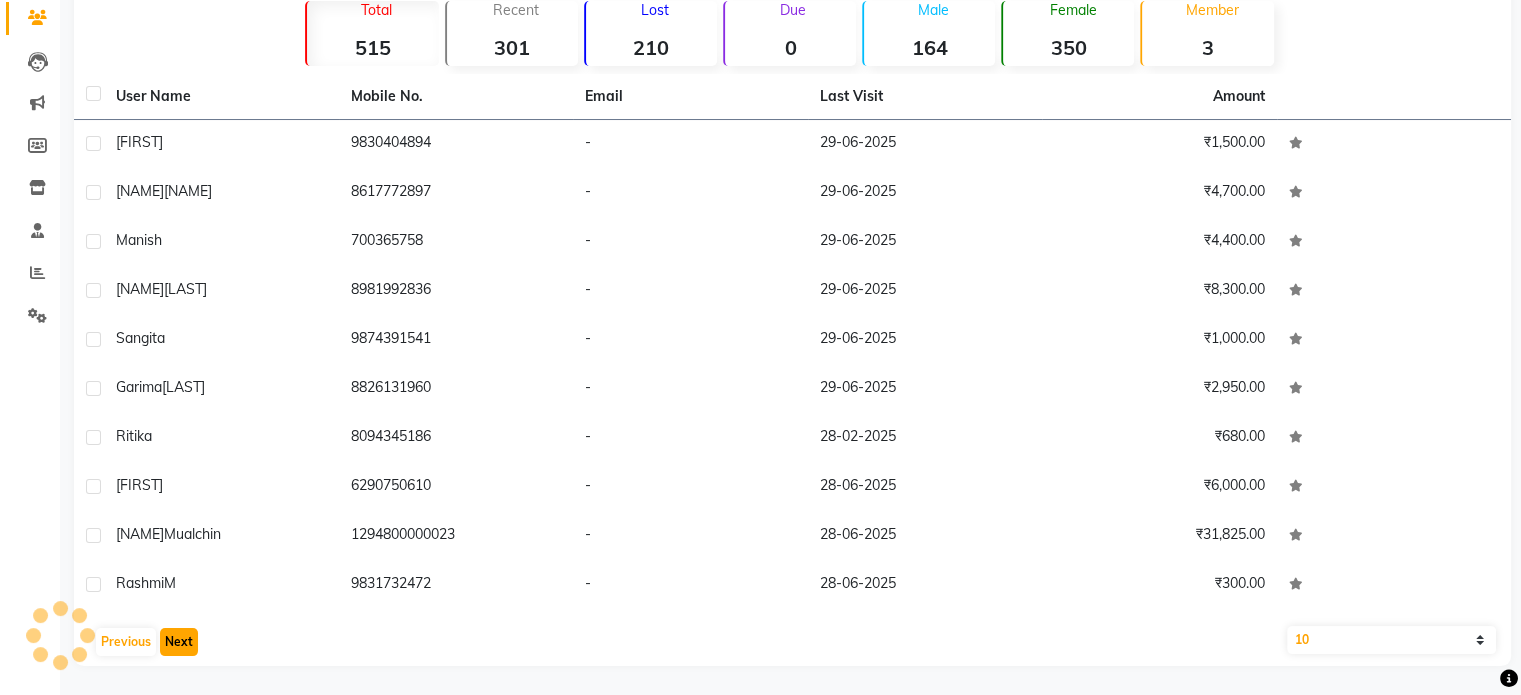 click on "Next" 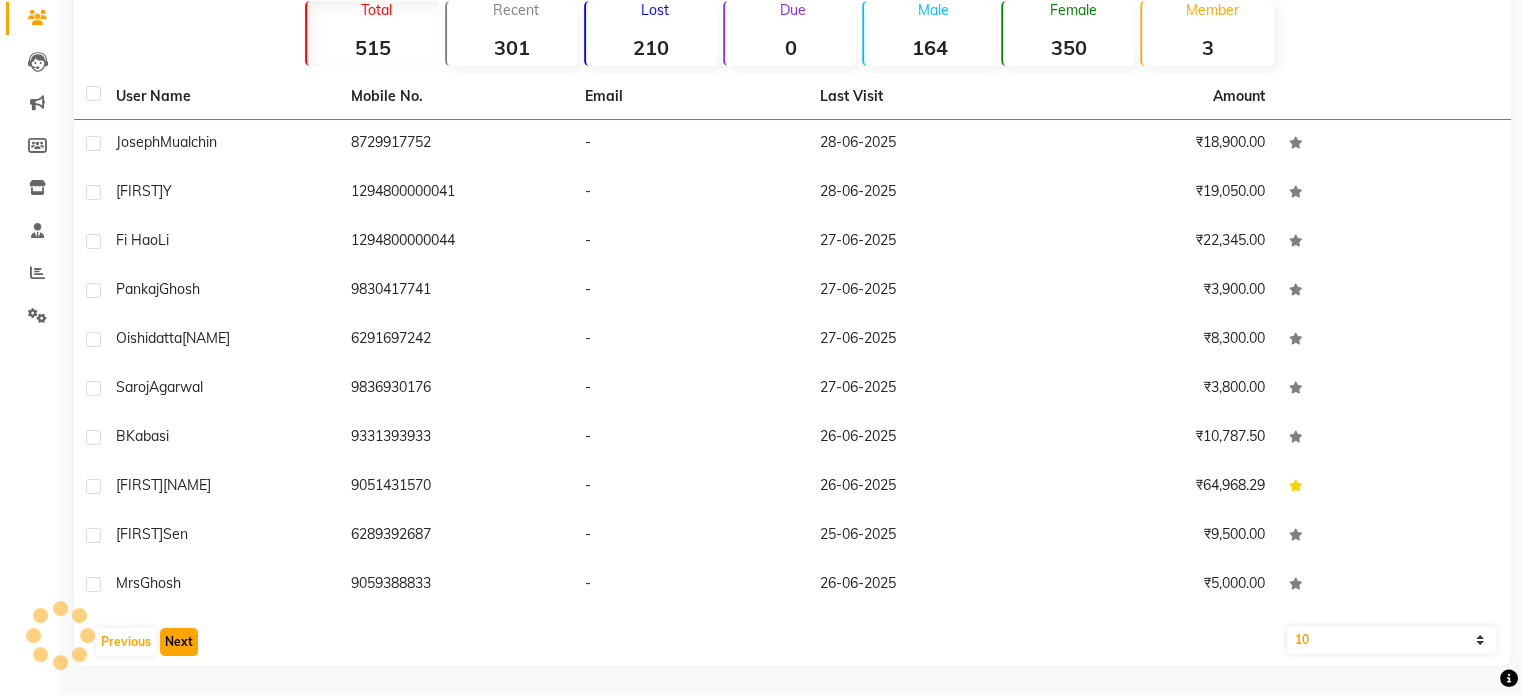 click on "Next" 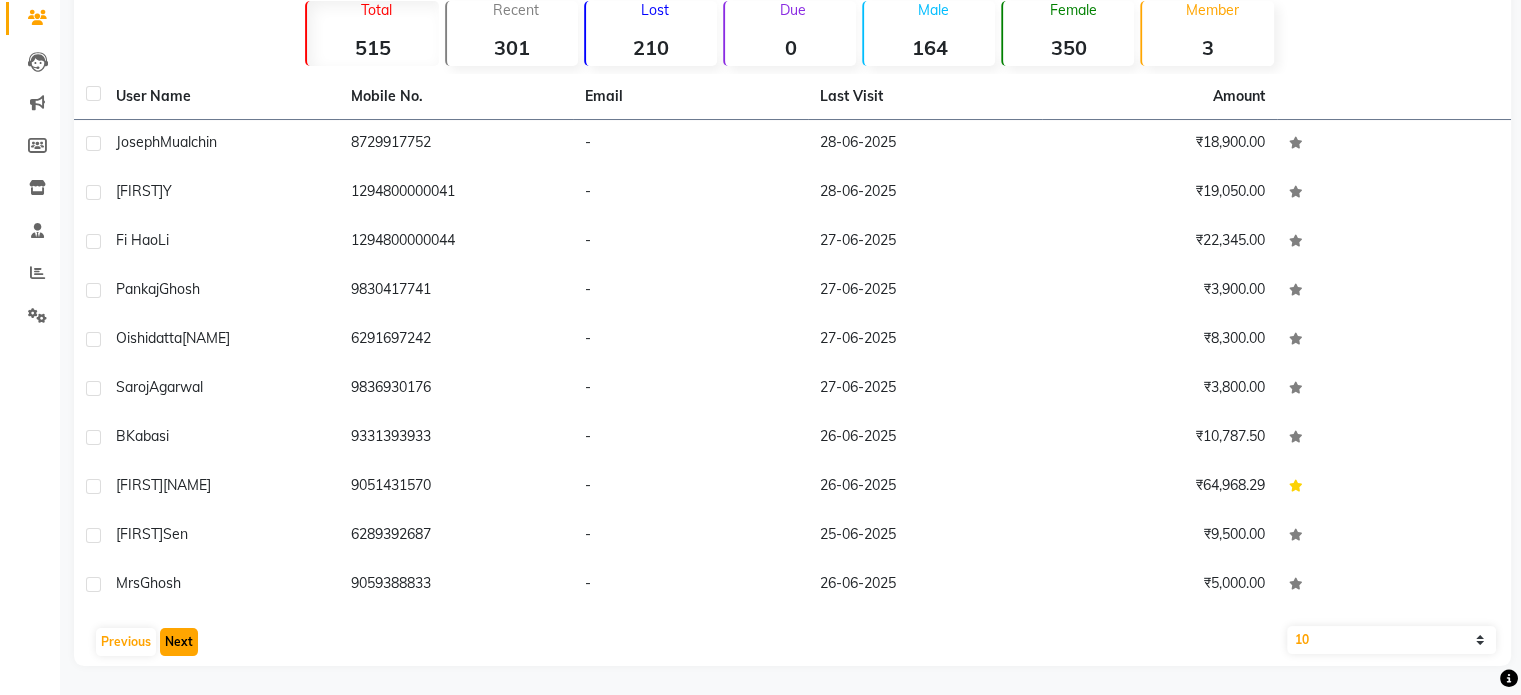 click on "Next" 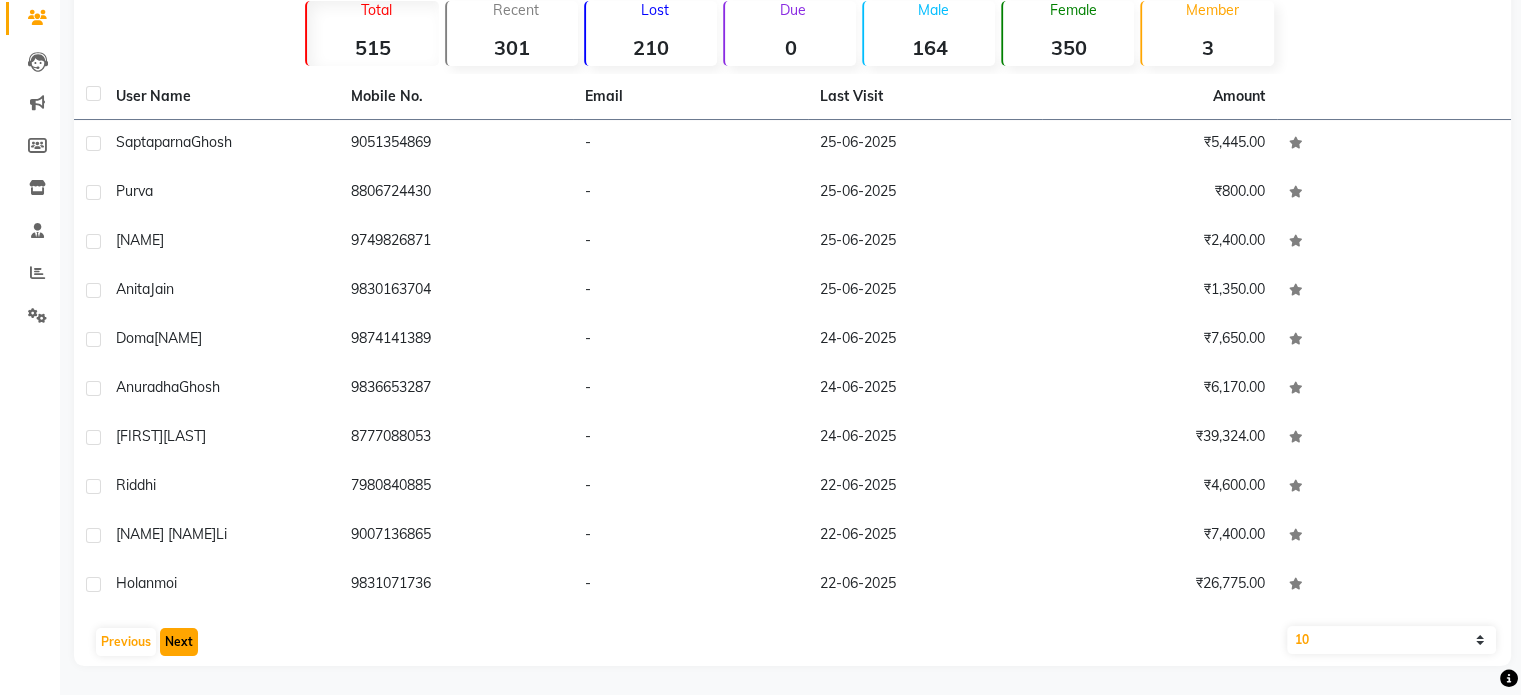click on "Next" 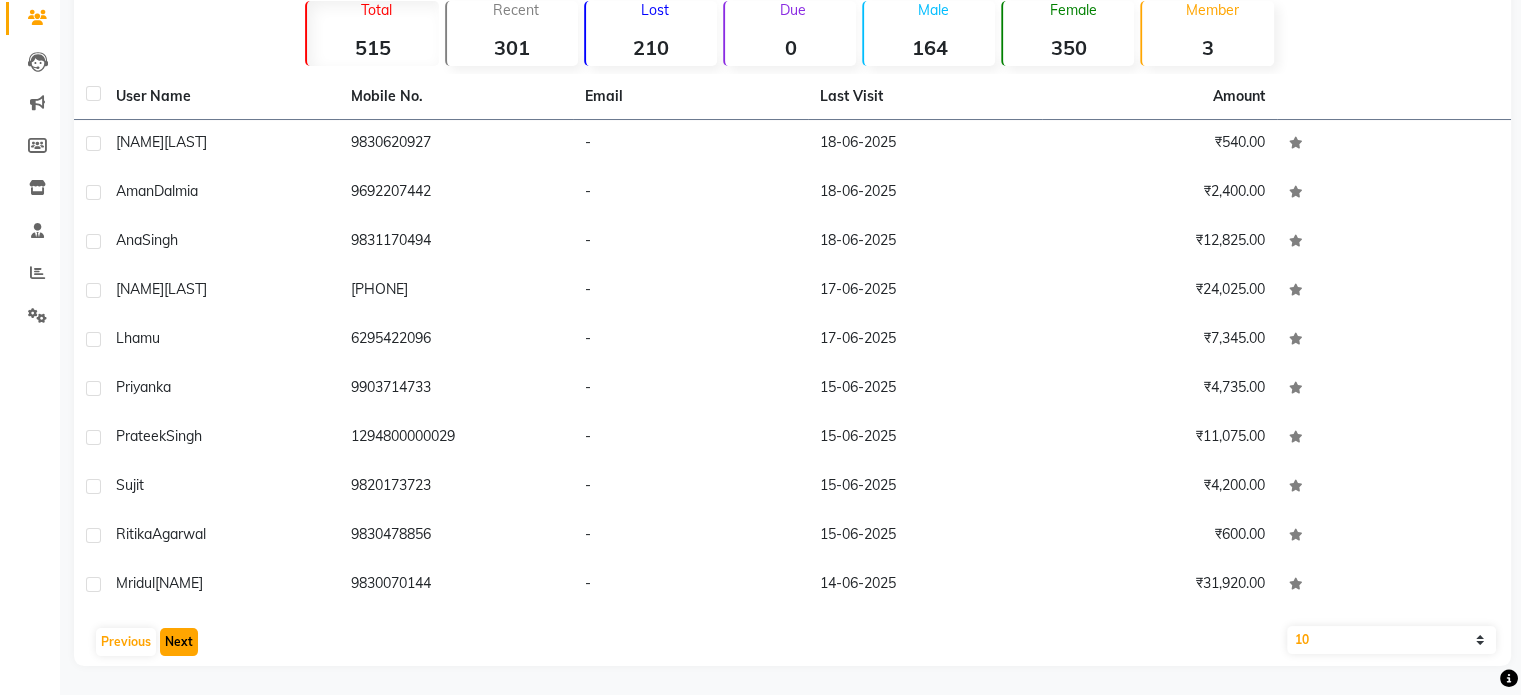 click on "Next" 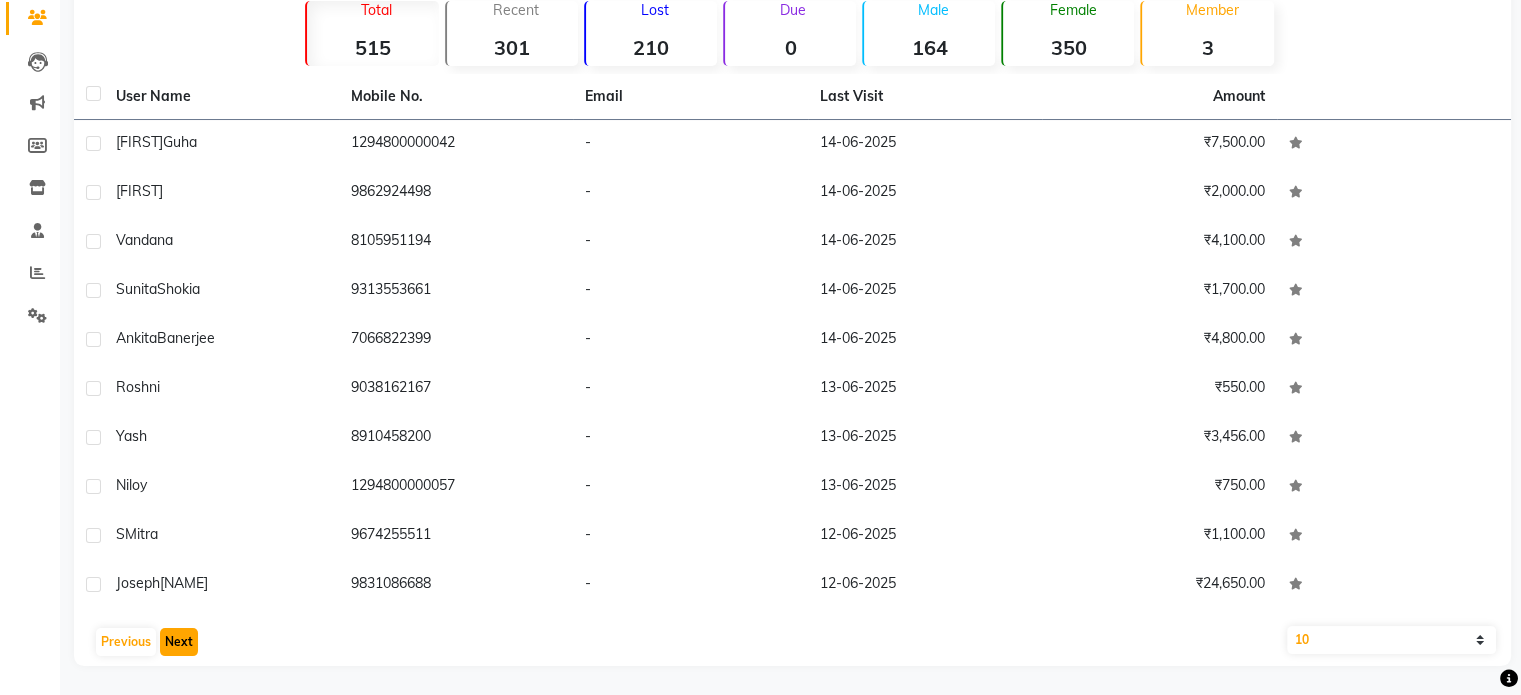 click on "Next" 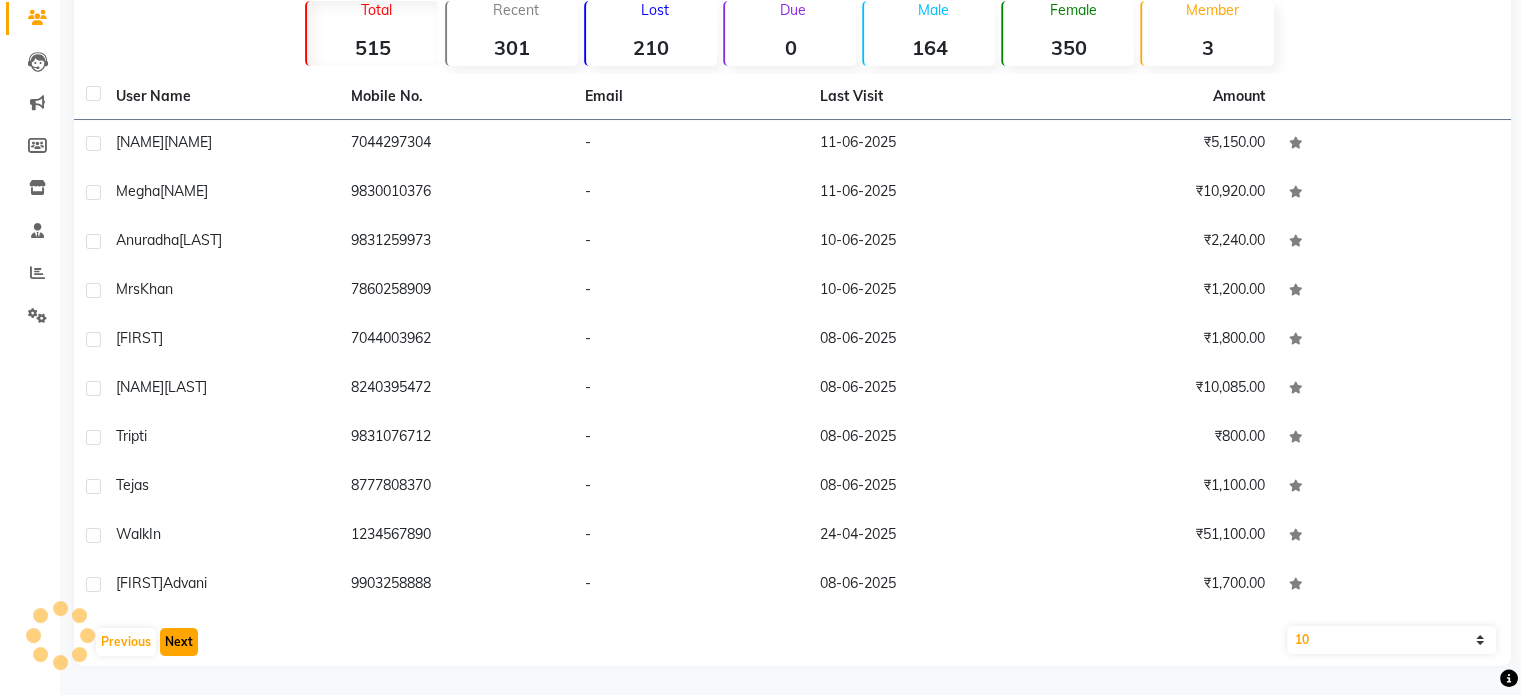click on "Next" 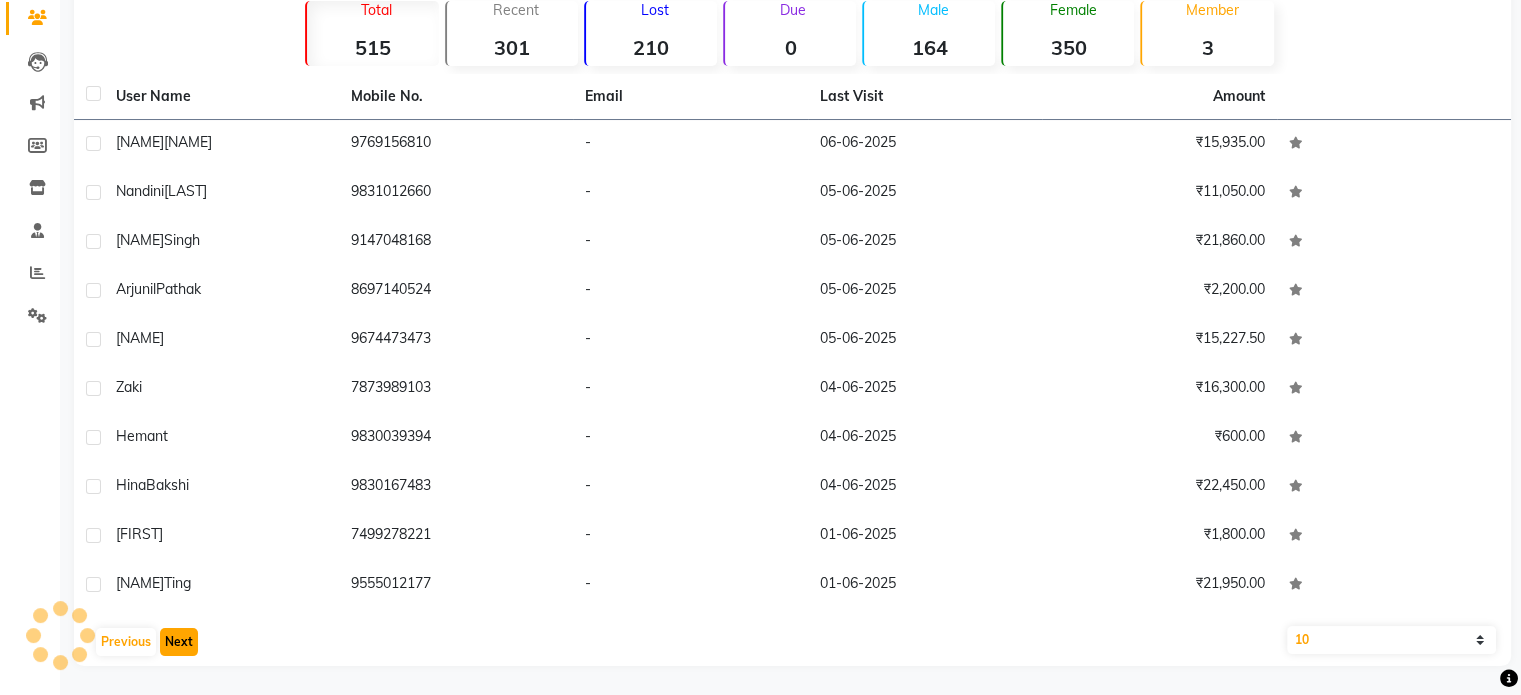 click on "Next" 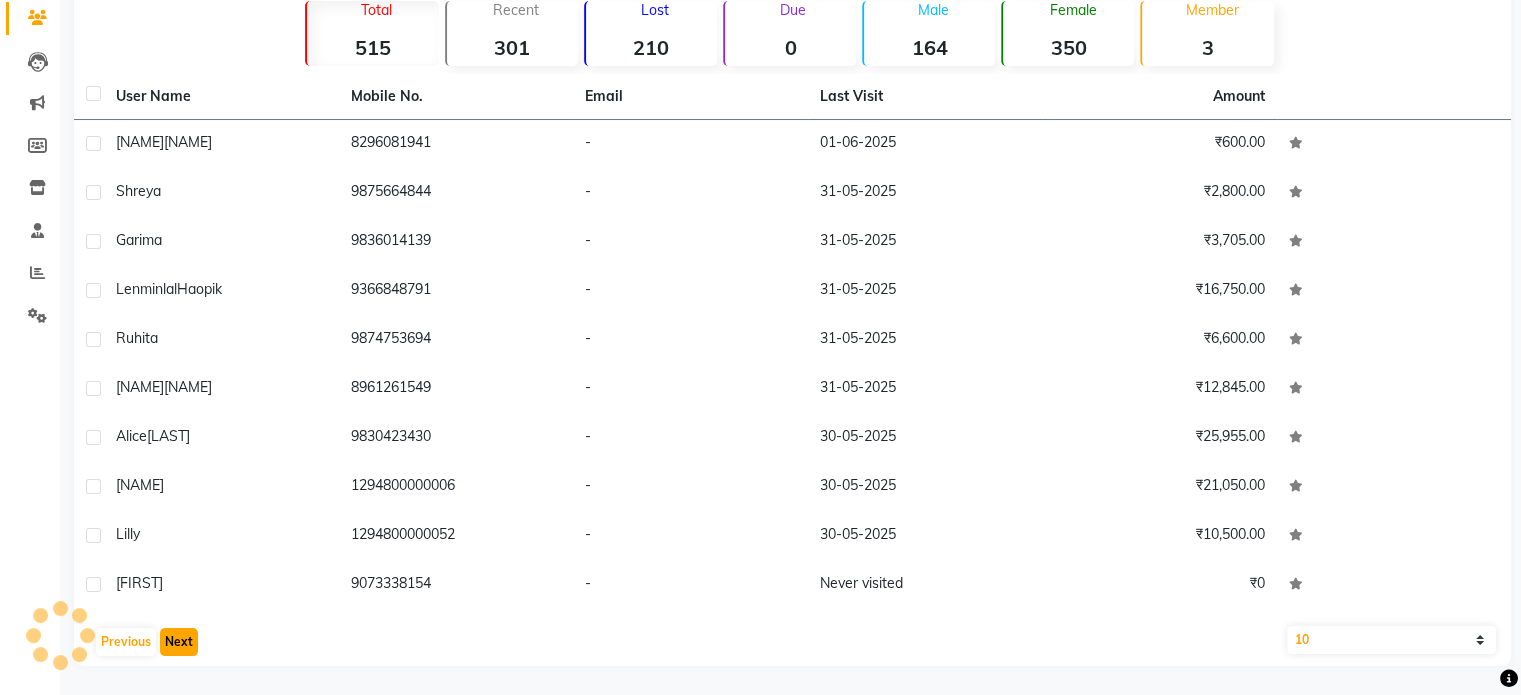 click on "Next" 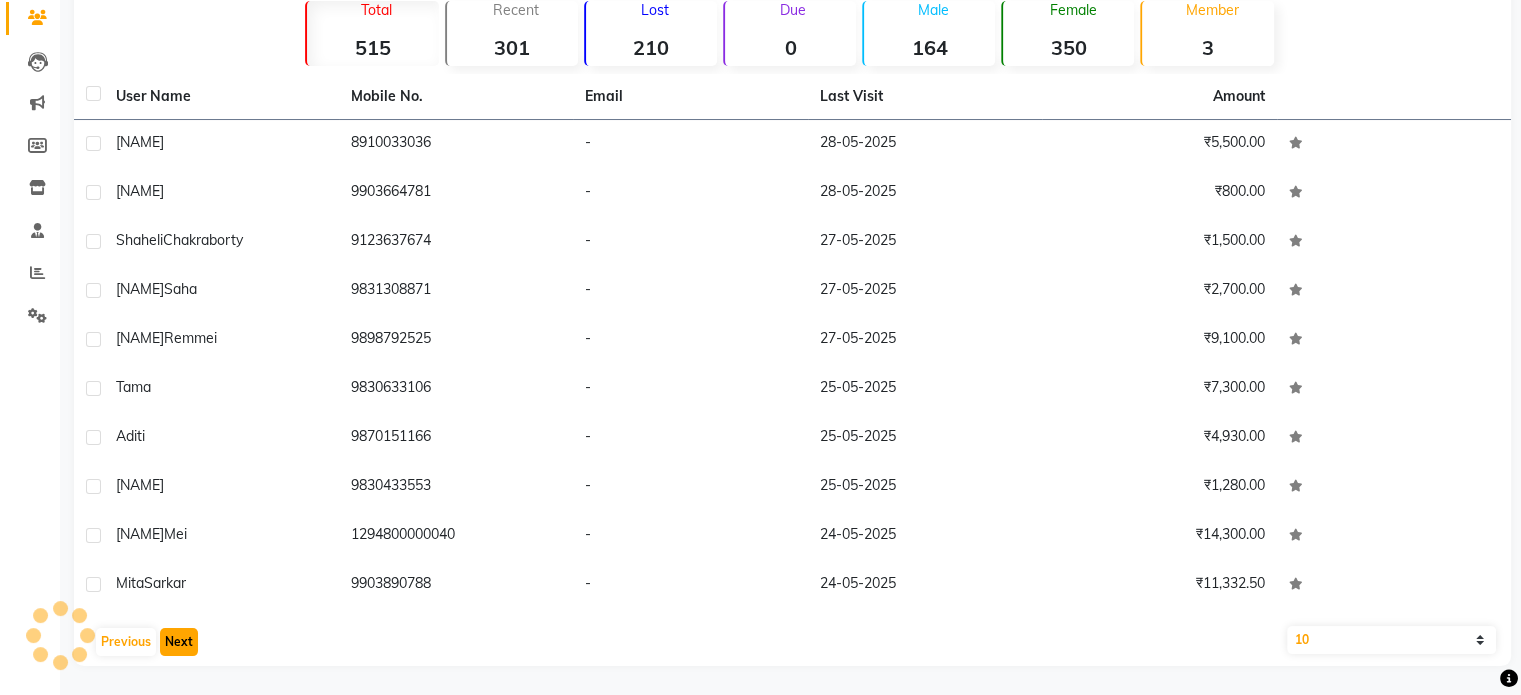 click on "Next" 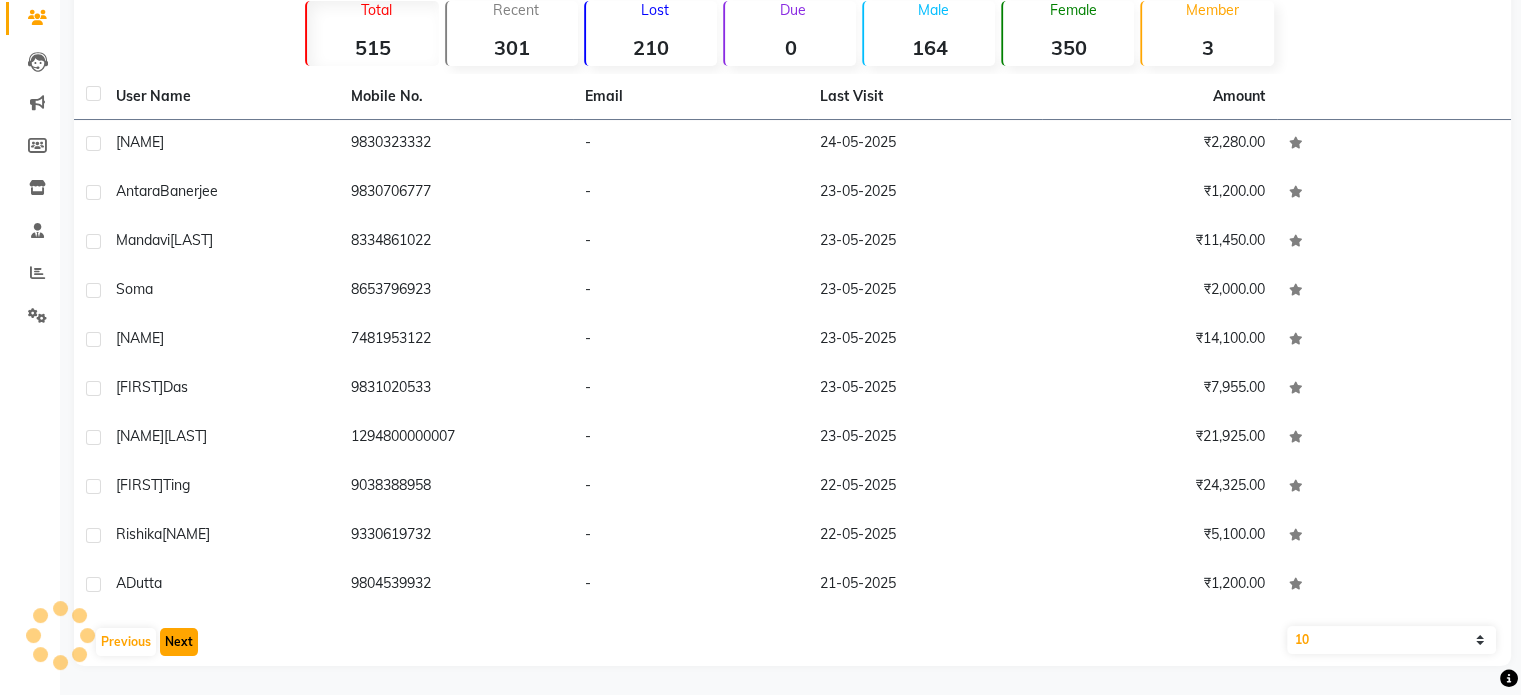 click on "Next" 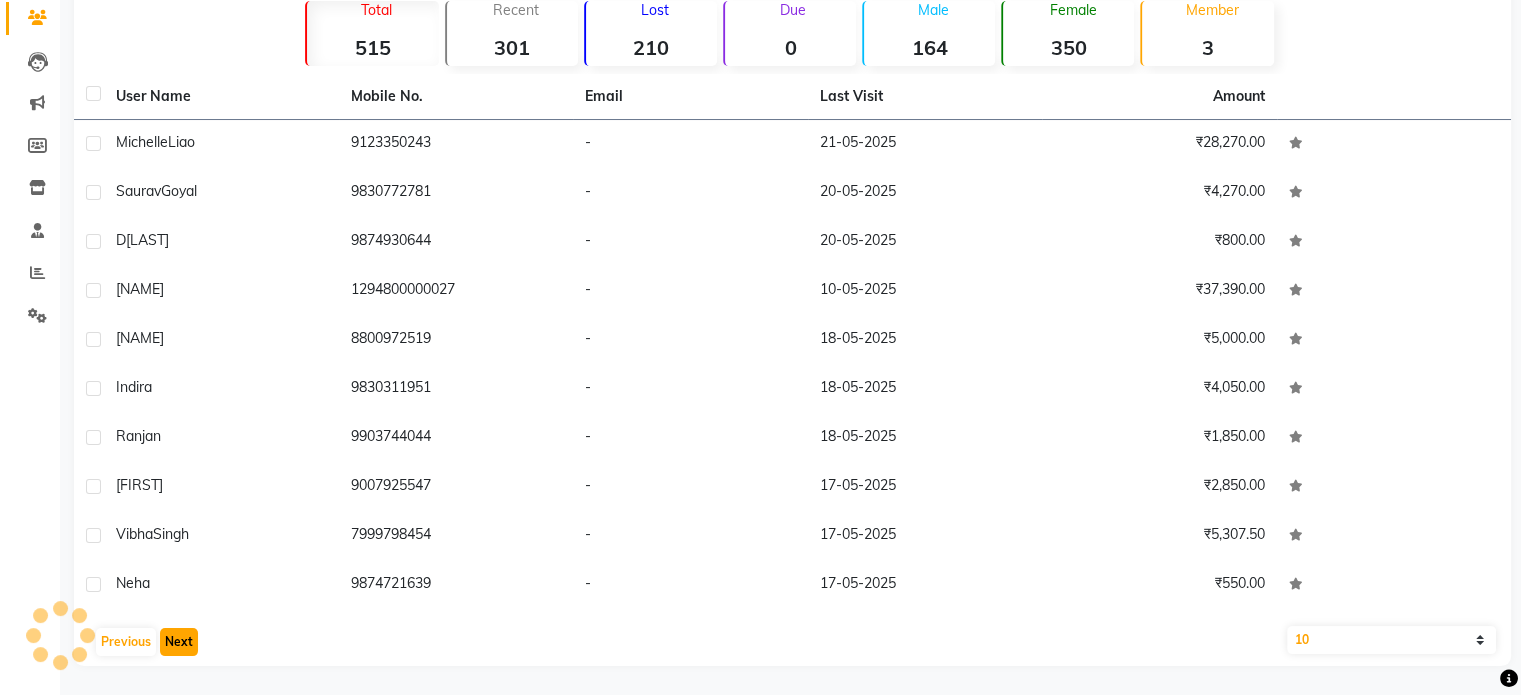 click on "Next" 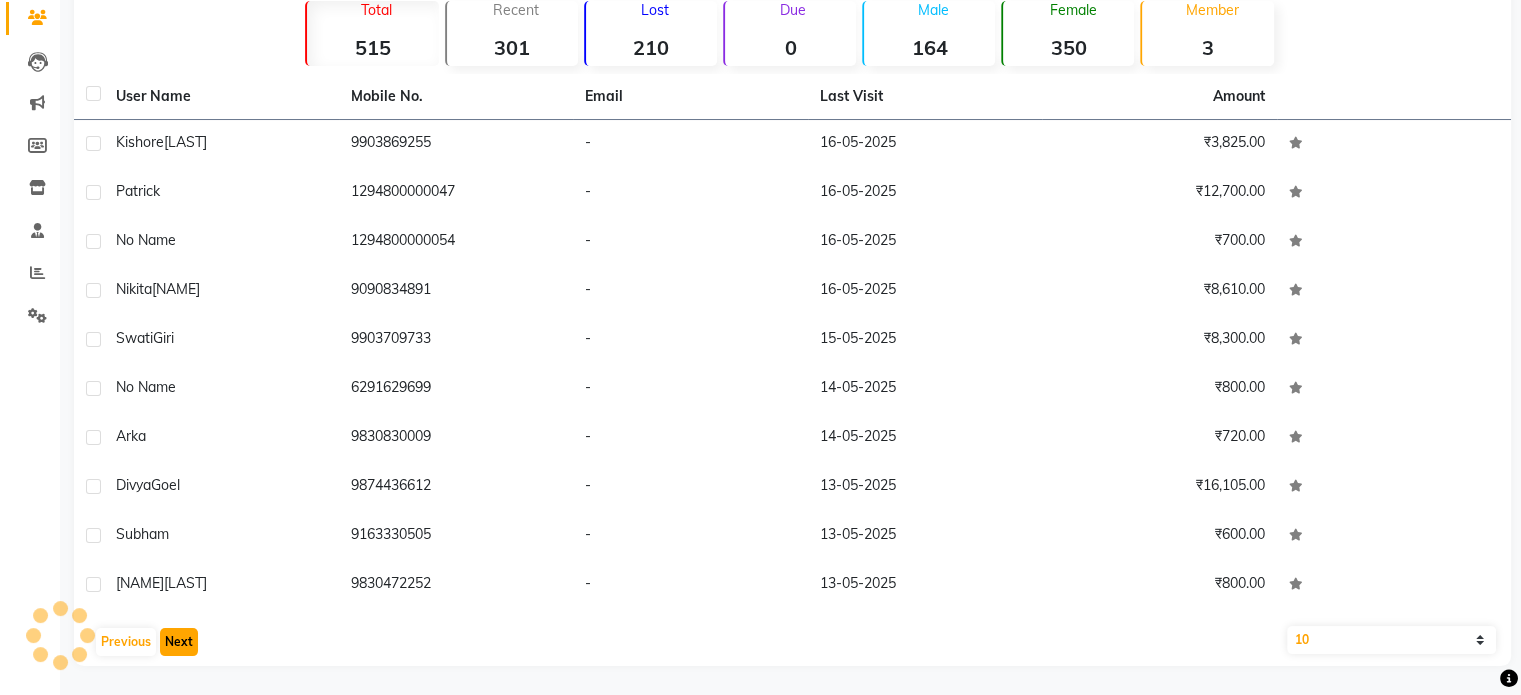 click on "Next" 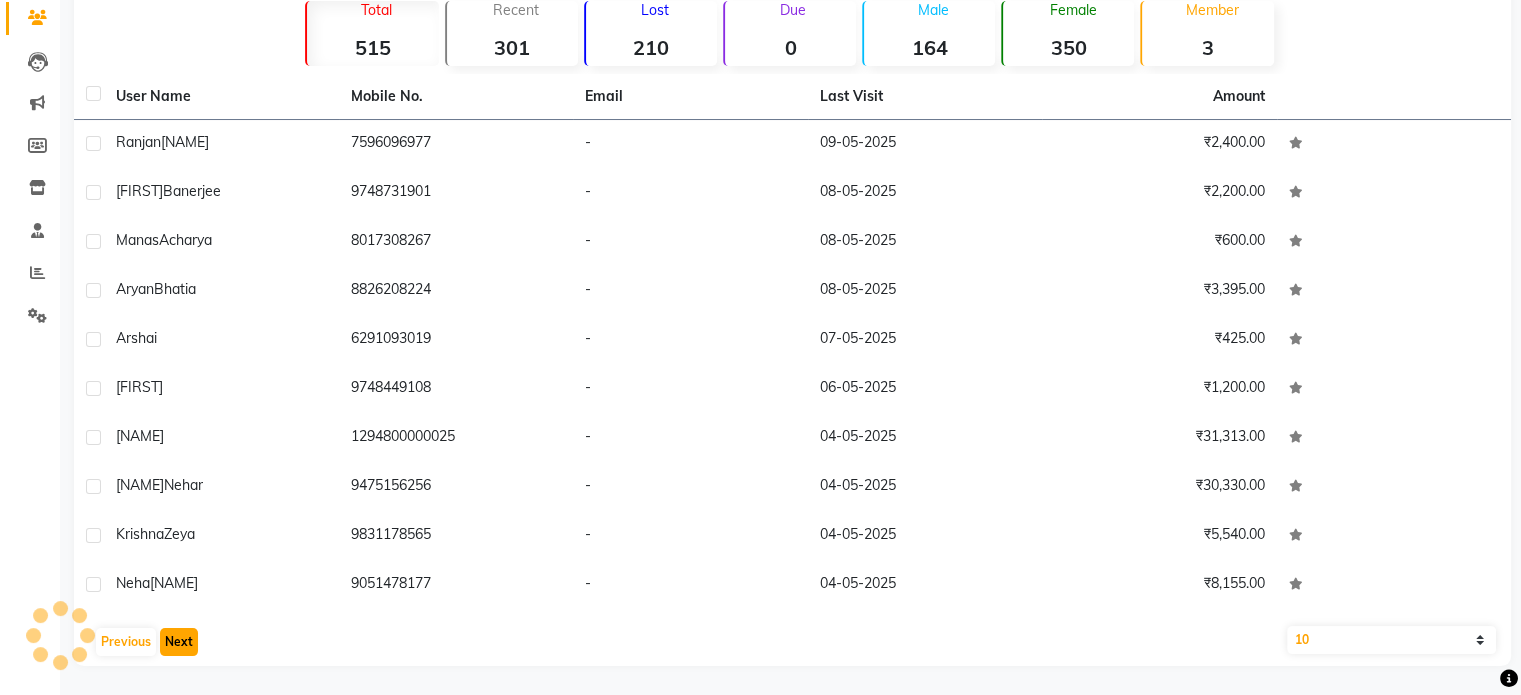 click on "Next" 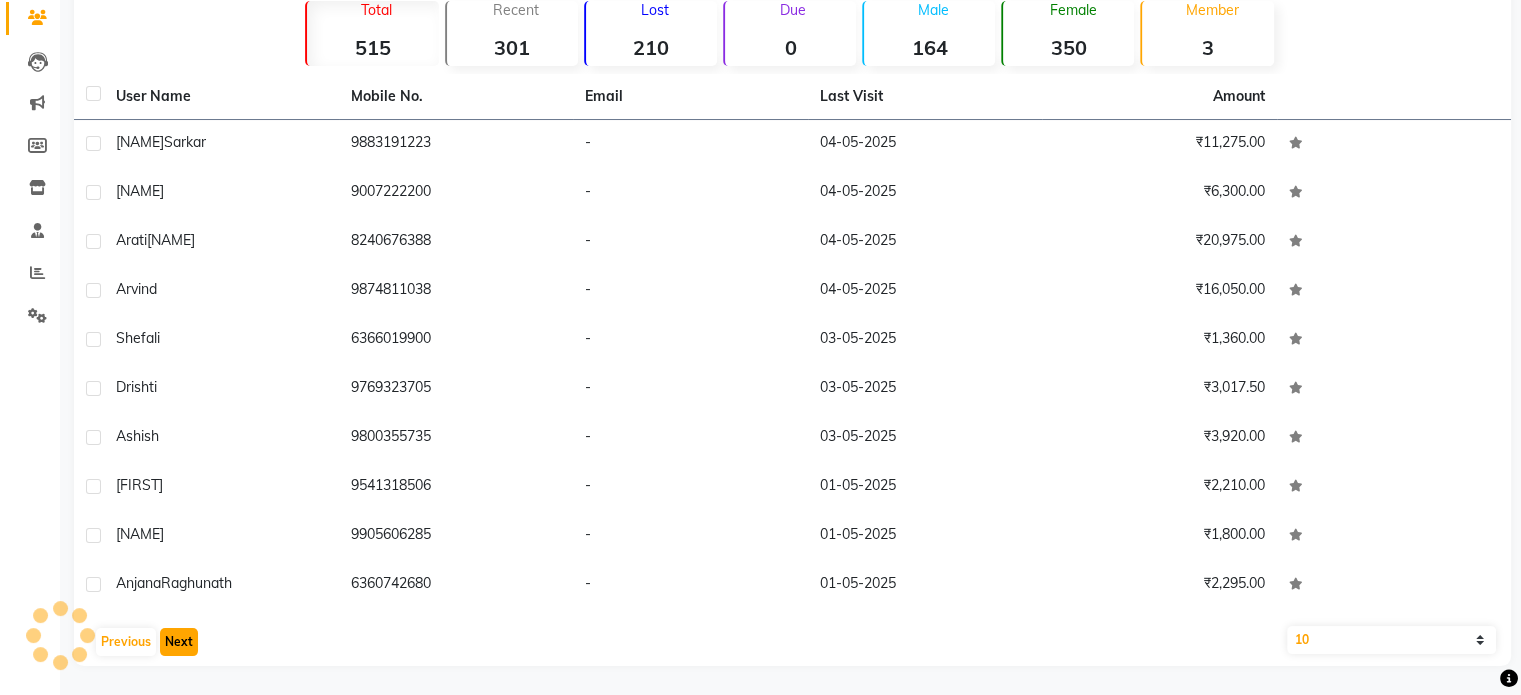 click on "Next" 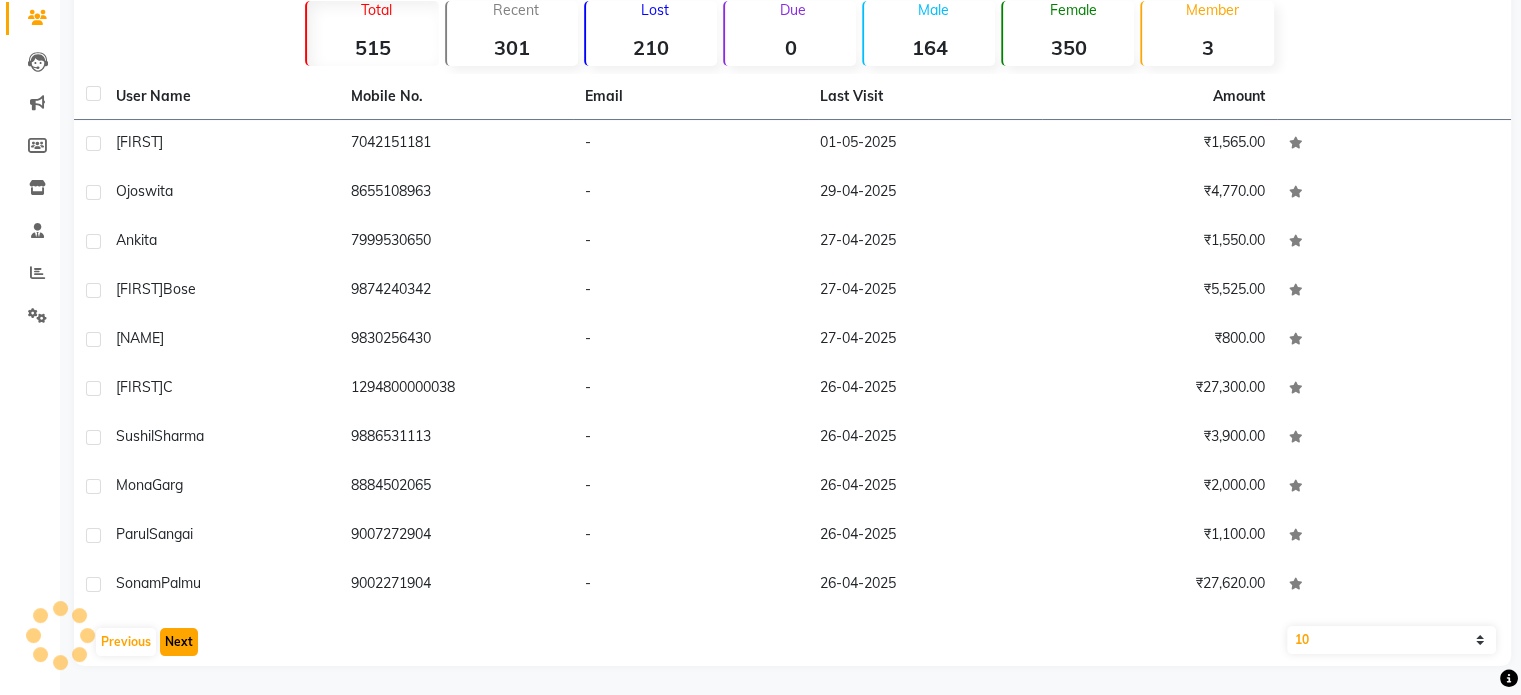 click on "Next" 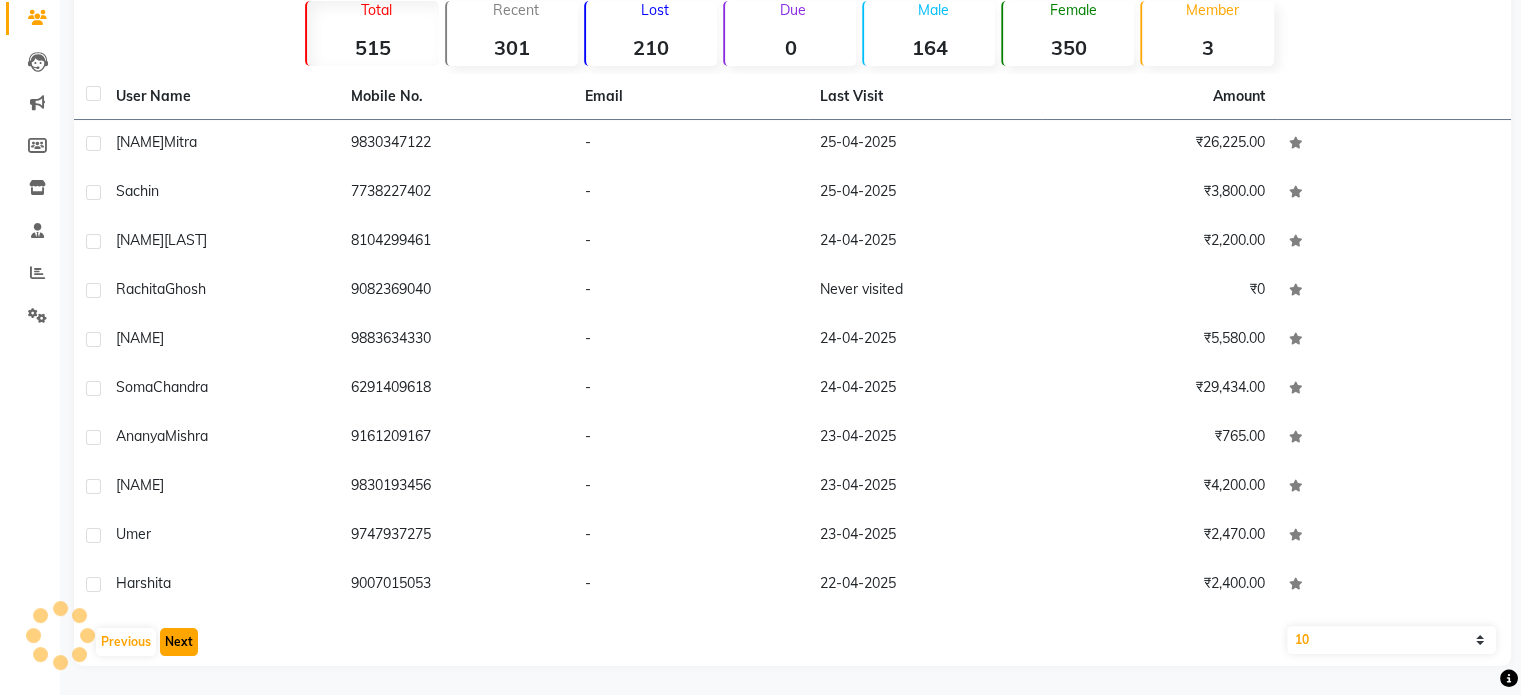 click on "Next" 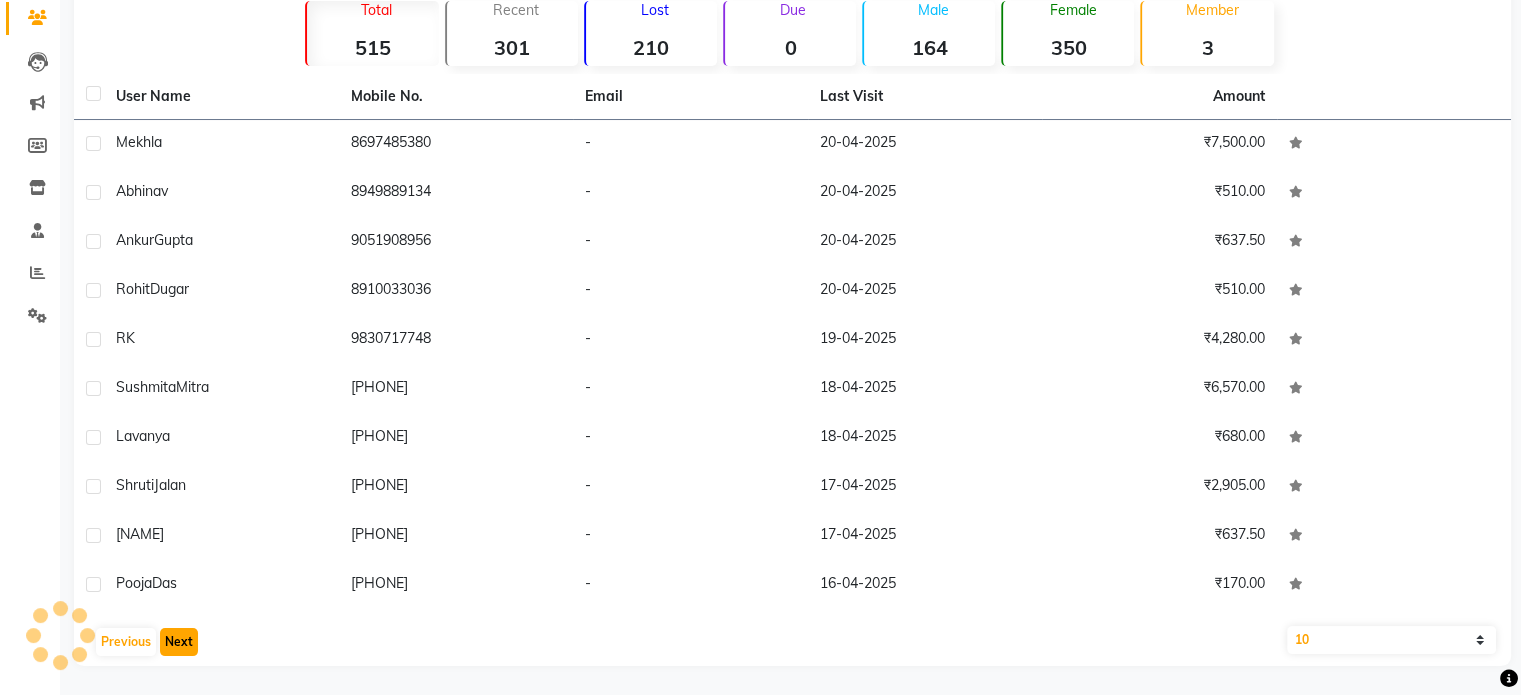 click on "Next" 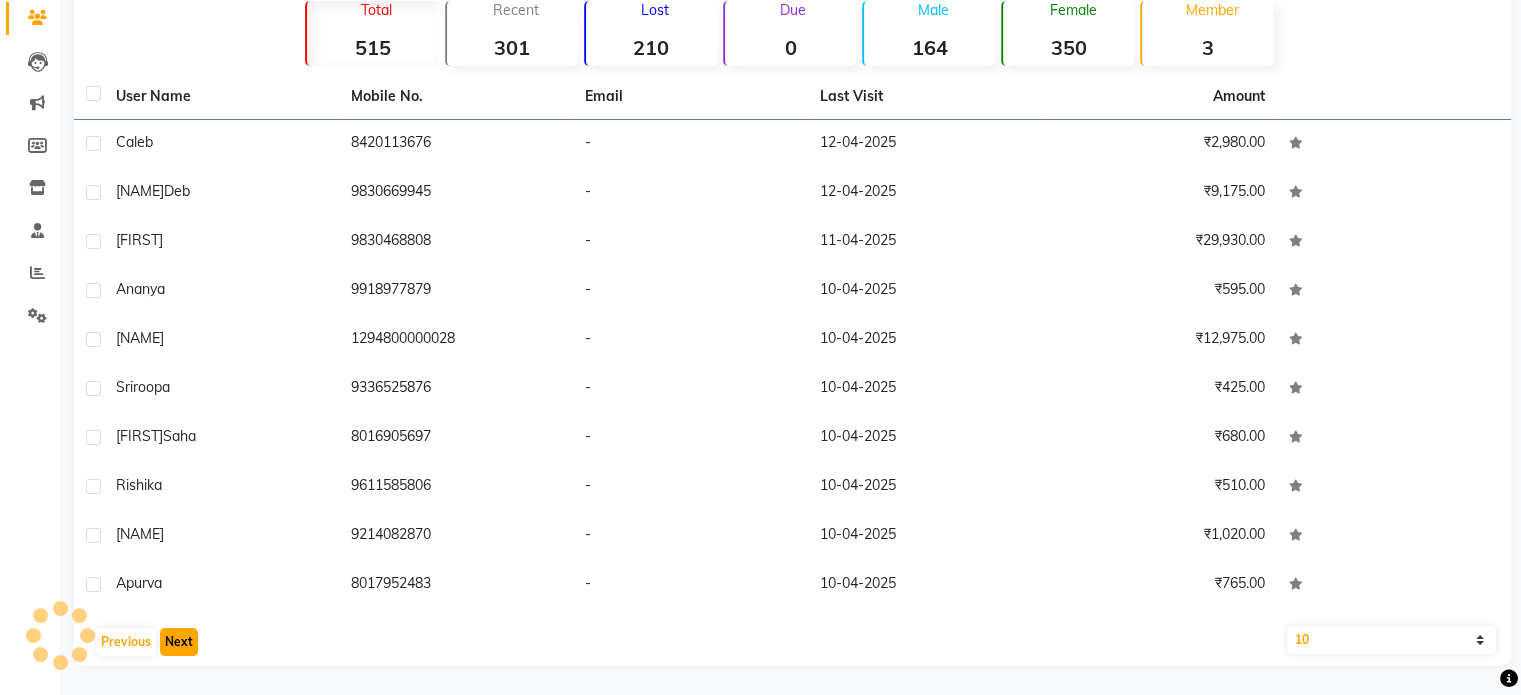 click on "Next" 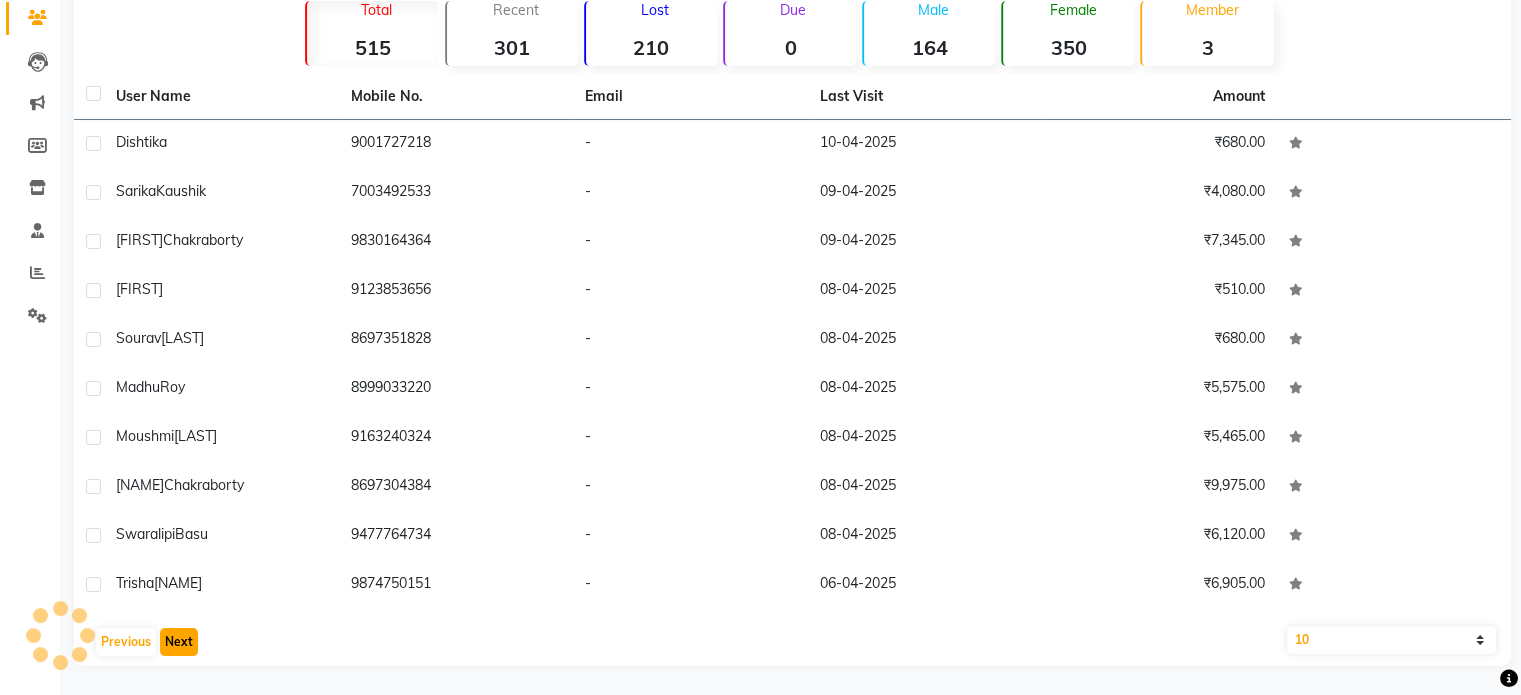 click on "Next" 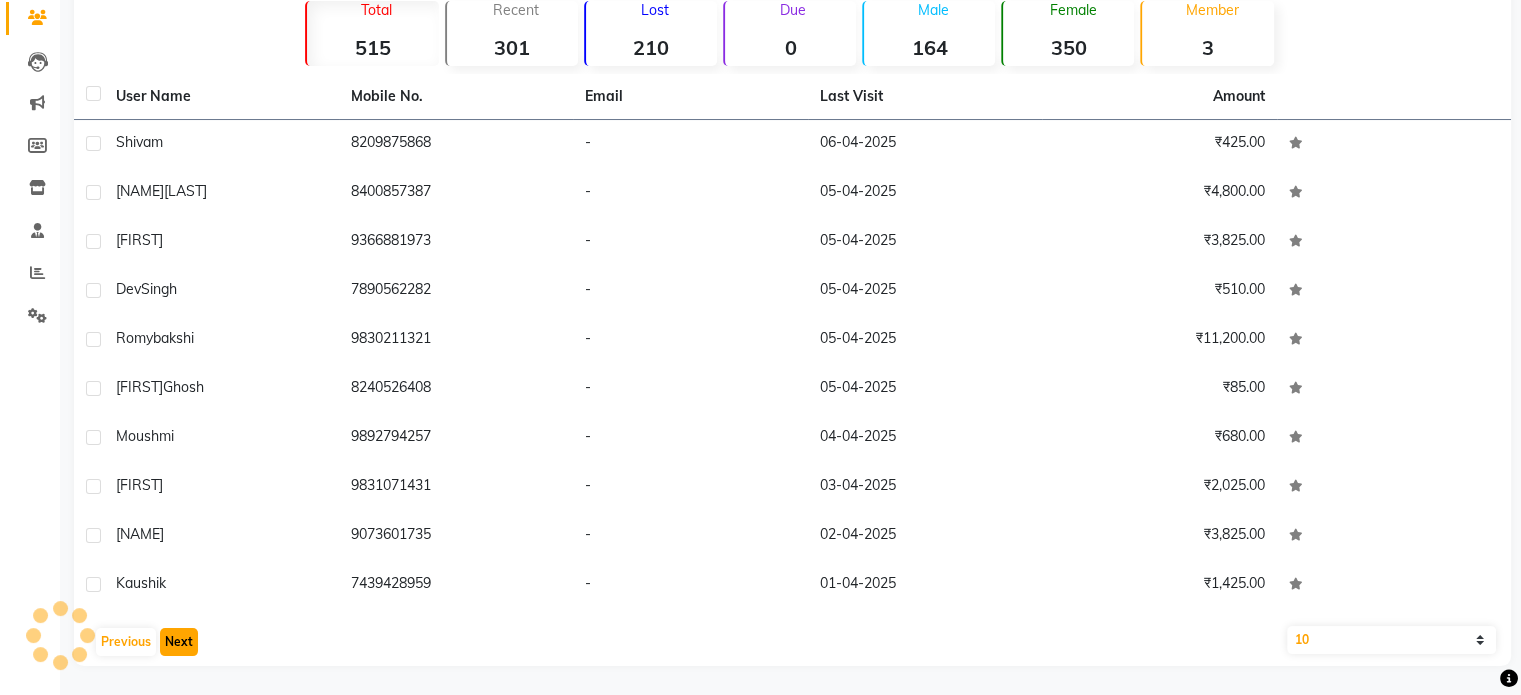 click on "Next" 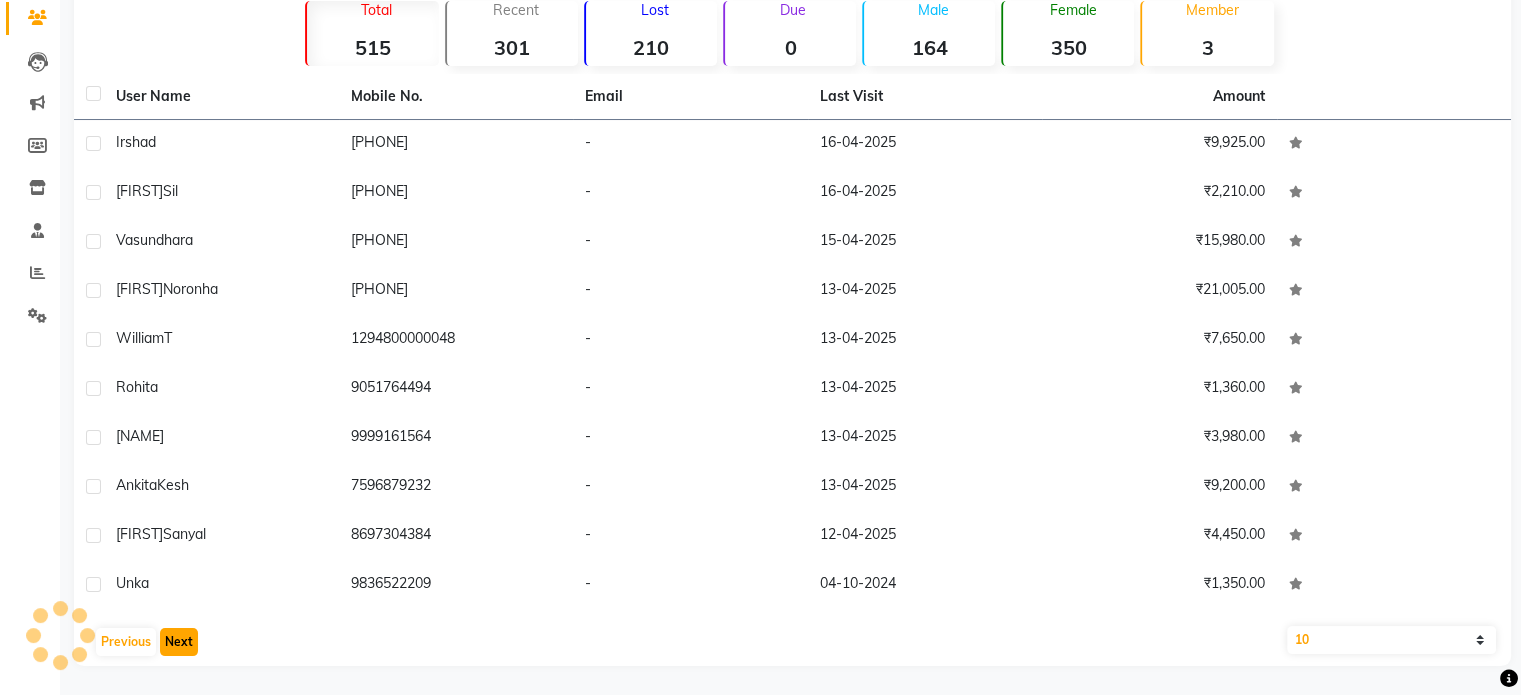 click on "Next" 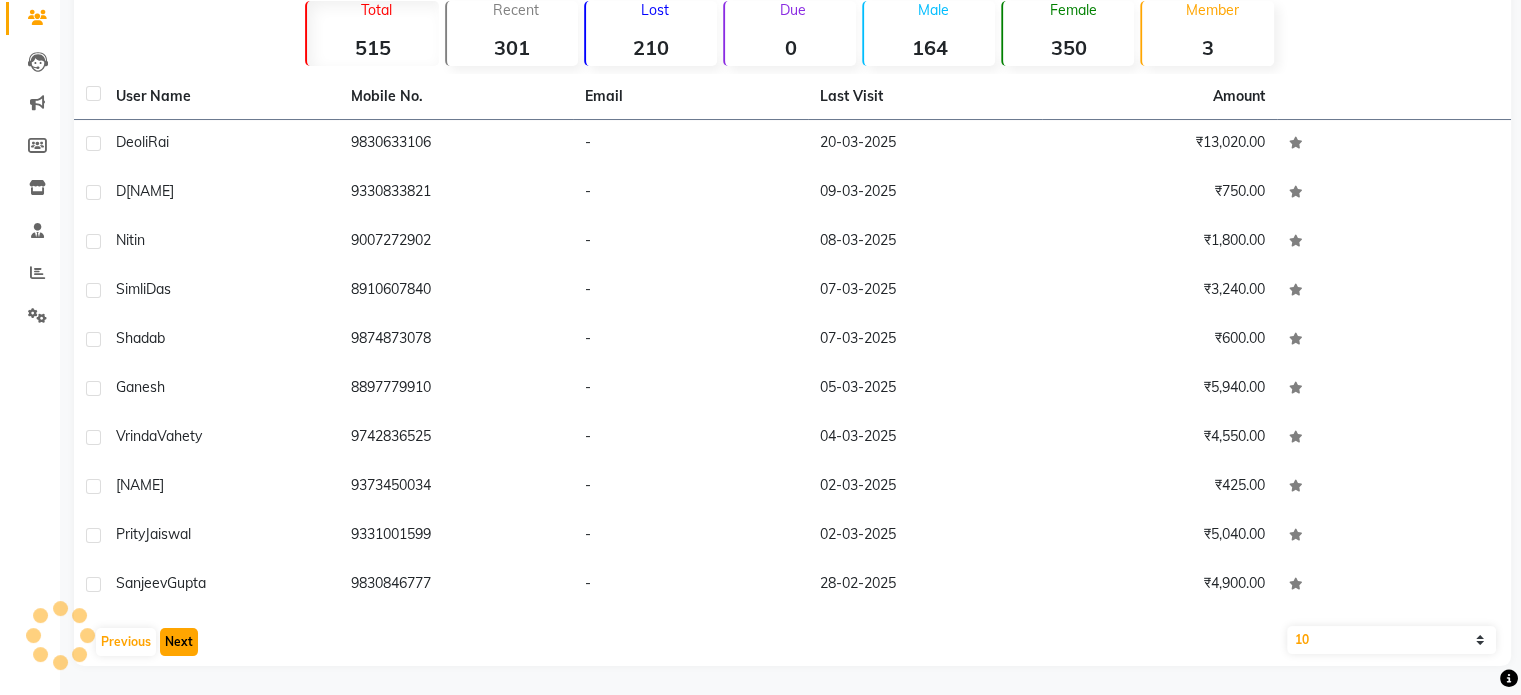 click on "Next" 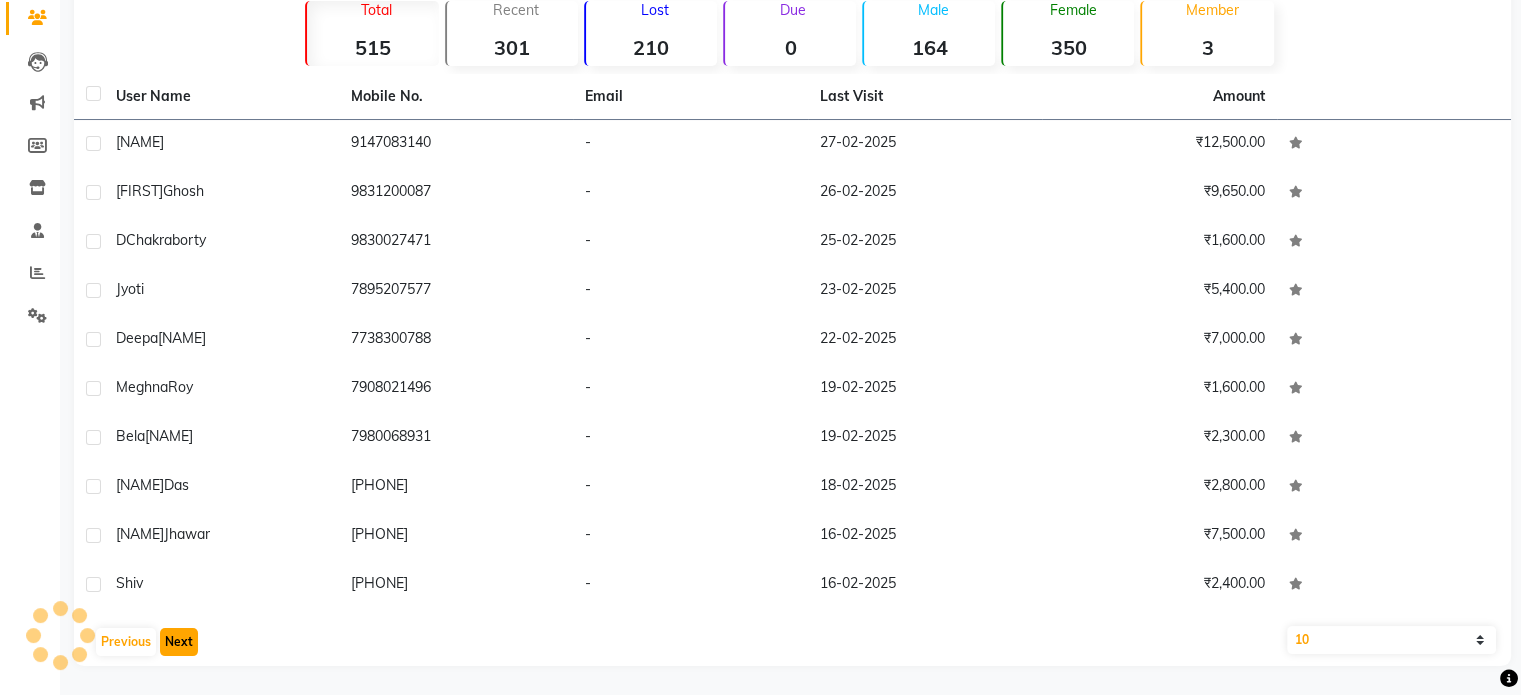 click on "Next" 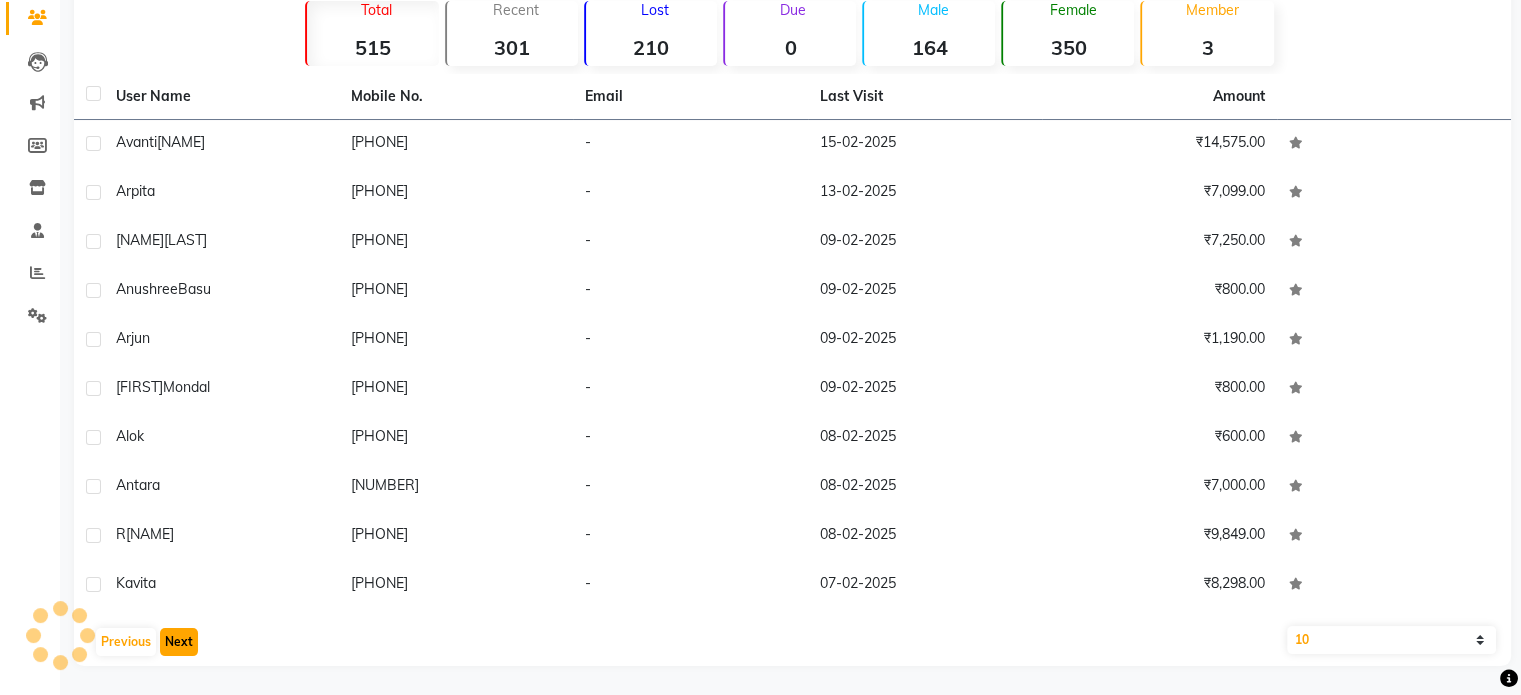 click on "Next" 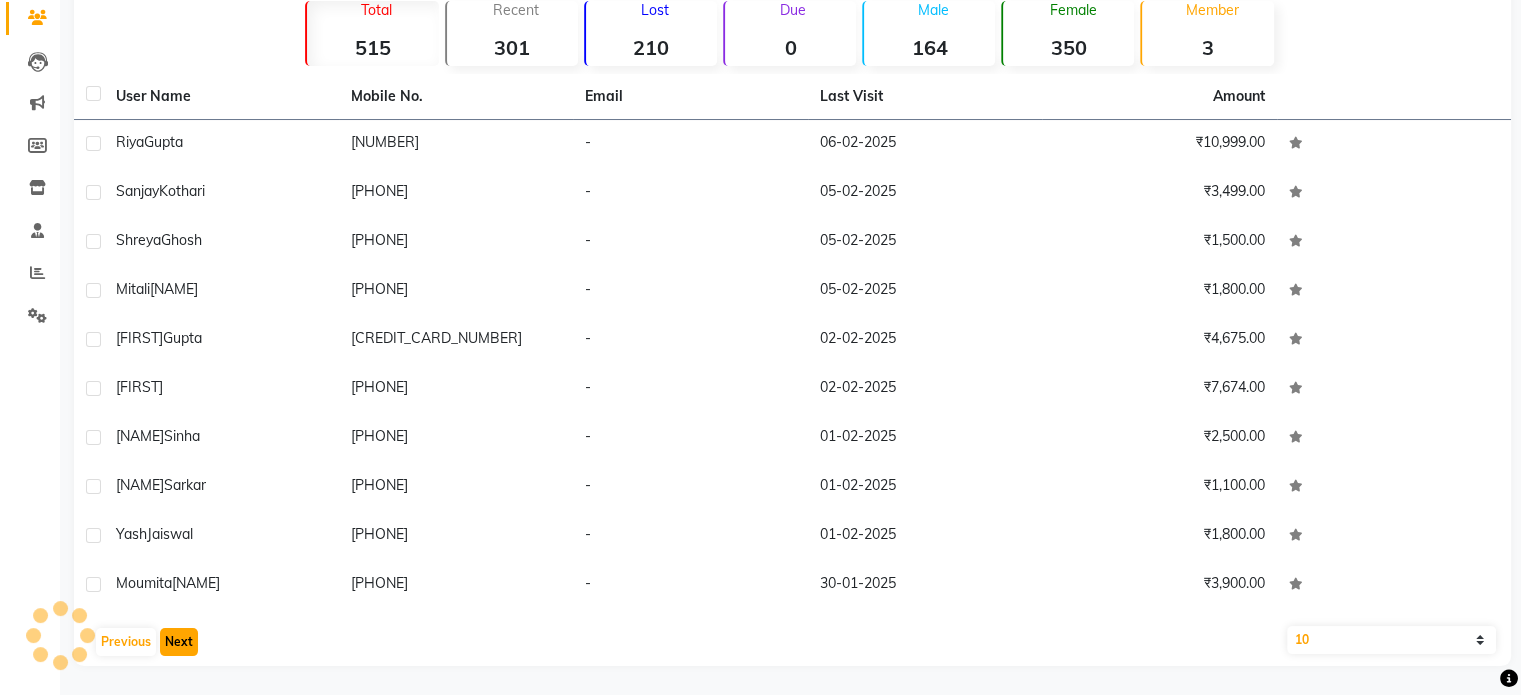 click on "Next" 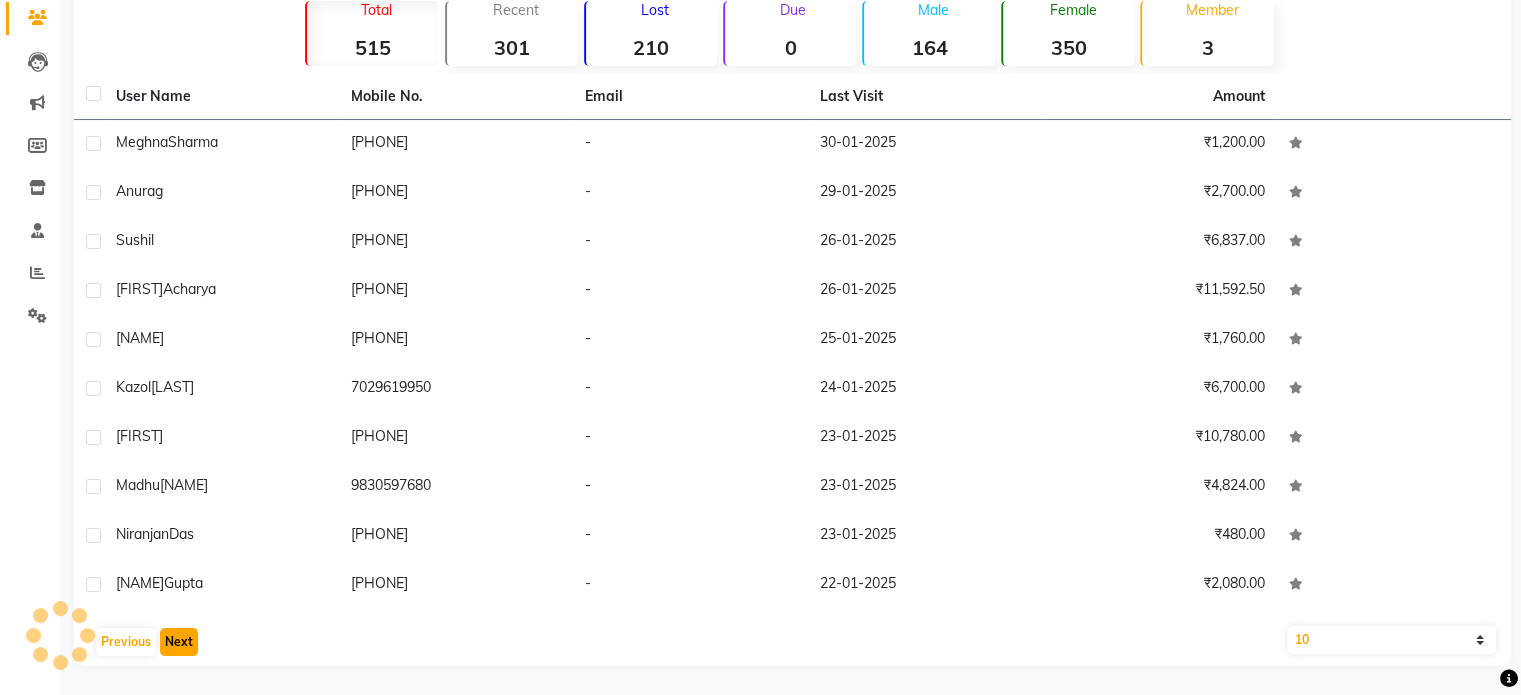 click on "Next" 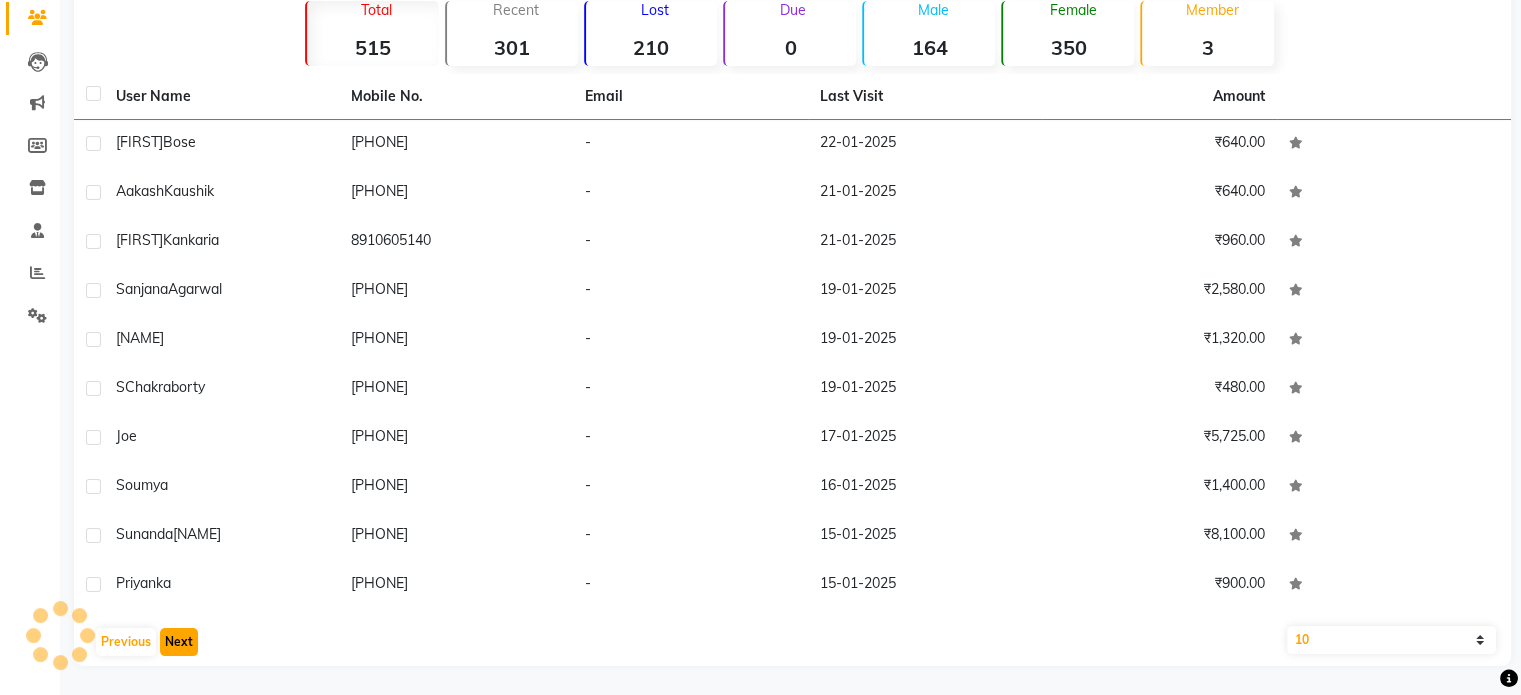 click on "Next" 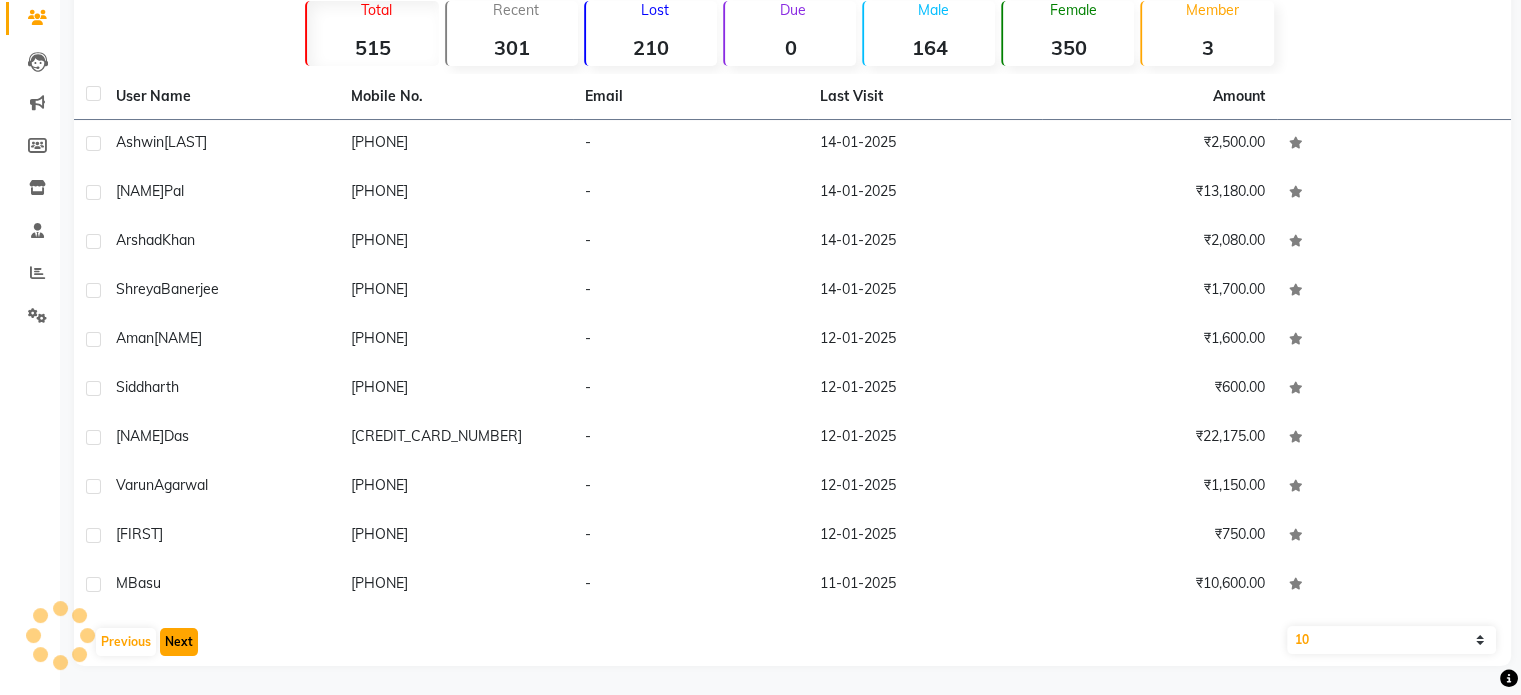 click on "Next" 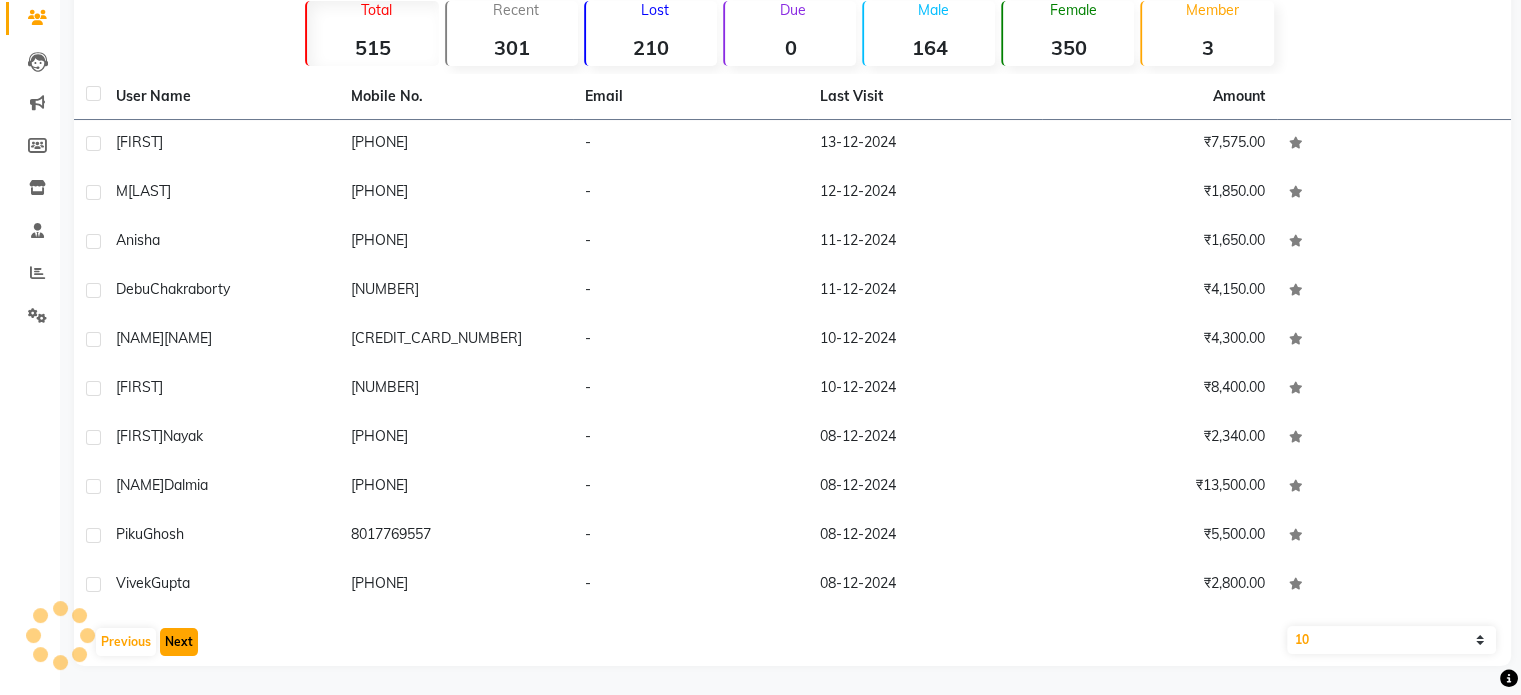 click on "Next" 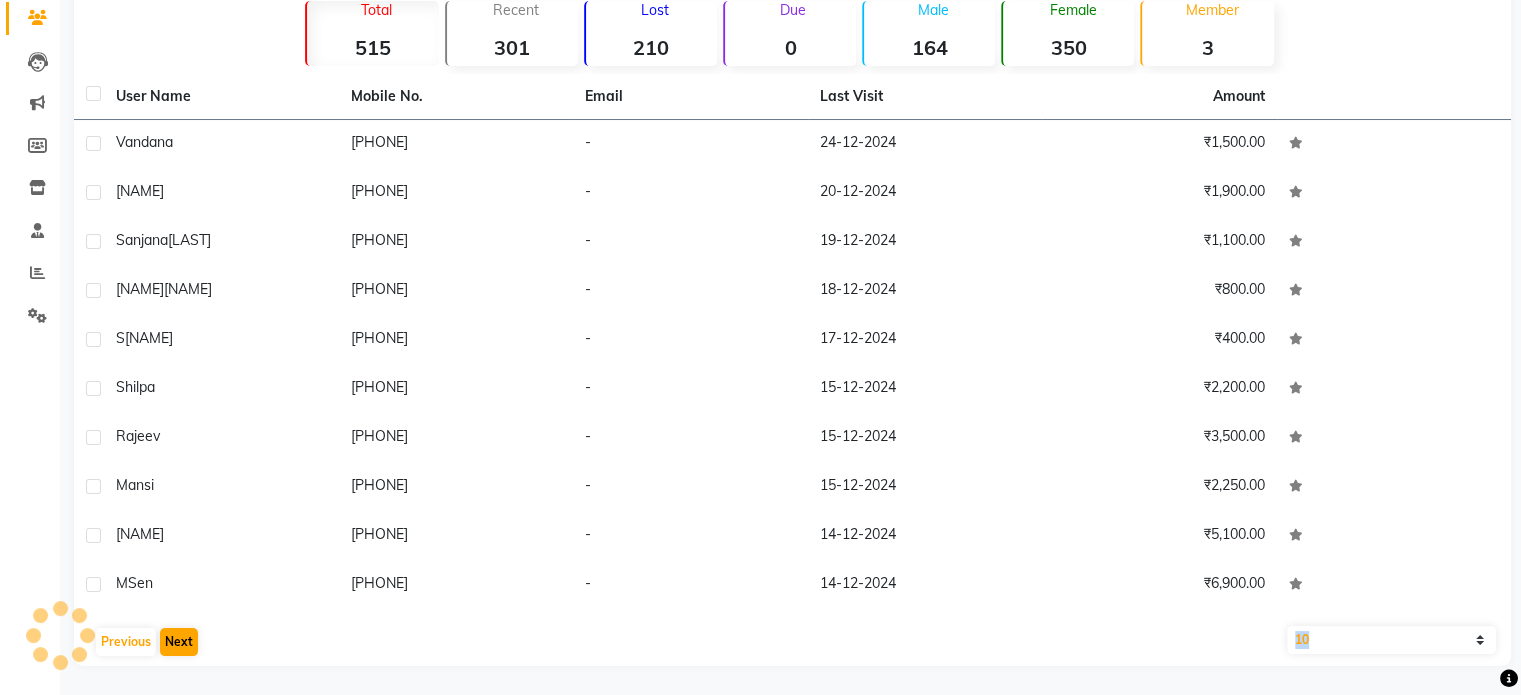 scroll, scrollTop: 21, scrollLeft: 0, axis: vertical 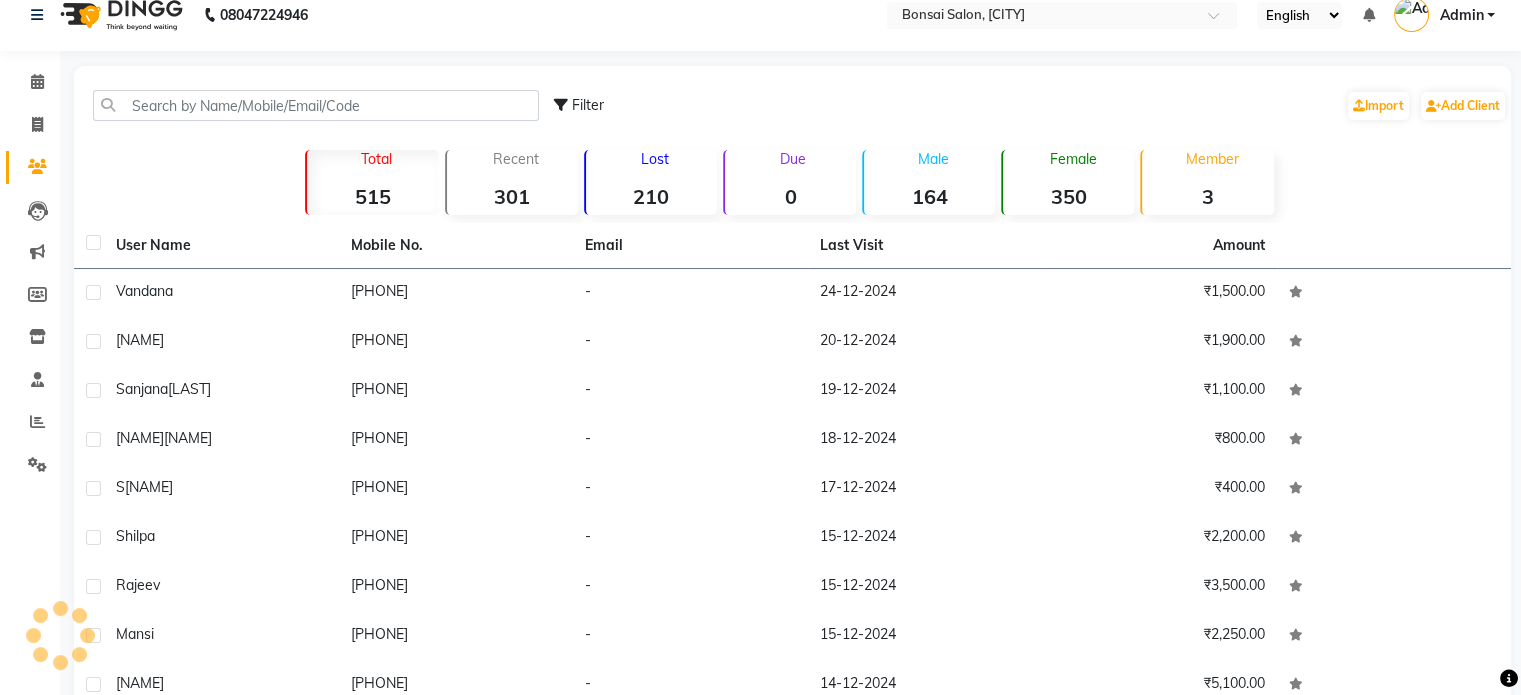 click on "User Name Mobile No. Email Last Visit Amount [NAME] [PHONE] - 24-12-2024 ₹1,500.00 [NAME] [PHONE] - 20-12-2024 ₹1,900.00 [NAME] [NAME] [PHONE] - 19-12-2024 ₹1,100.00 [NAME] [NAME] [PHONE] - 18-12-2024 ₹800.00 S [NAME] [PHONE] - 17-12-2024 ₹400.00 [NAME] [PHONE] - 15-12-2024 ₹2,200.00 [NAME] [PHONE] - 15-12-2024 ₹3,500.00 [NAME] [PHONE] - 15-12-2024 ₹2,250.00 [NAME] [PHONE] - 14-12-2024 ₹5,100.00 M [NAME] [PHONE] - 14-12-2024 ₹6,900.00 Previous Next 10 50 100" 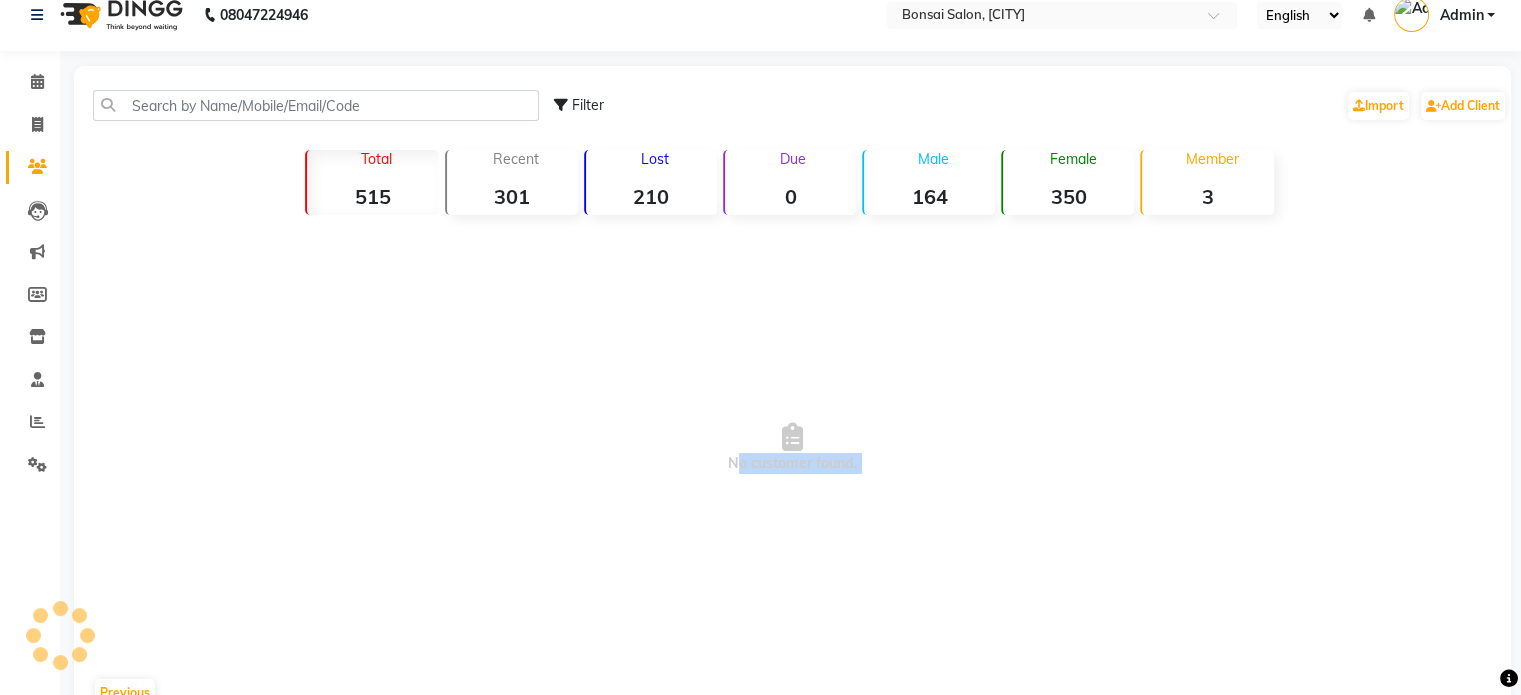 click on "No customer found." at bounding box center [792, 448] 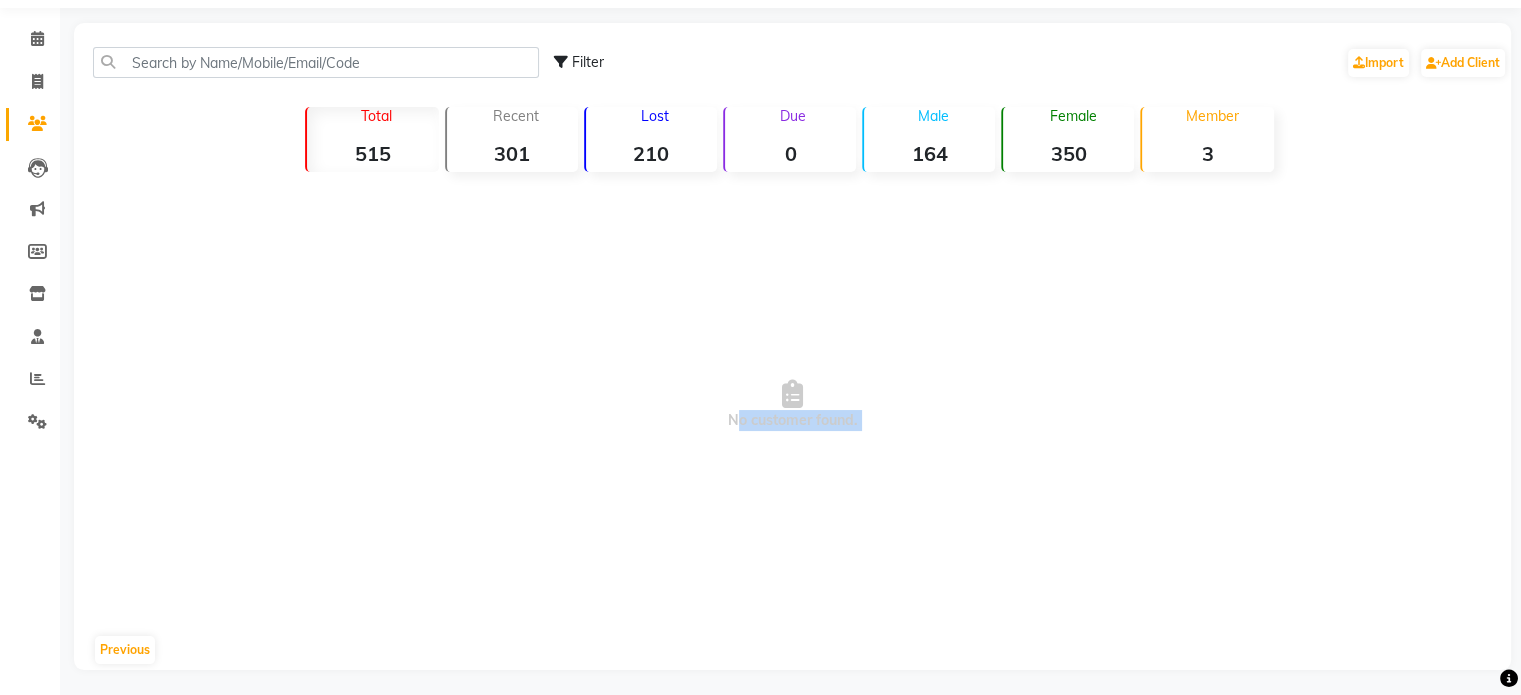 scroll, scrollTop: 68, scrollLeft: 0, axis: vertical 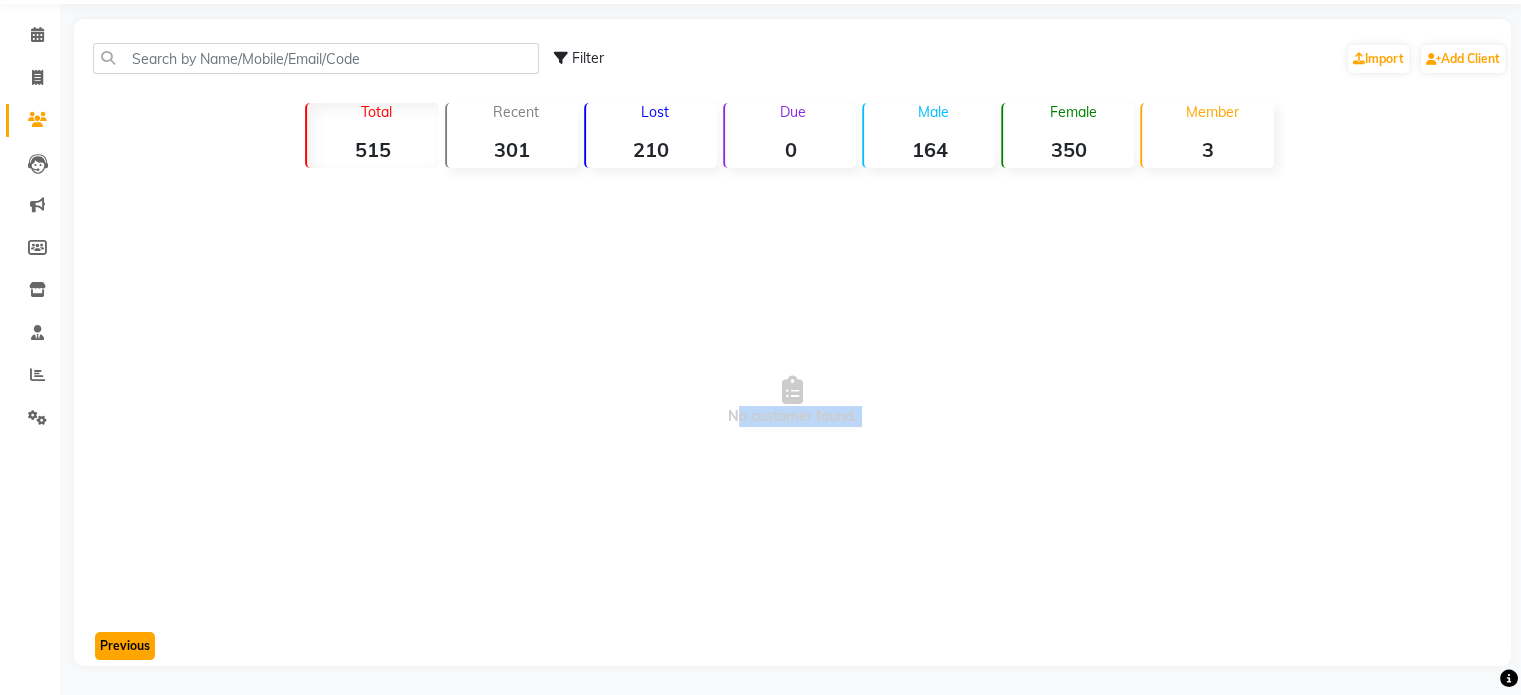click on "Previous" 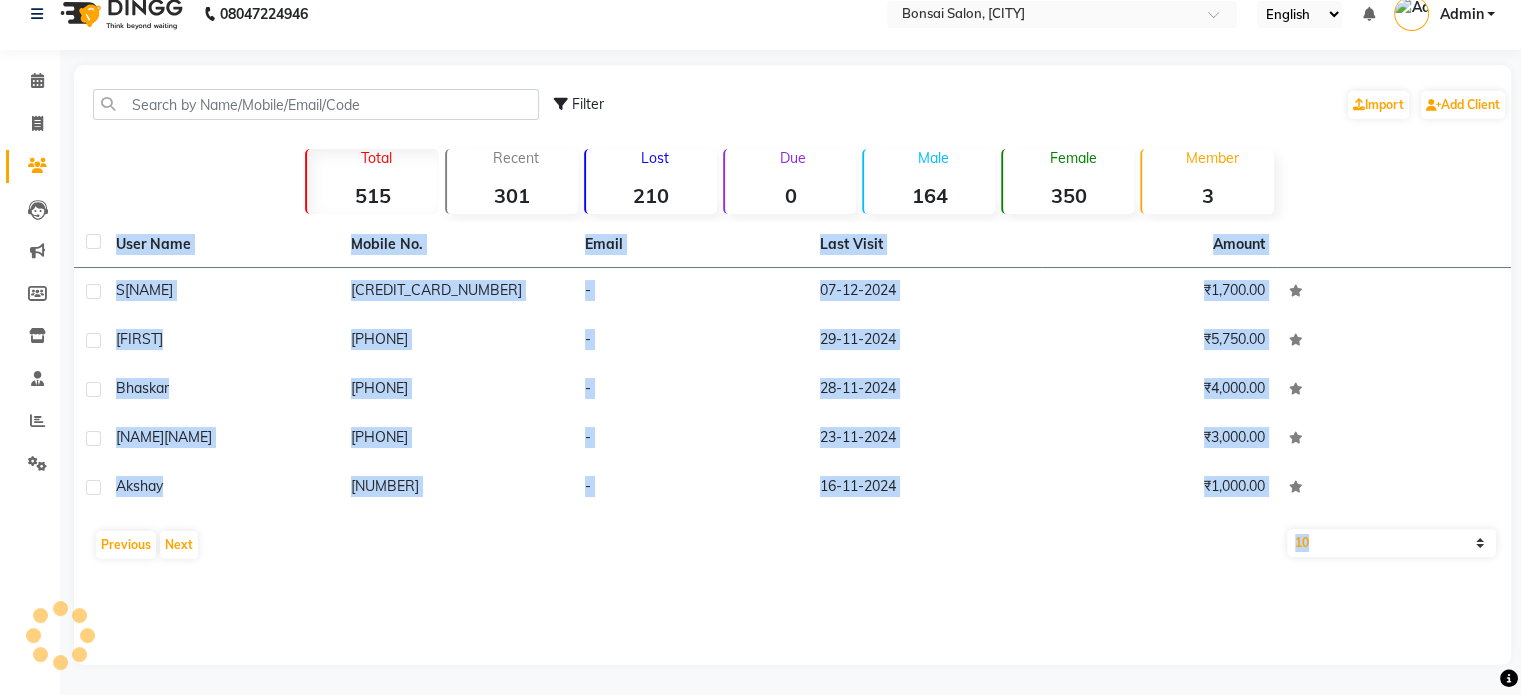 scroll, scrollTop: 21, scrollLeft: 0, axis: vertical 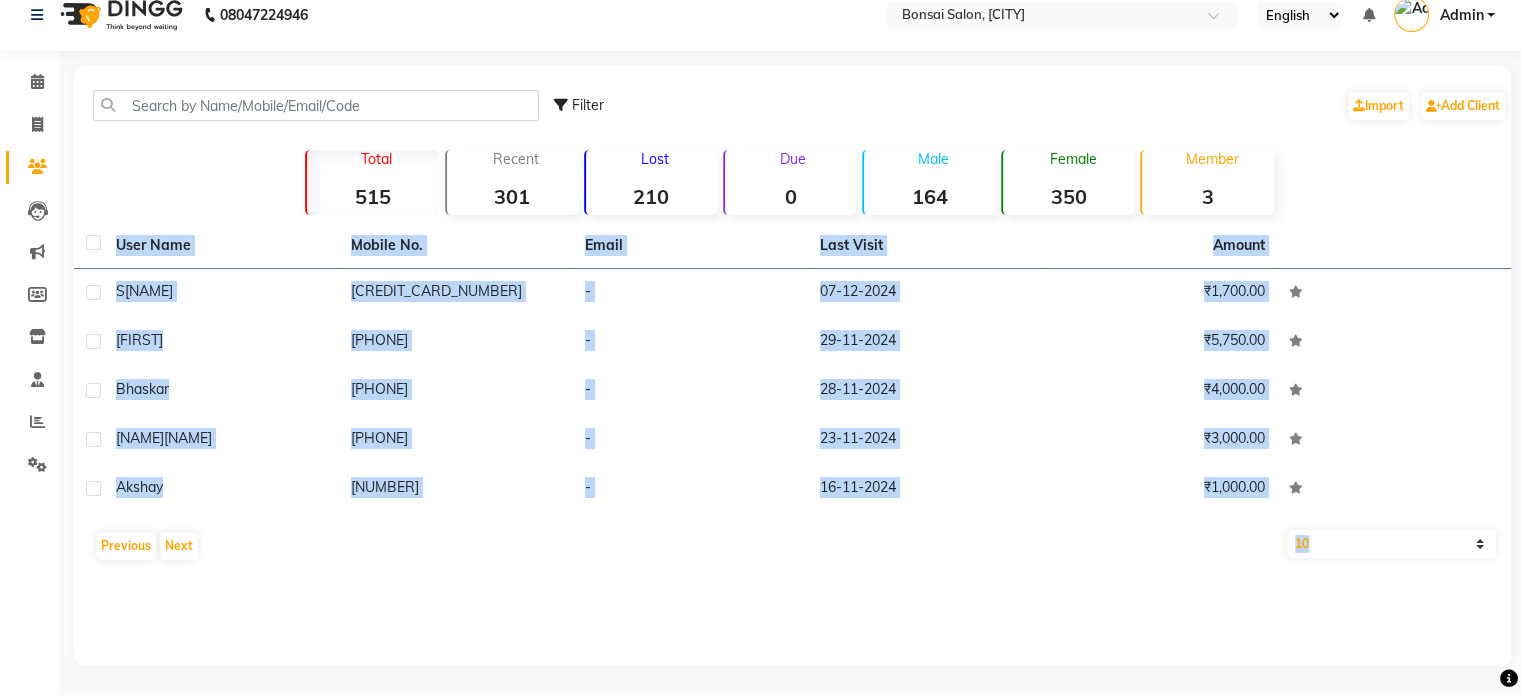 click on "User Name Mobile No. Email Last Visit Amount S [NAME] [PHONE] - 07-12-2024 ₹1,700.00 [NAME] [PHONE] - 29-11-2024 ₹5,750.00 [NAME] [PHONE] - 28-11-2024 ₹4,000.00 [NAME] [NAME] [PHONE] - 23-11-2024 ₹3,000.00 [NAME] [PHONE] - 16-11-2024 ₹1,000.00 Previous Next 10 50 100" 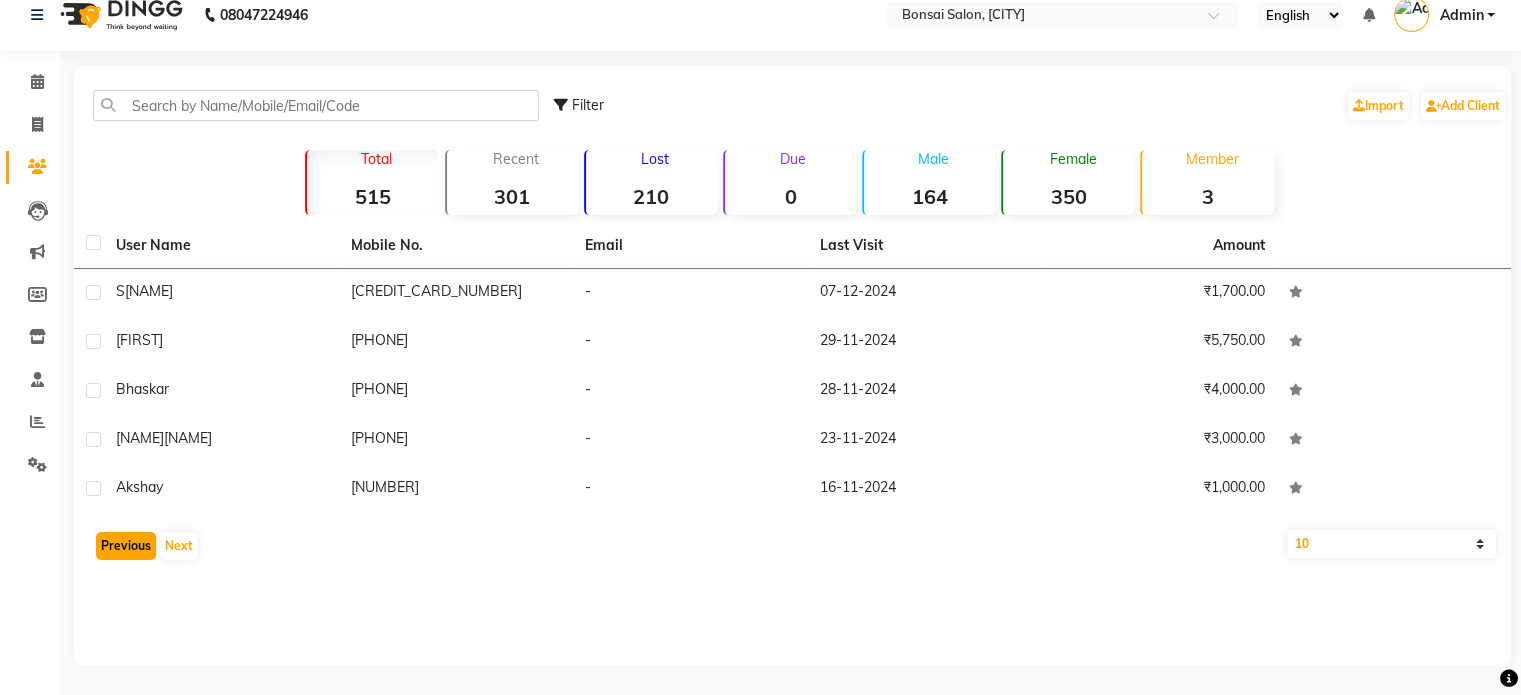 click on "Previous" 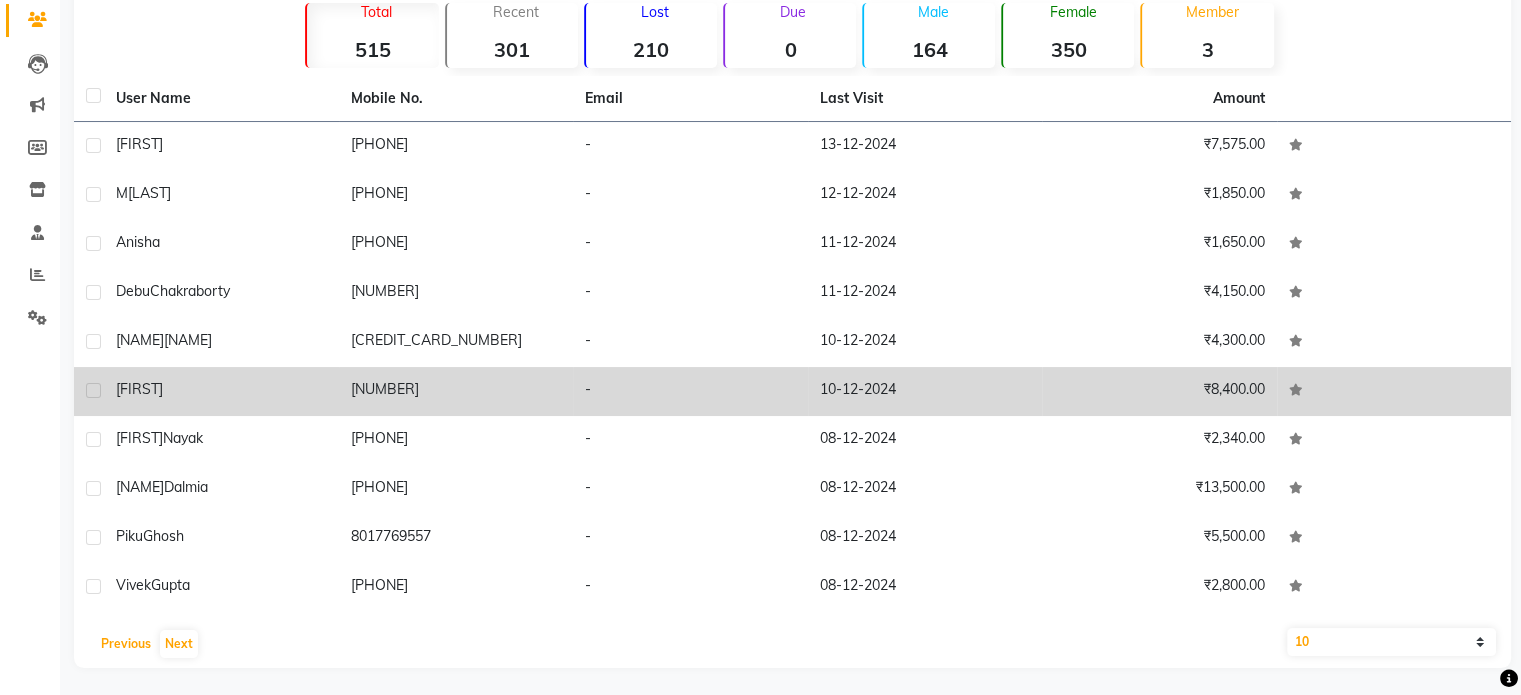 scroll, scrollTop: 170, scrollLeft: 0, axis: vertical 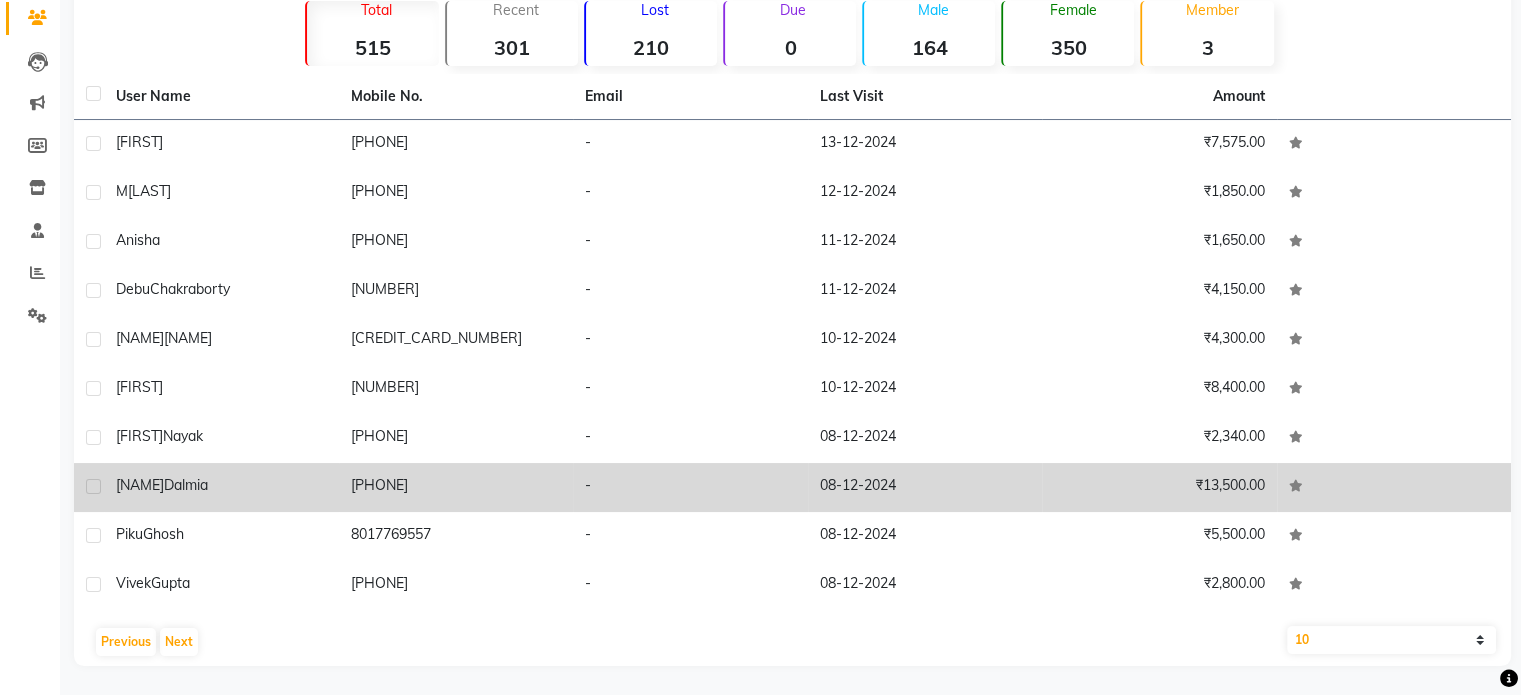 click 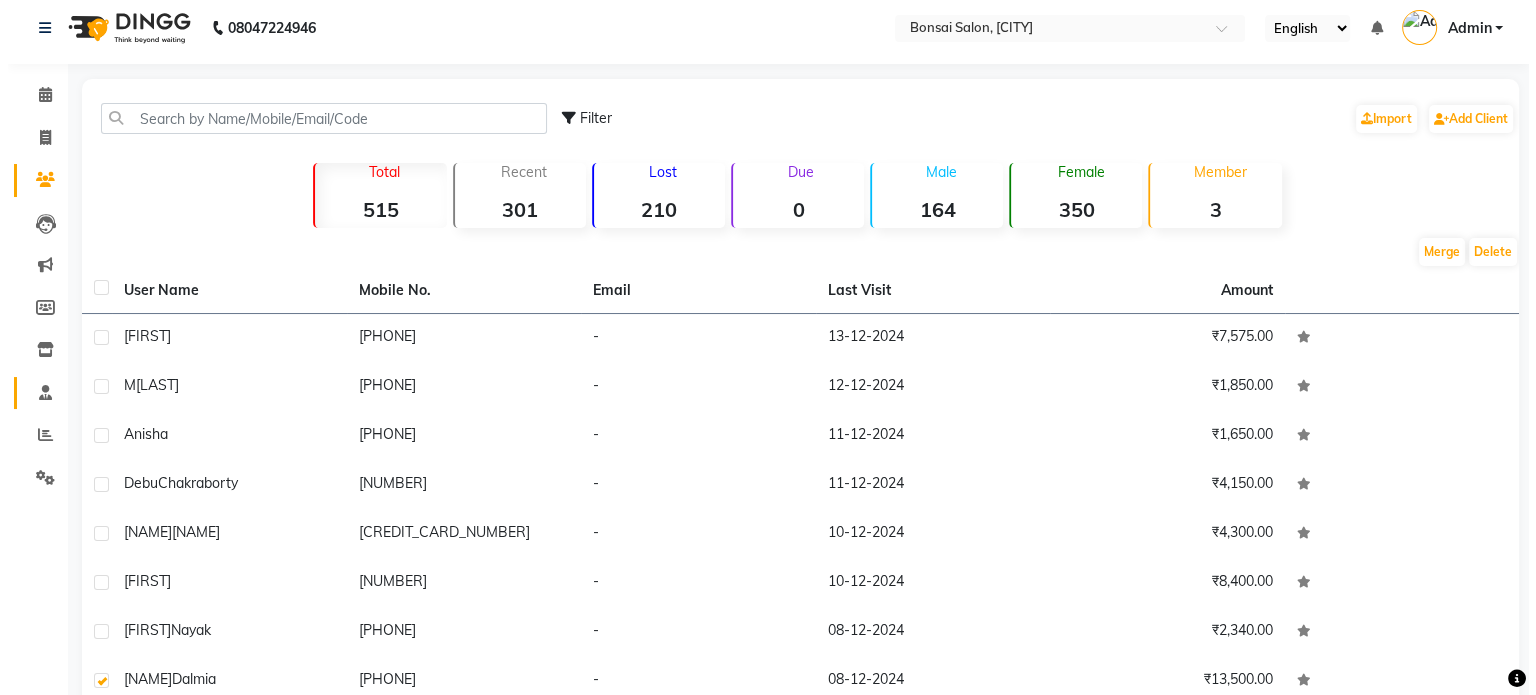 scroll, scrollTop: 0, scrollLeft: 0, axis: both 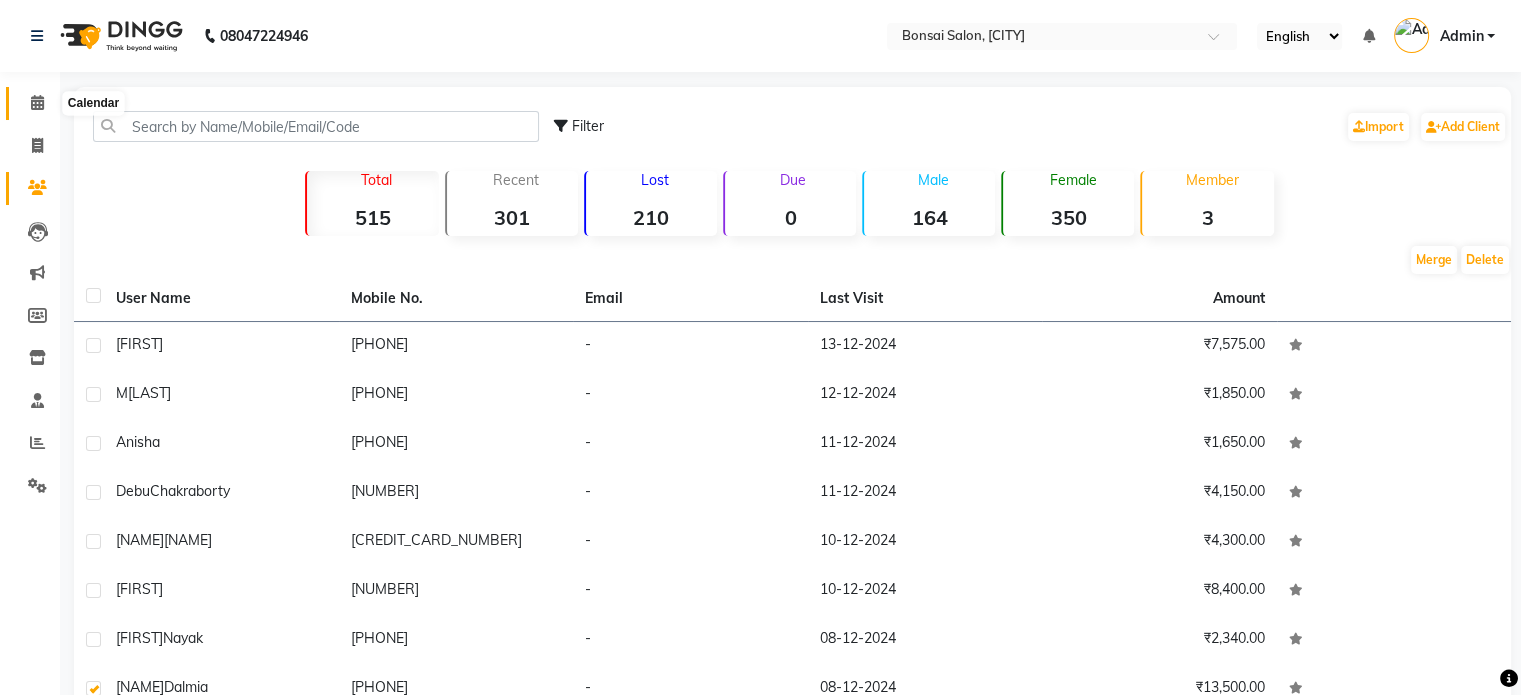 click 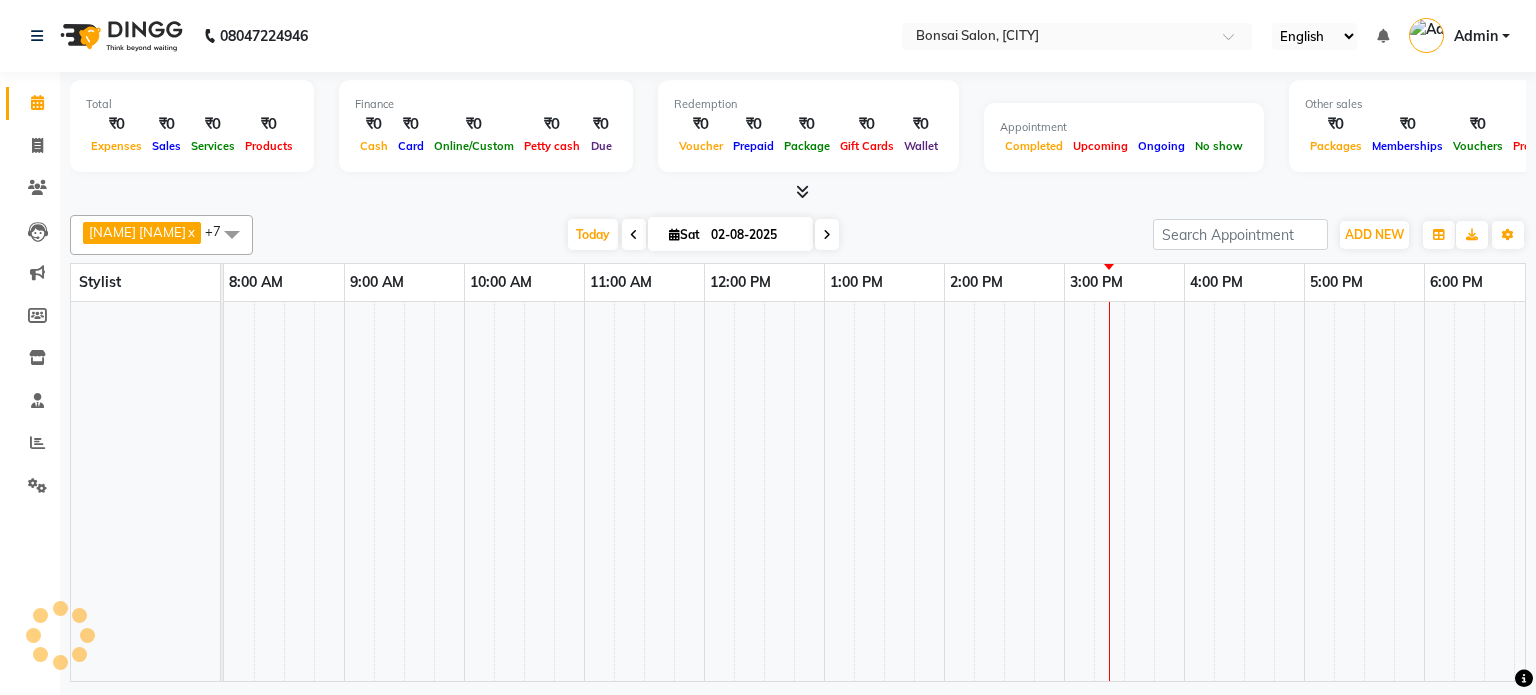 scroll, scrollTop: 0, scrollLeft: 0, axis: both 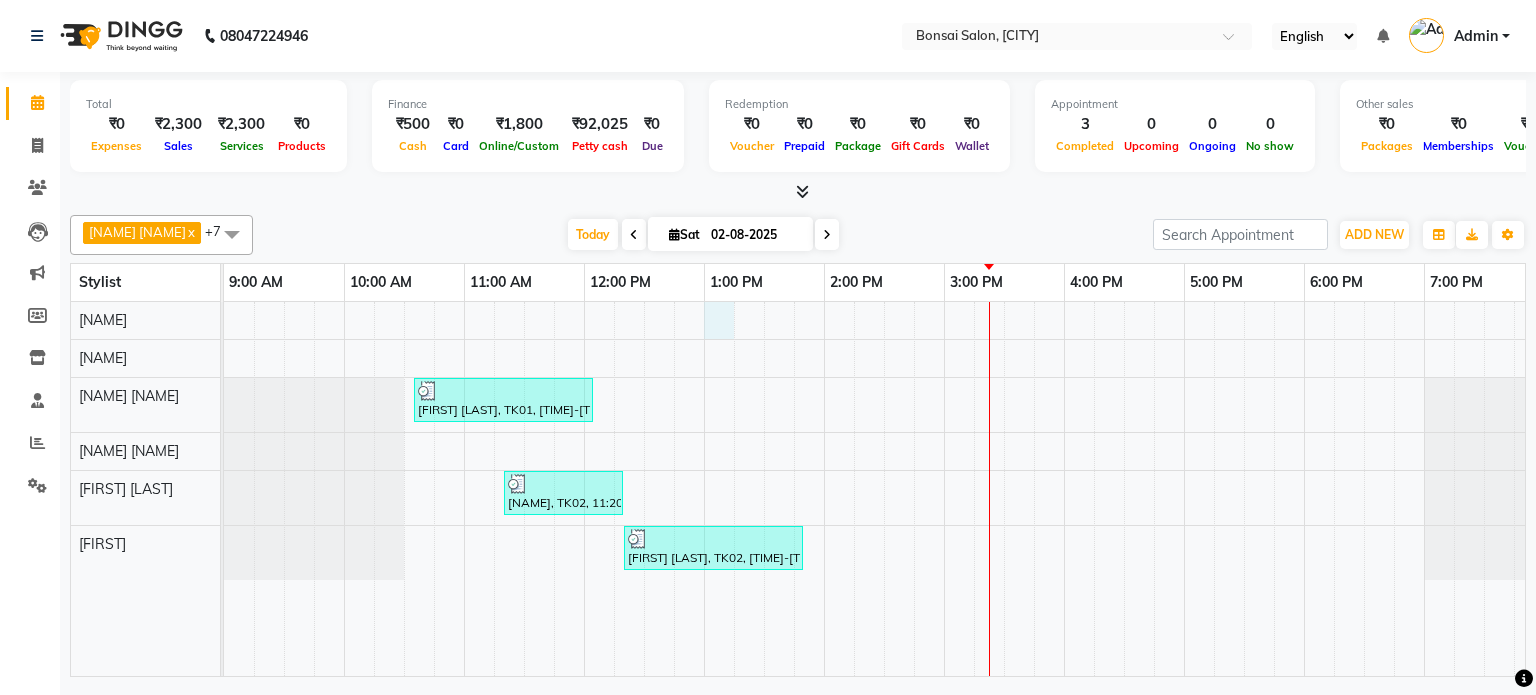 click on "[NAME] [NAME] [NAME], TK01, 10:35 AM-12:05 PM, Ladies - Wash & Conditioning ( Medium)     [NAME] [NAME], TK02, 11:20 AM-12:20 PM, Ladies Manicure - Alga Fondue     [NAME] [NAME], TK02, 12:20 PM-01:50 PM, Ladies - Haircut" at bounding box center [884, 489] 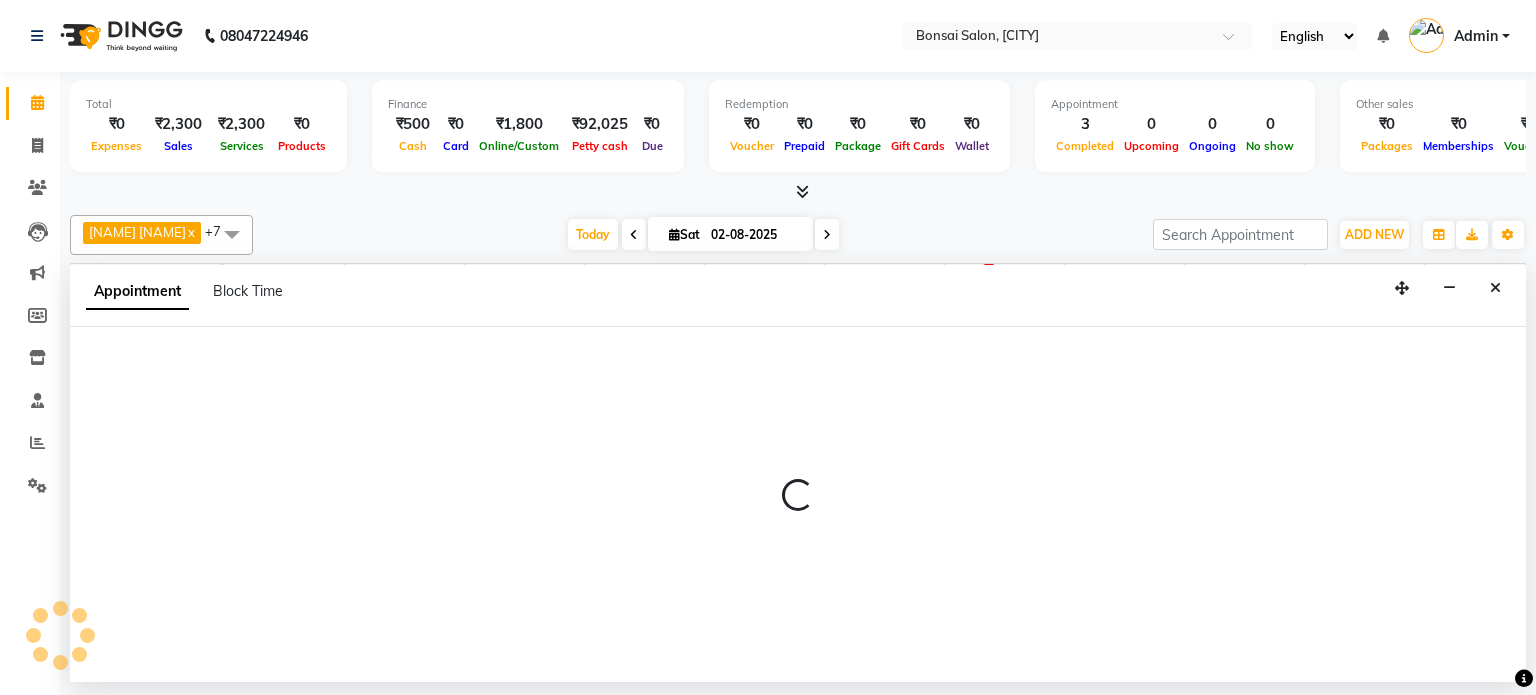 select on "53173" 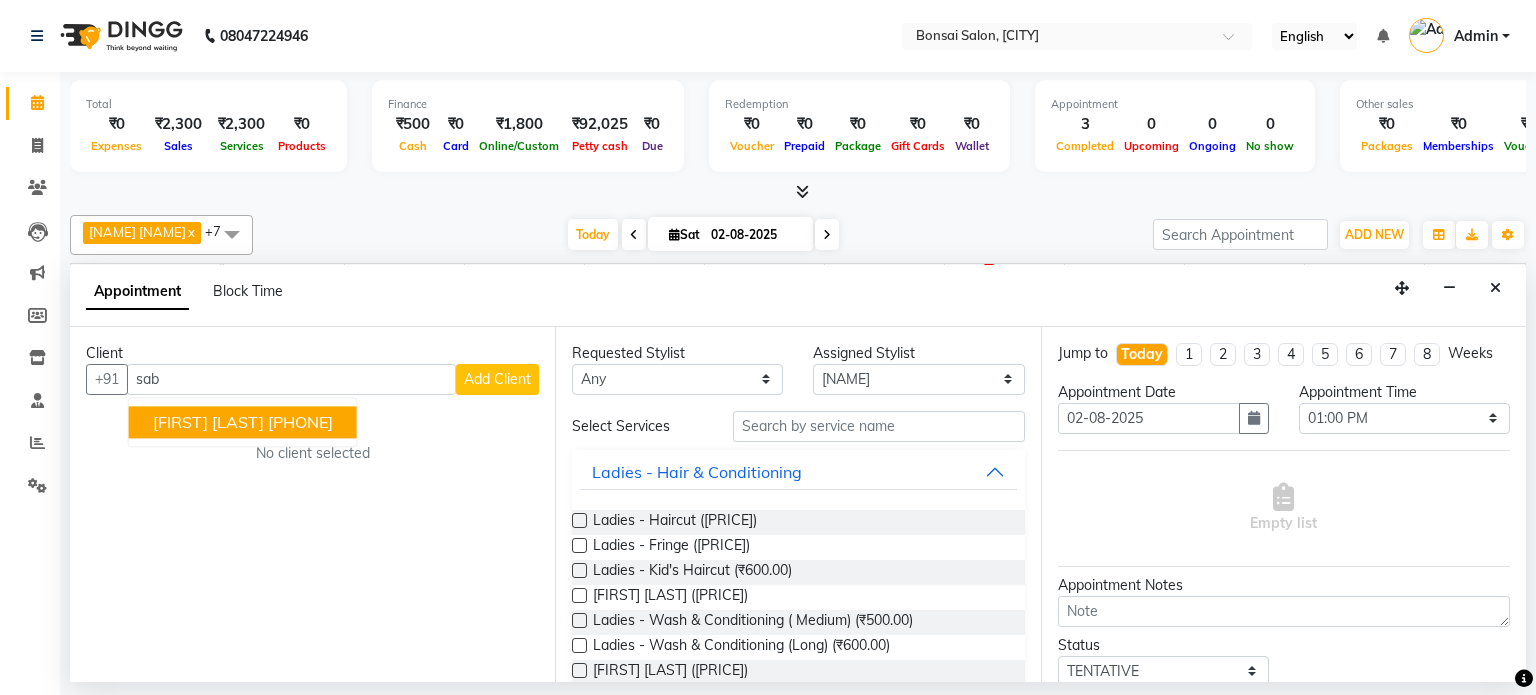 click on "[PHONE]" at bounding box center (300, 422) 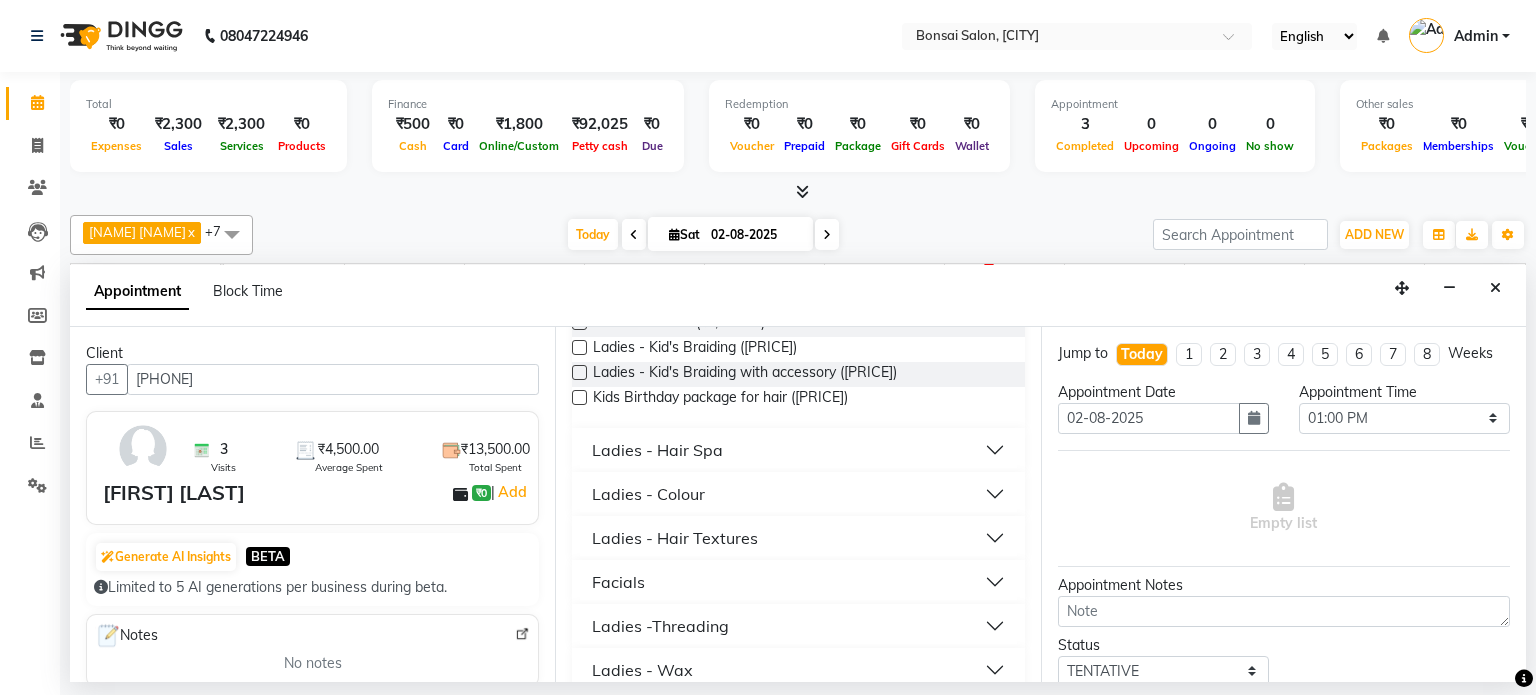 scroll, scrollTop: 600, scrollLeft: 0, axis: vertical 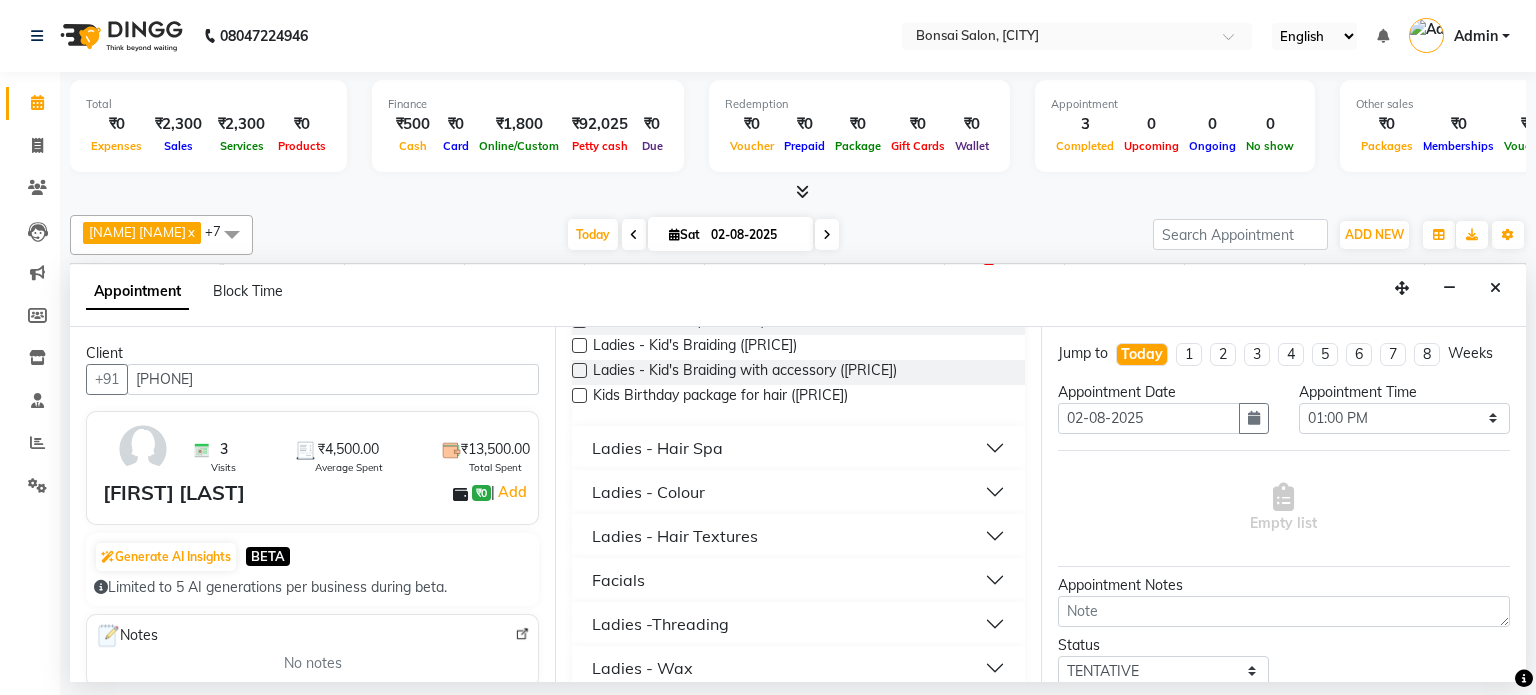 type on "[PHONE]" 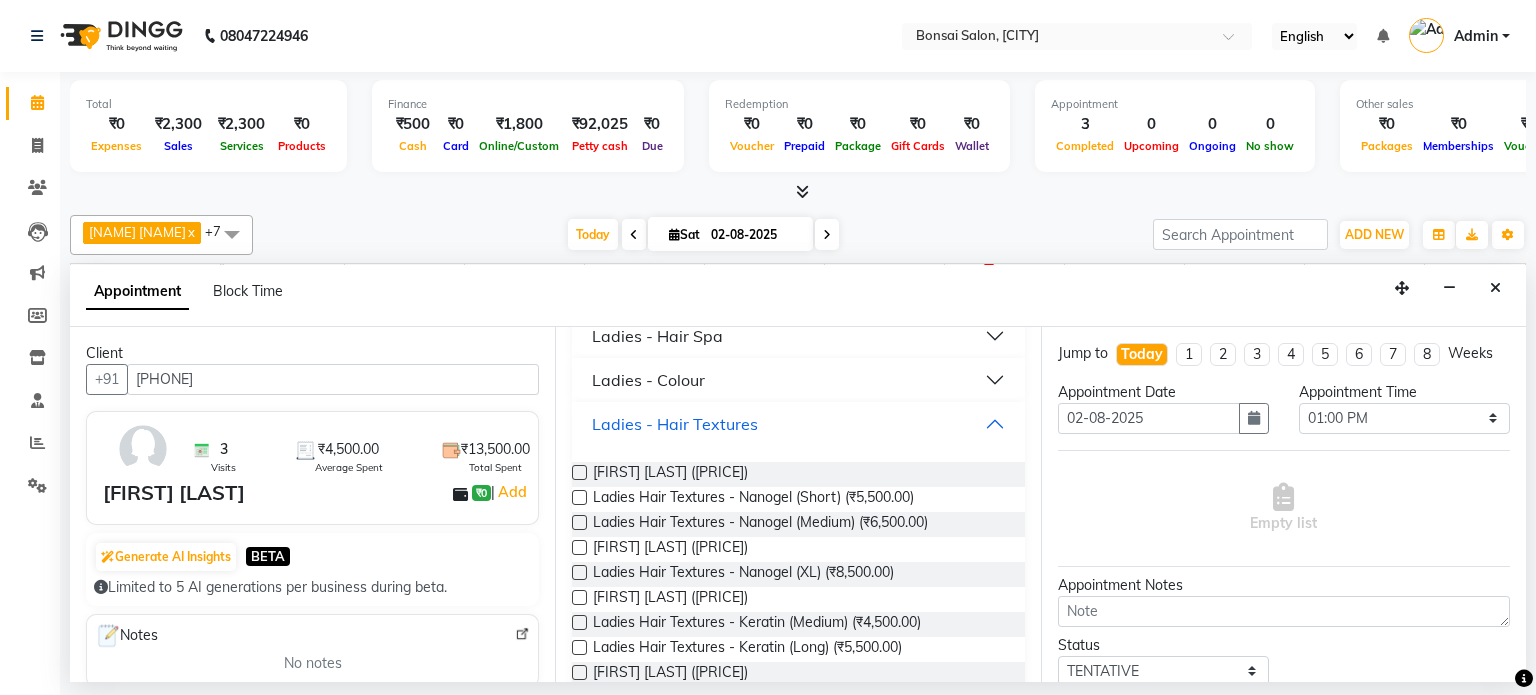 scroll, scrollTop: 800, scrollLeft: 0, axis: vertical 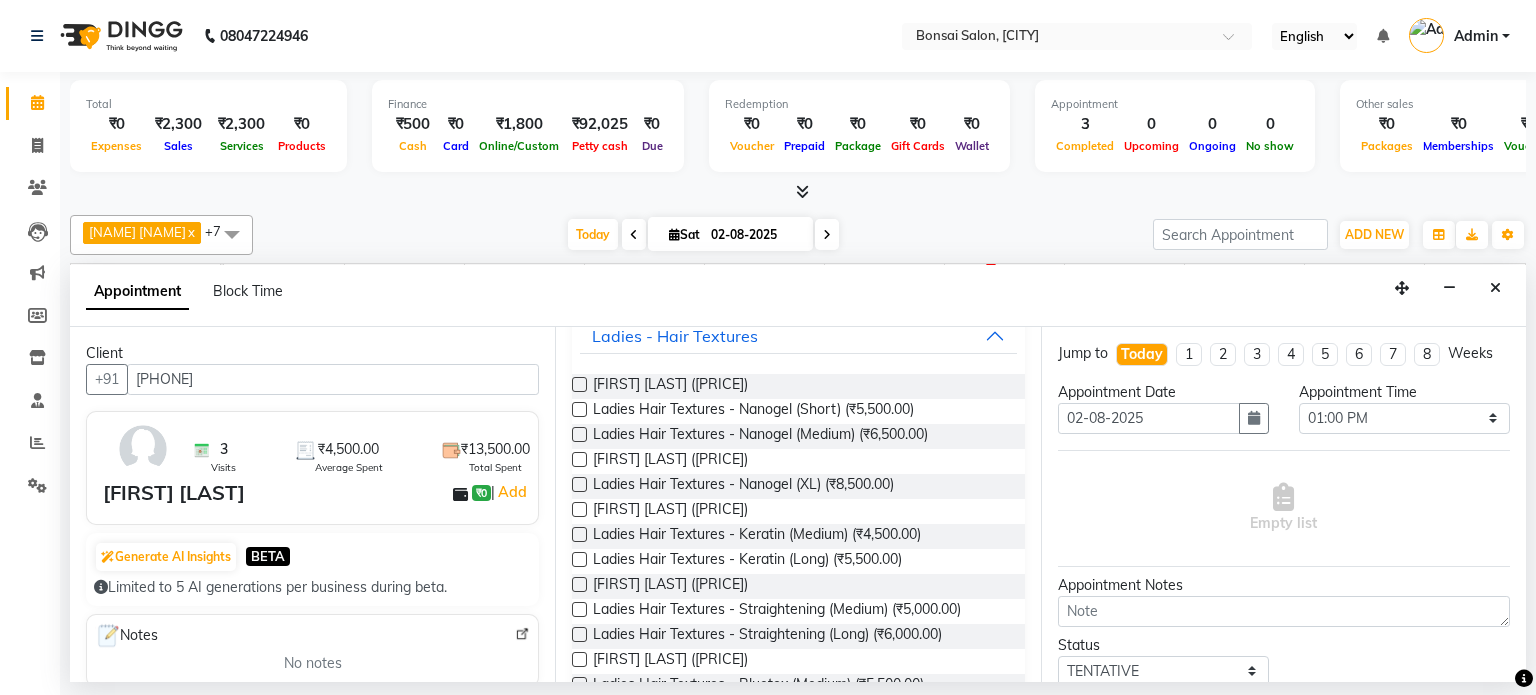 click at bounding box center [579, 459] 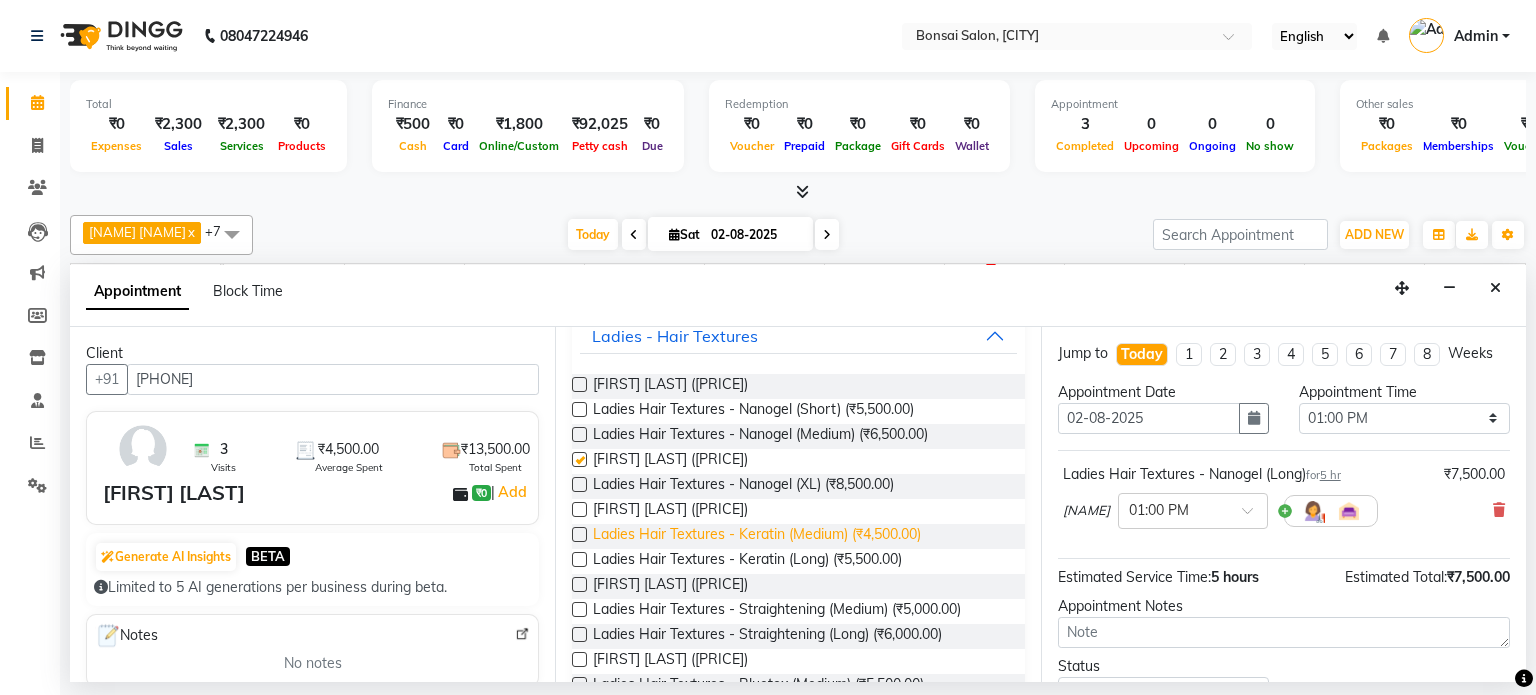 checkbox on "false" 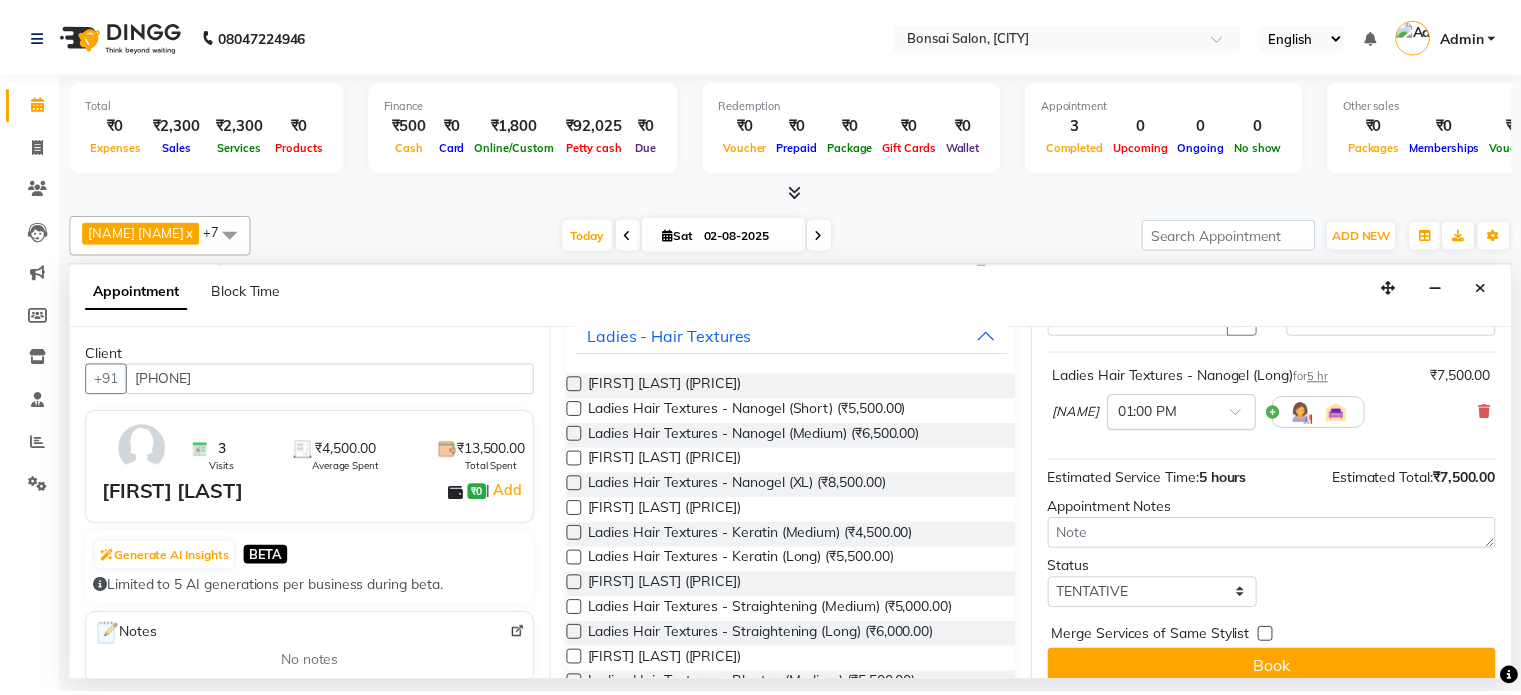 scroll, scrollTop: 117, scrollLeft: 0, axis: vertical 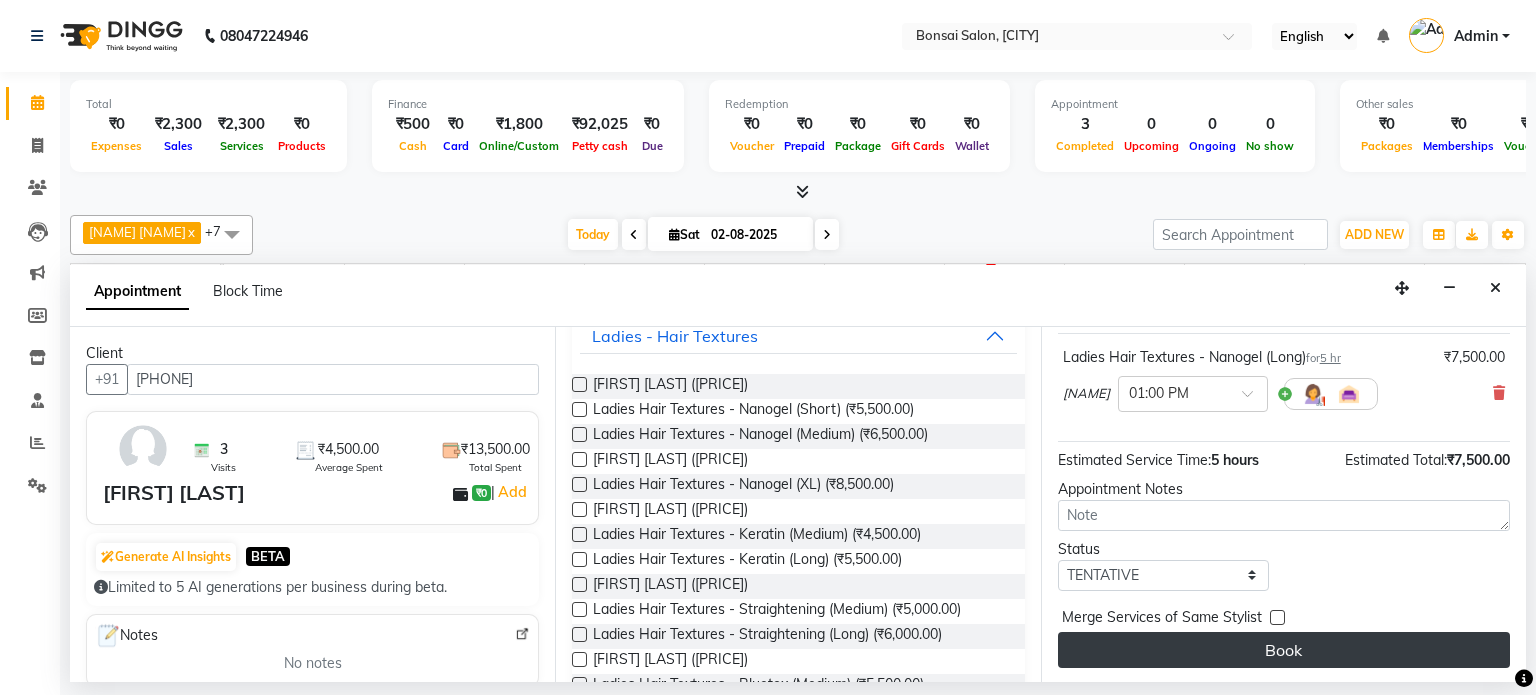 click on "Book" at bounding box center (1284, 650) 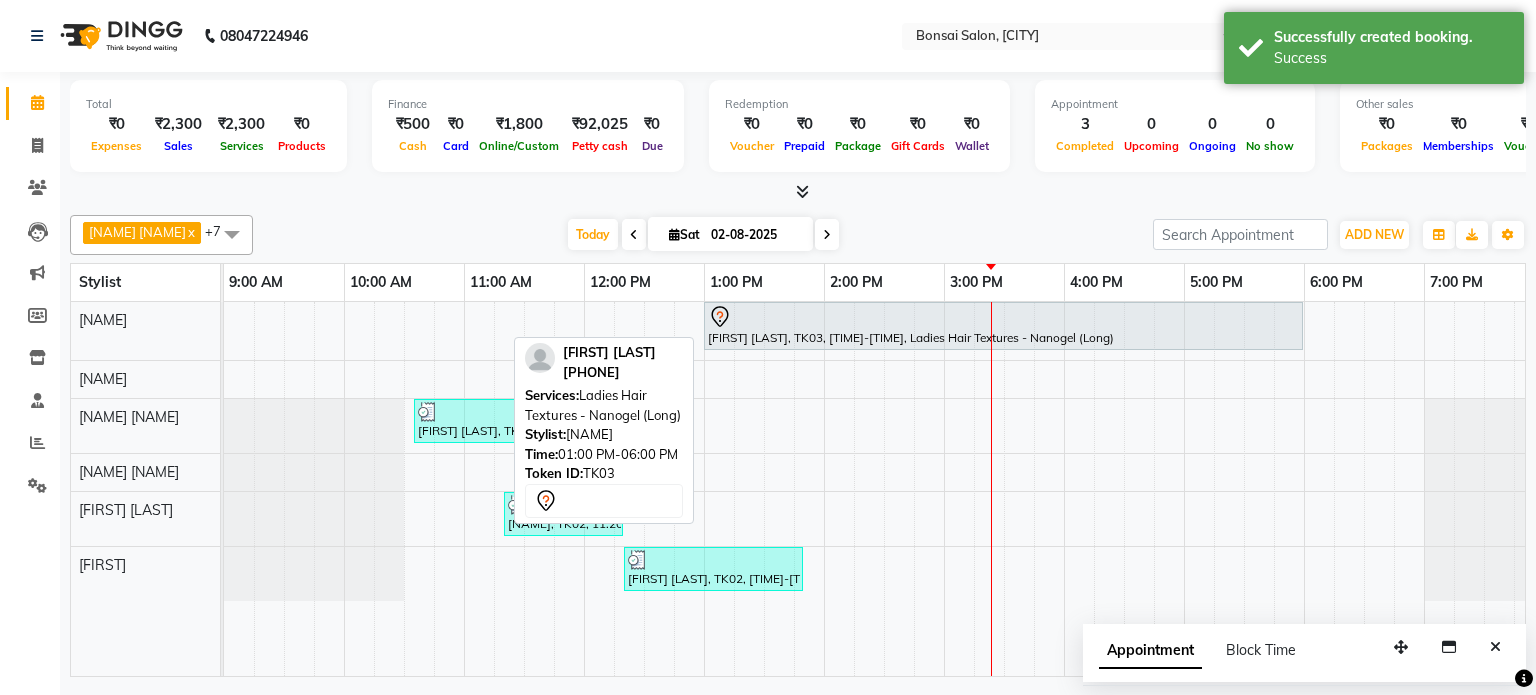 click at bounding box center [1003, 317] 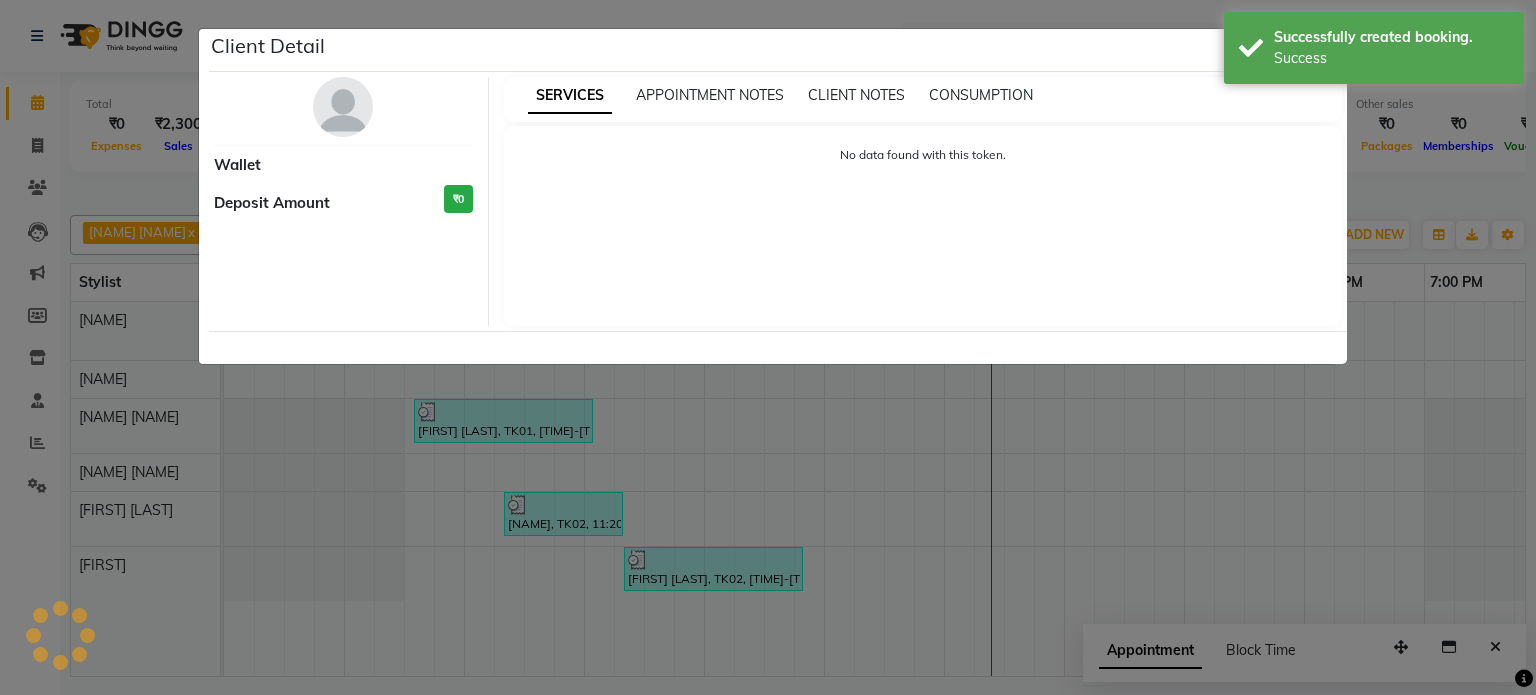 select on "7" 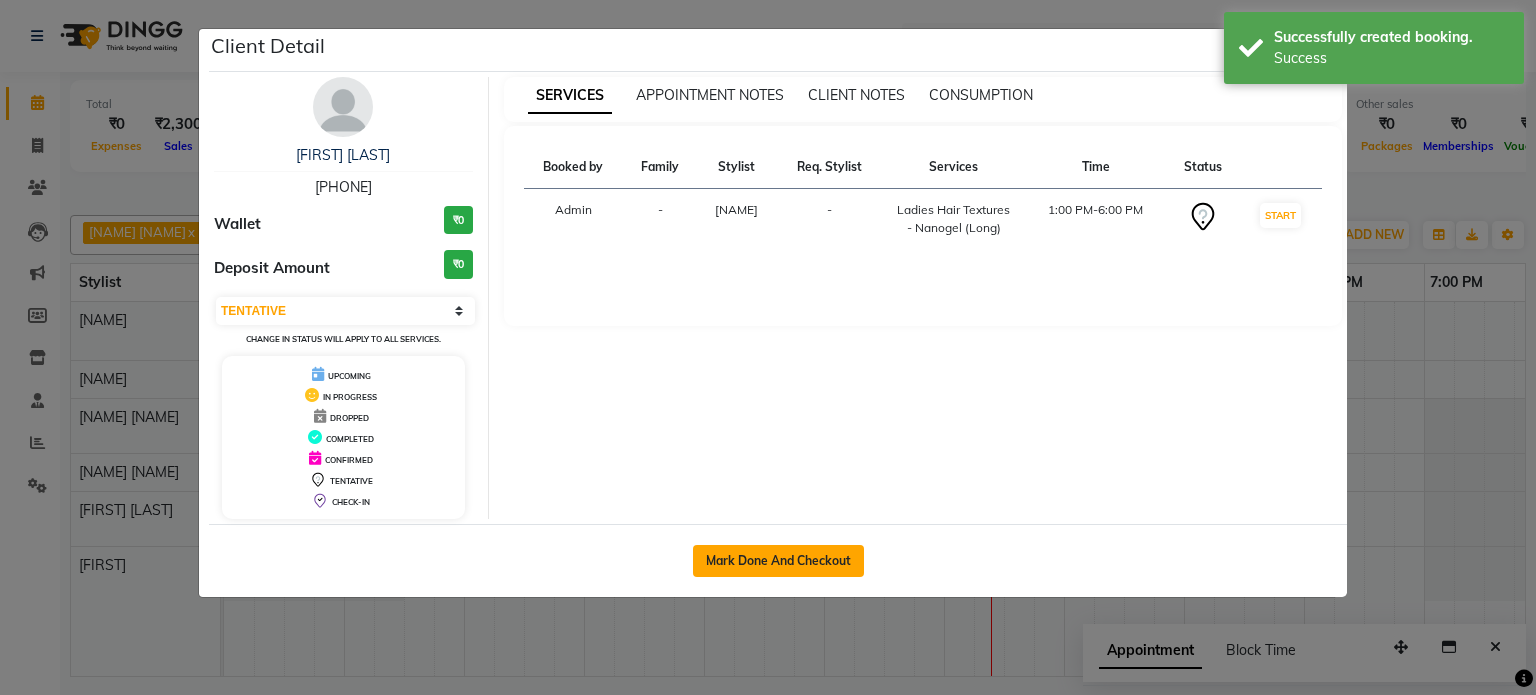 click on "Mark Done And Checkout" 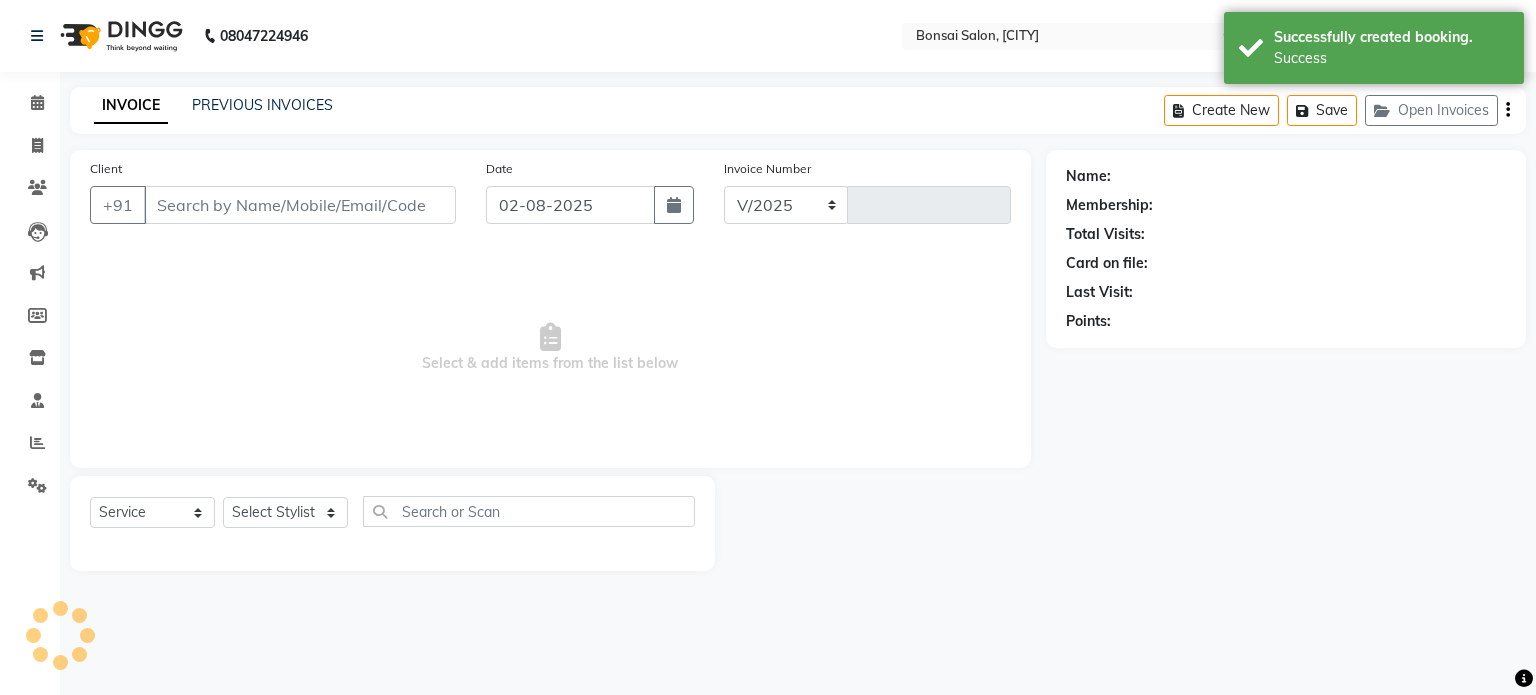 select on "6719" 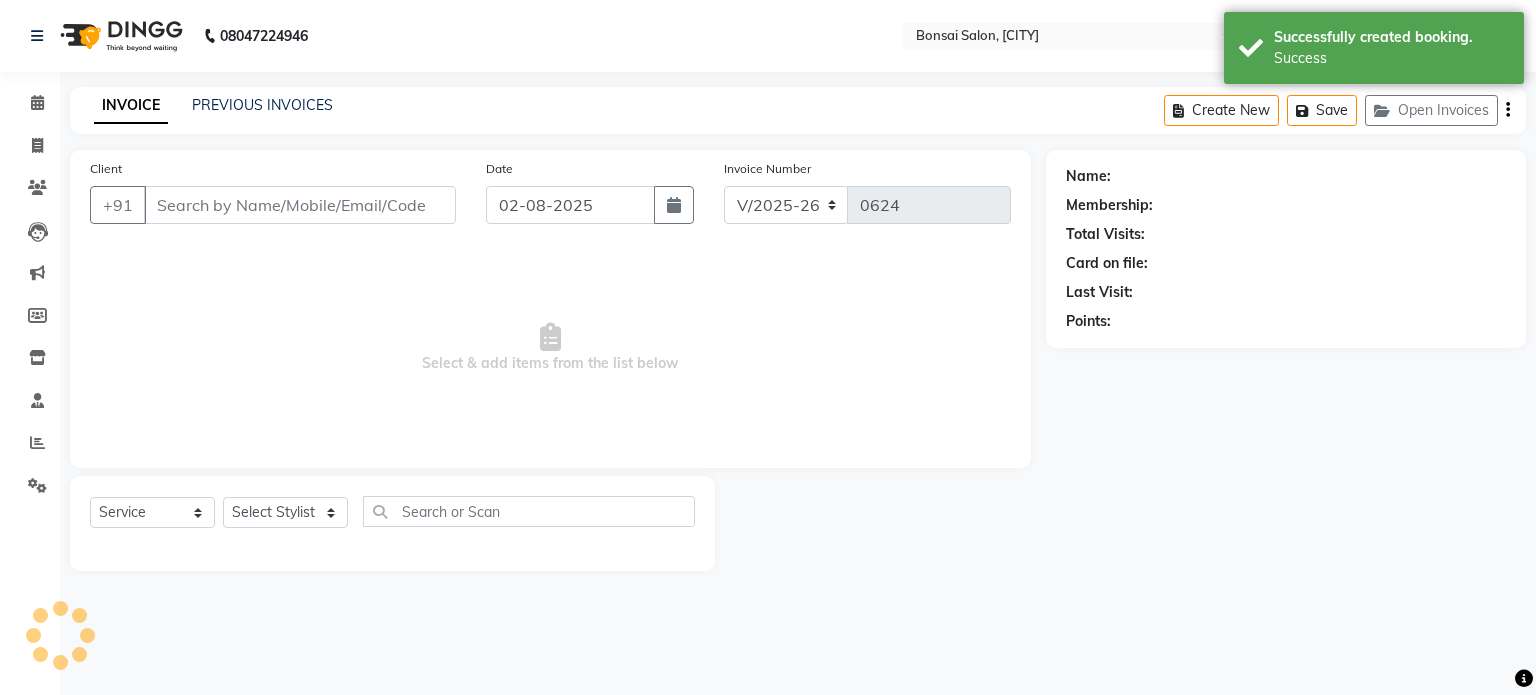 type on "[PHONE]" 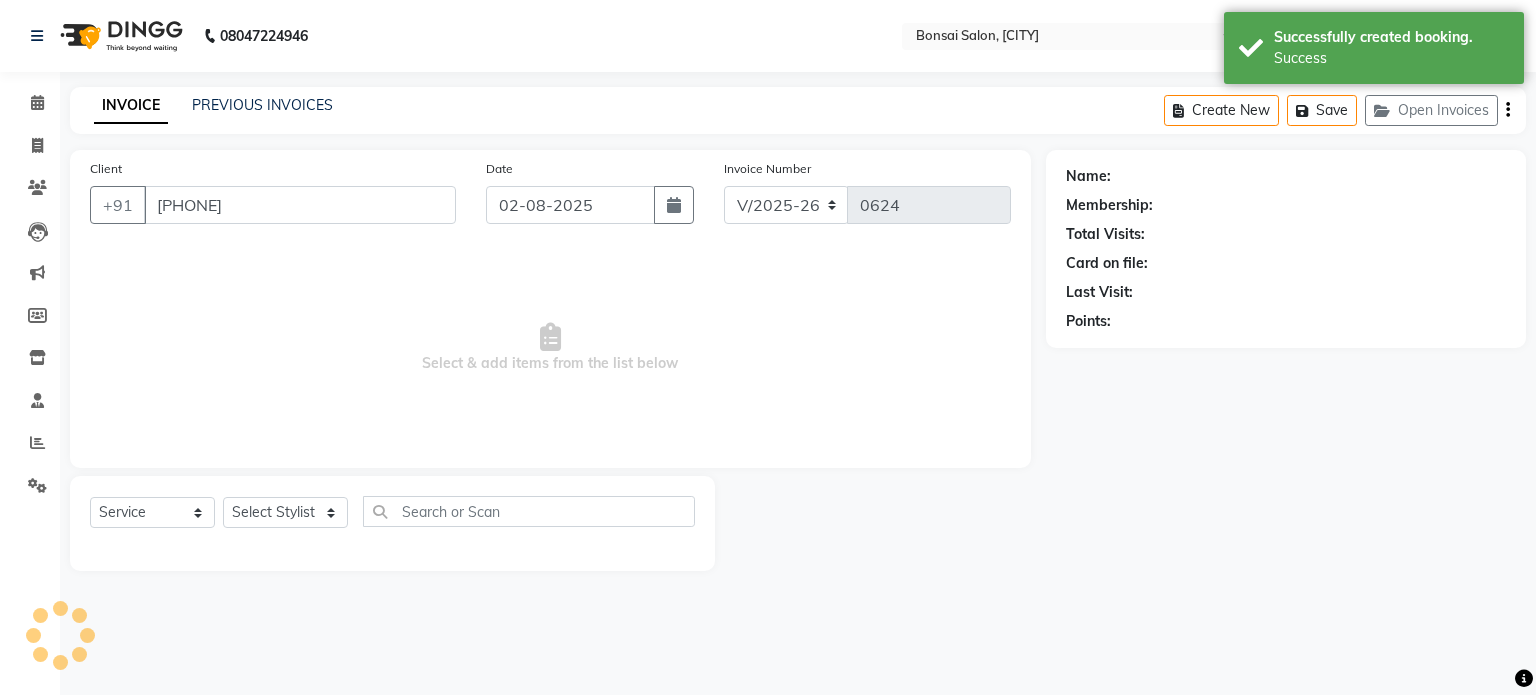 select on "53173" 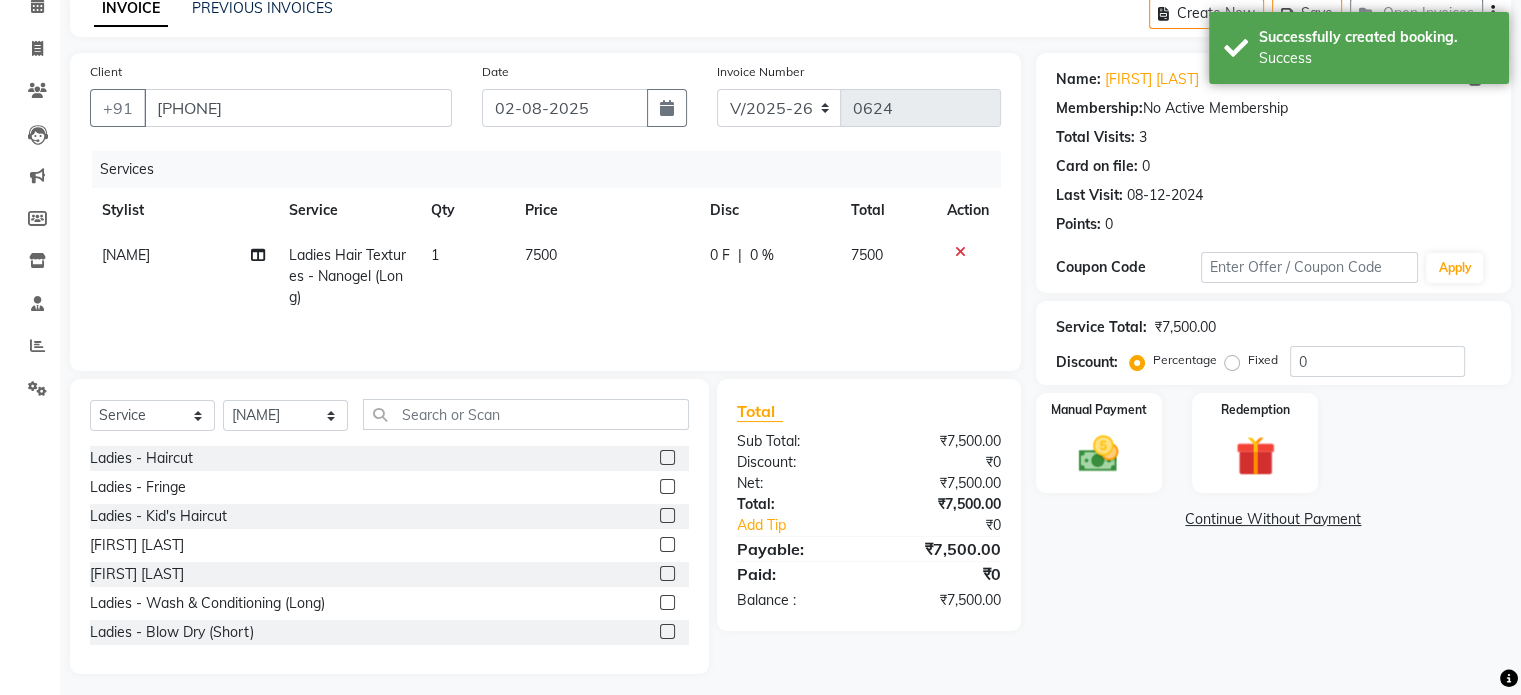 scroll, scrollTop: 107, scrollLeft: 0, axis: vertical 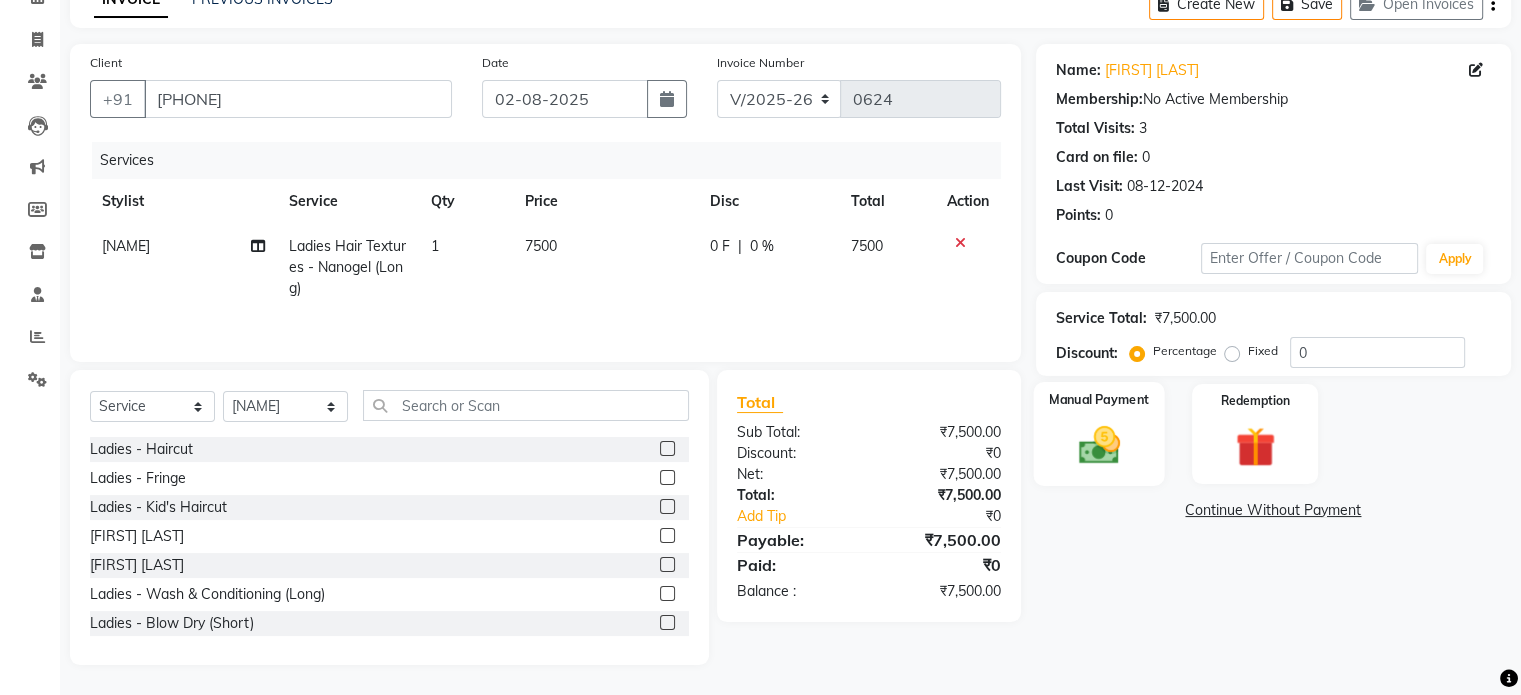click 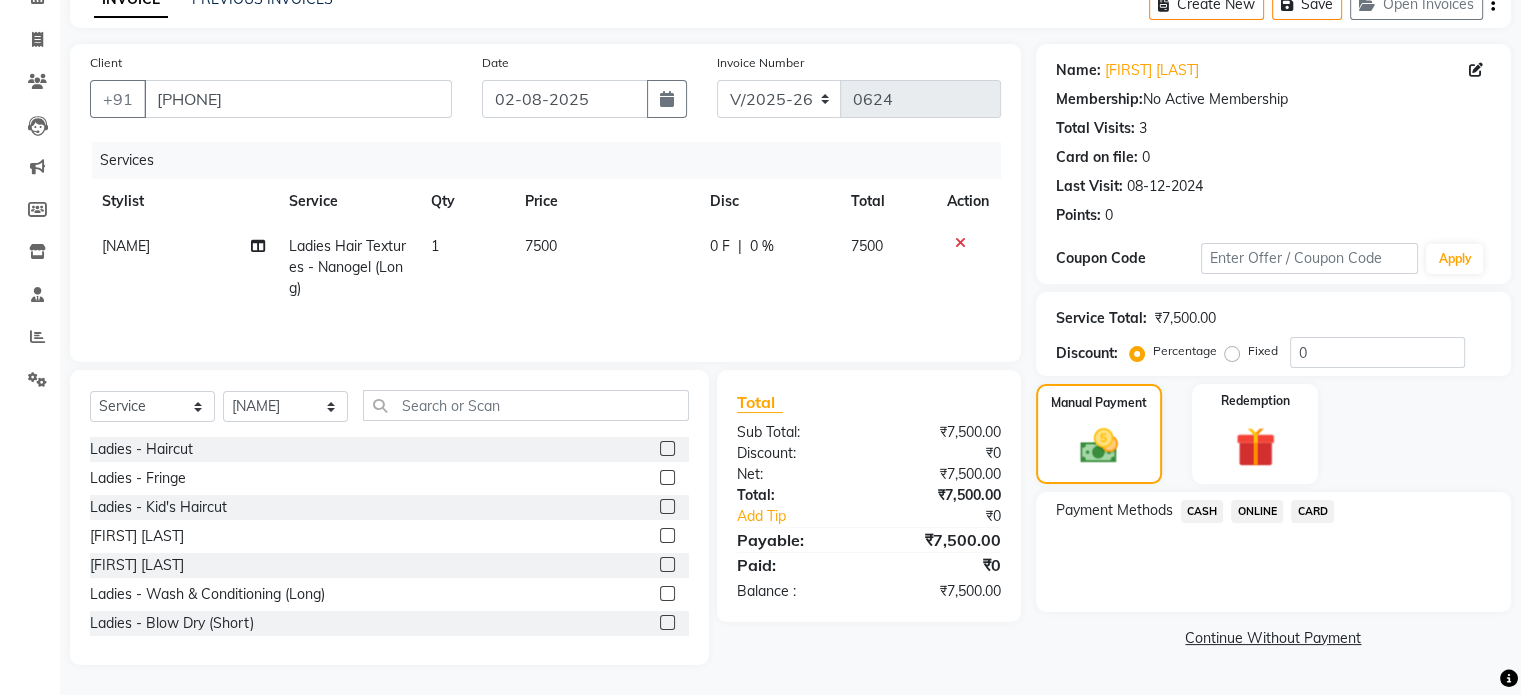 click on "CASH" 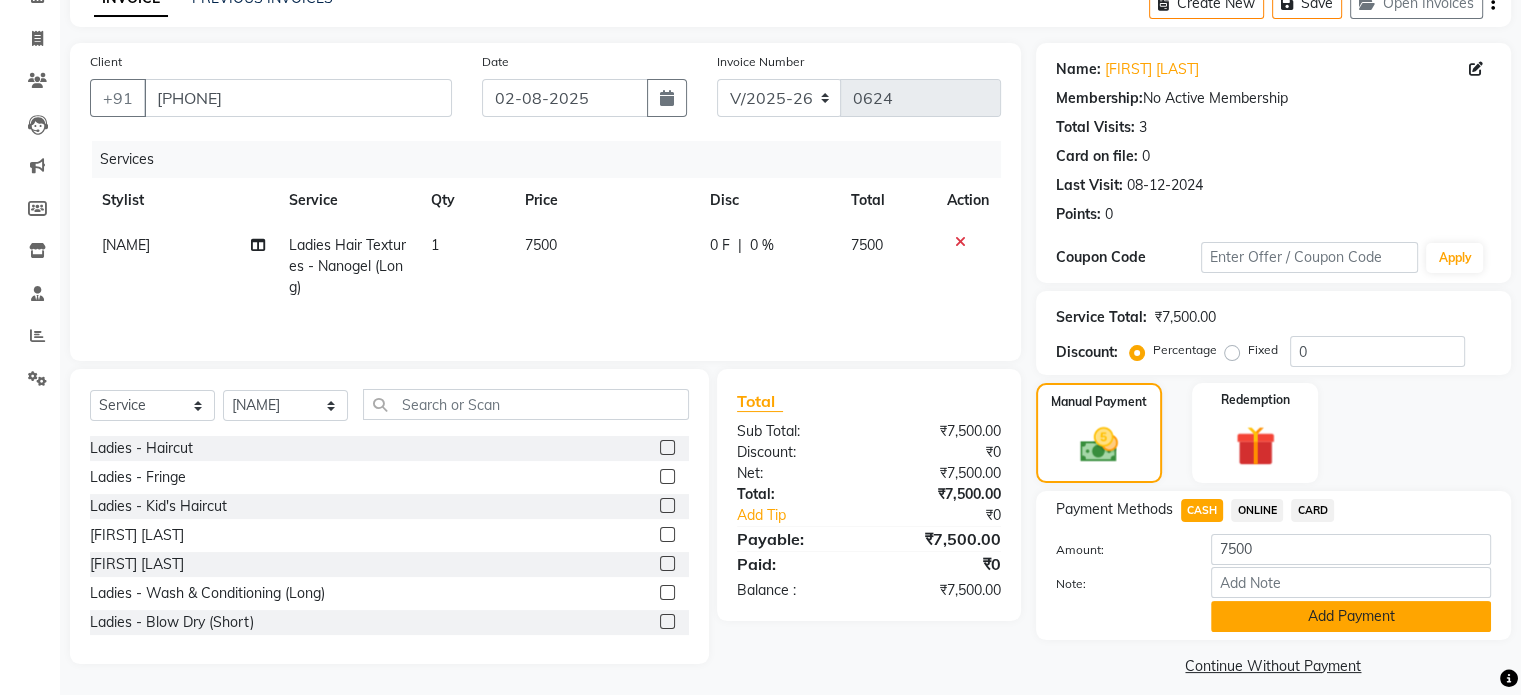 click on "Add Payment" 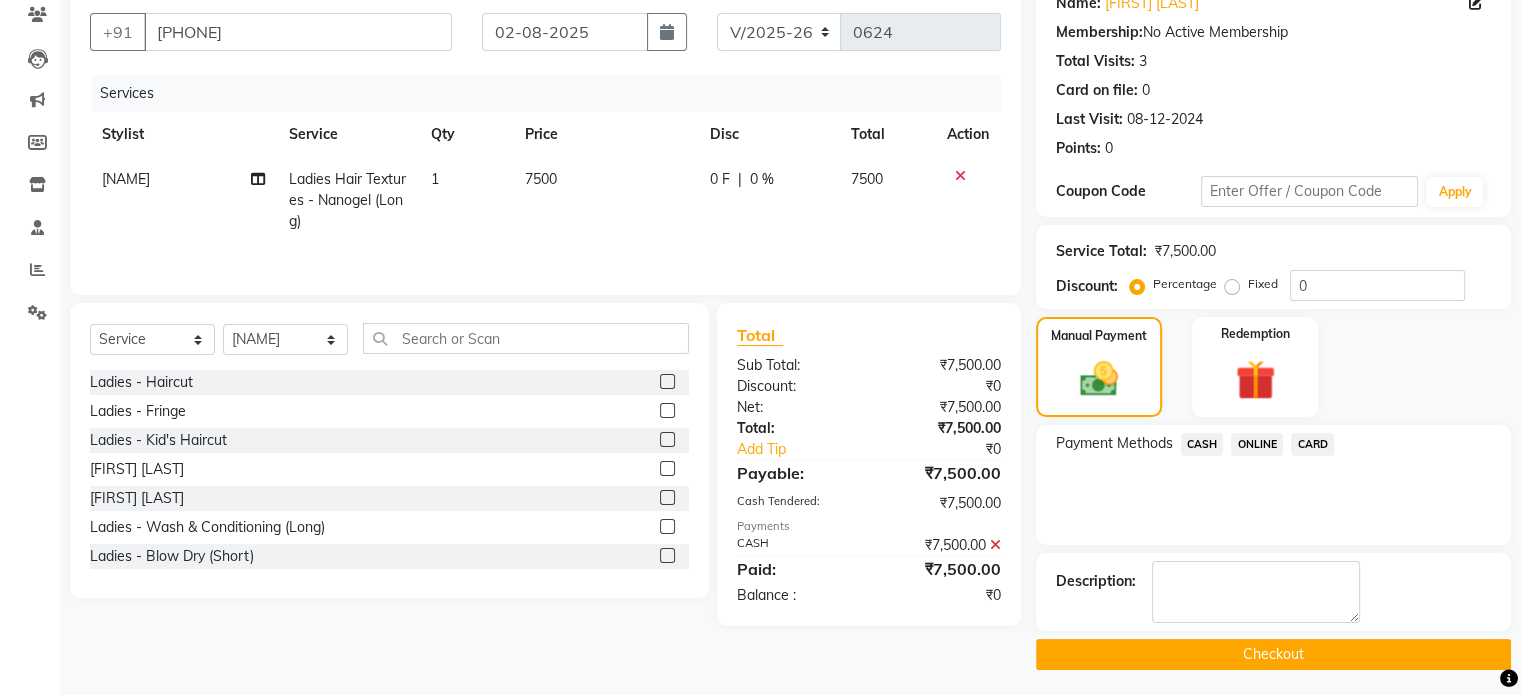 scroll, scrollTop: 176, scrollLeft: 0, axis: vertical 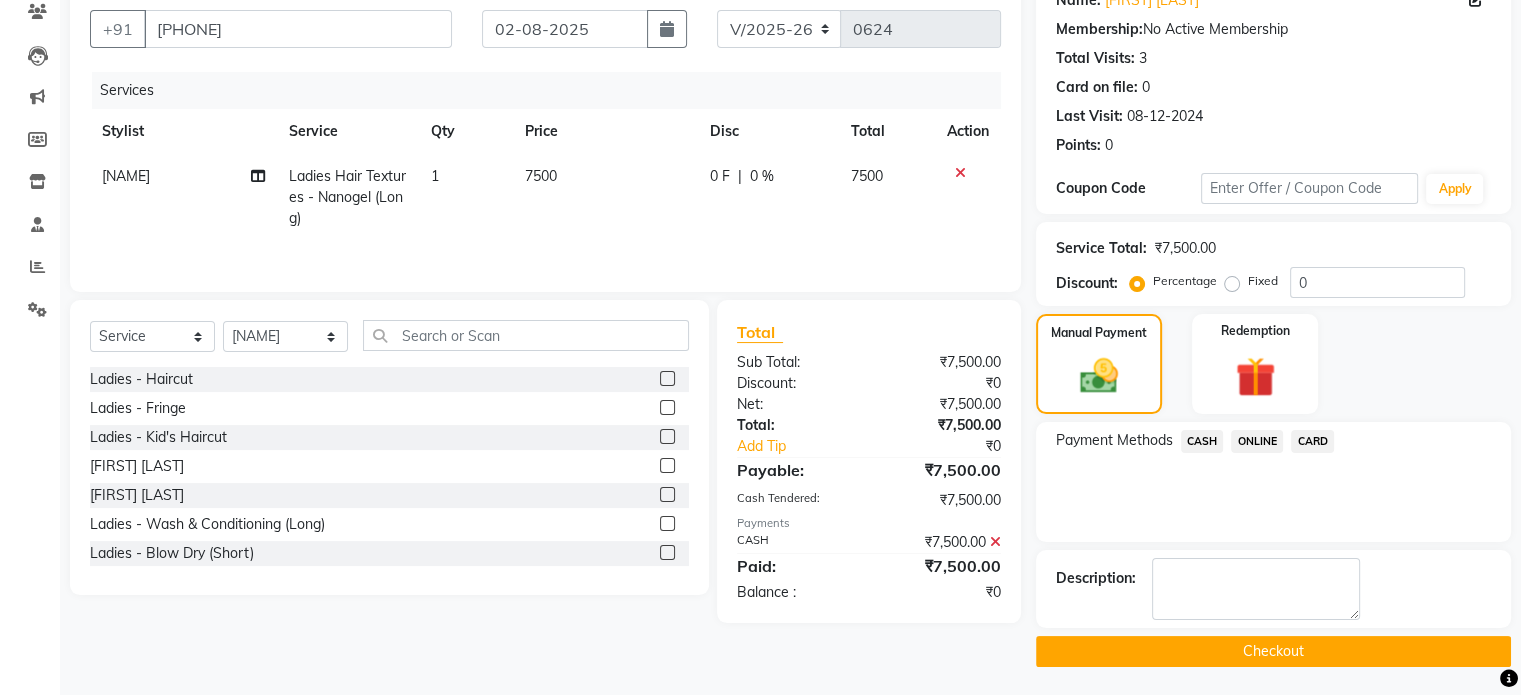 click on "Checkout" 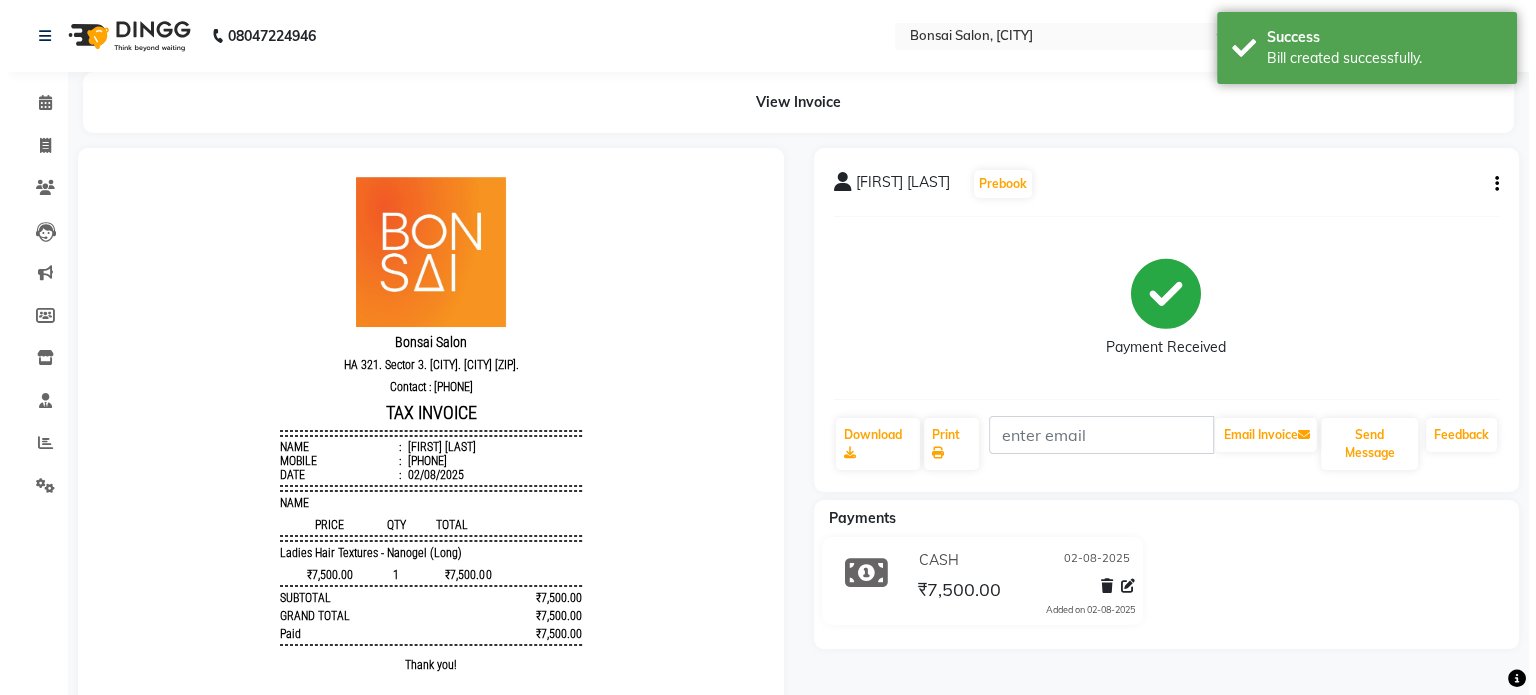 scroll, scrollTop: 0, scrollLeft: 0, axis: both 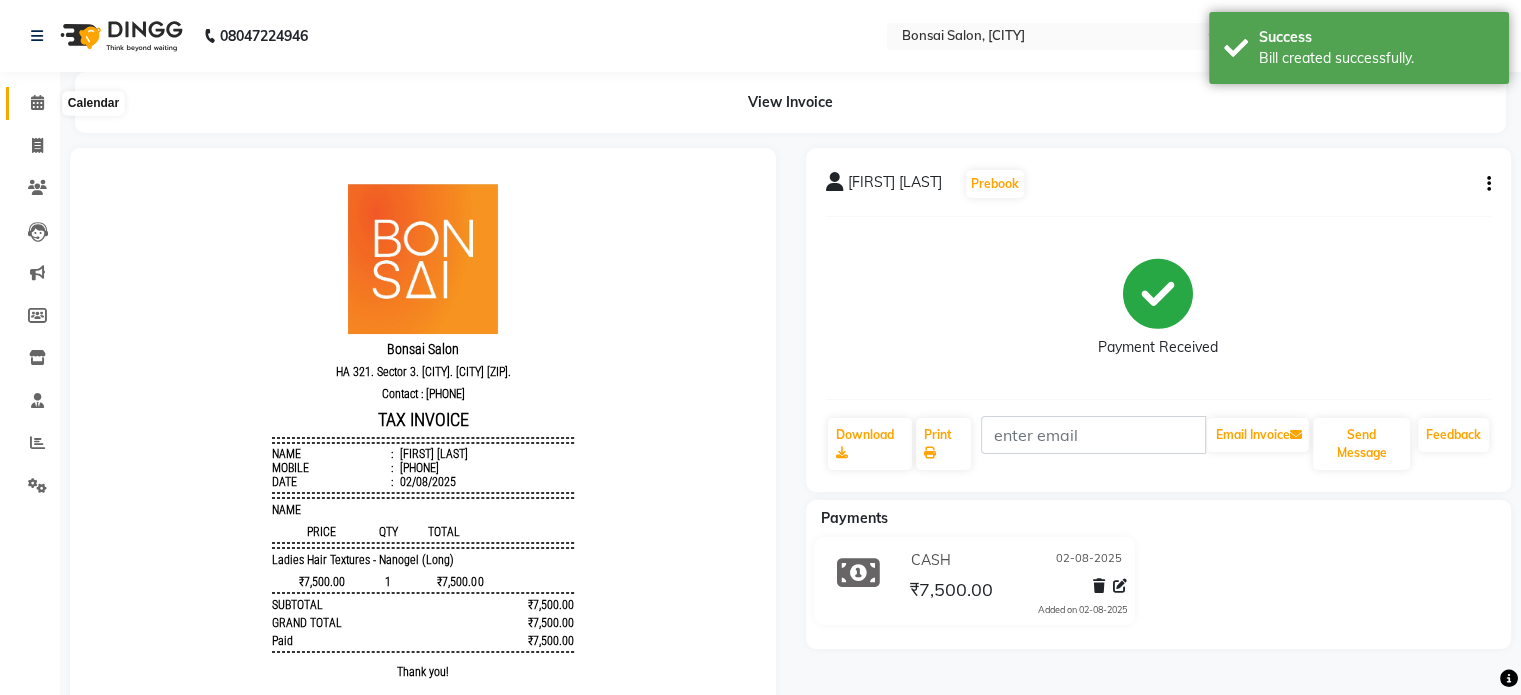 click 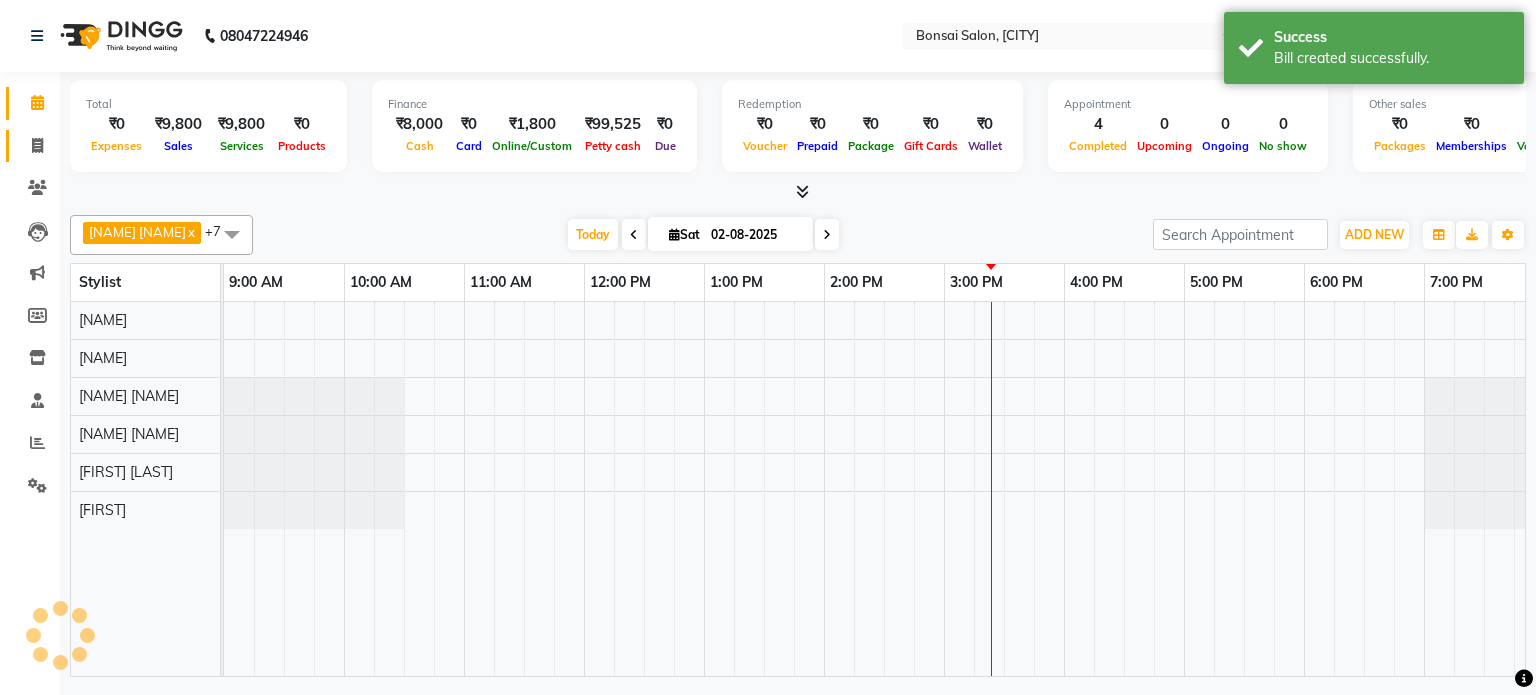 scroll, scrollTop: 0, scrollLeft: 0, axis: both 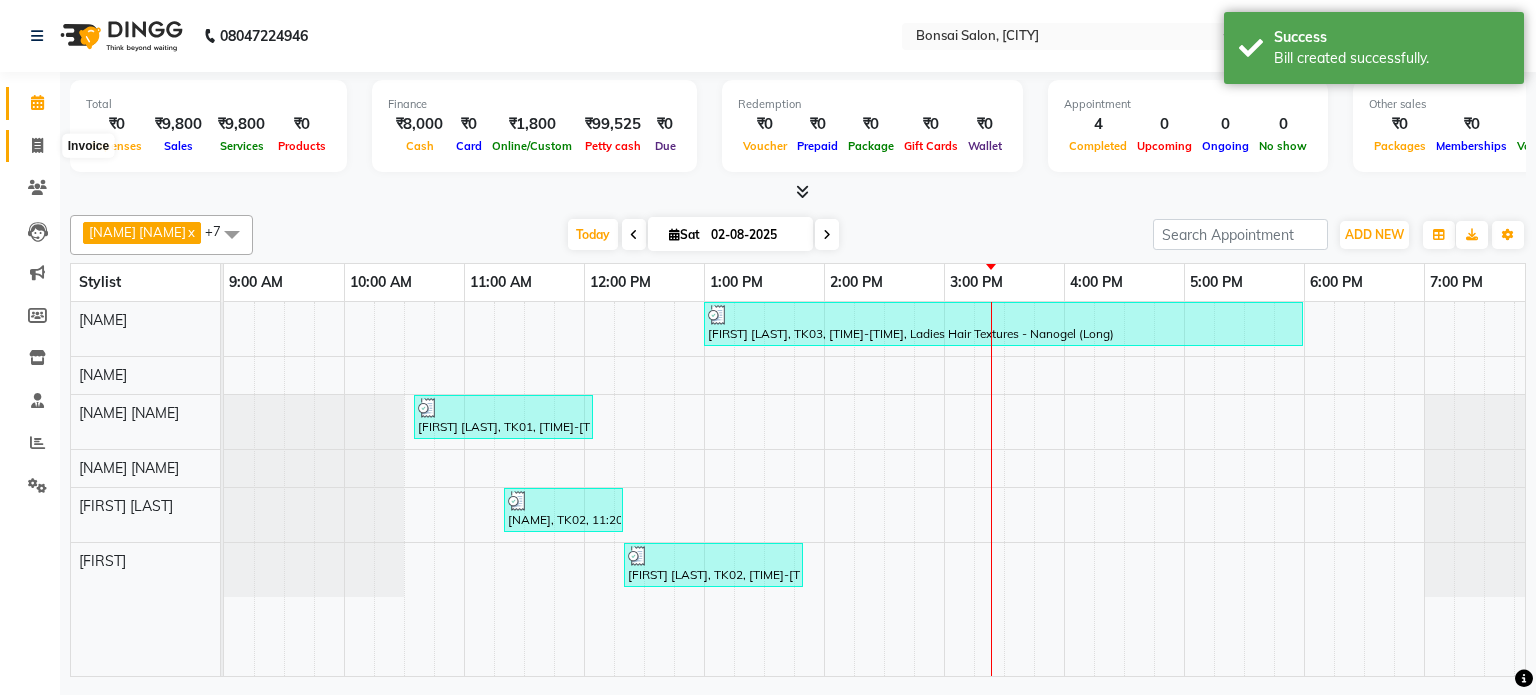 click 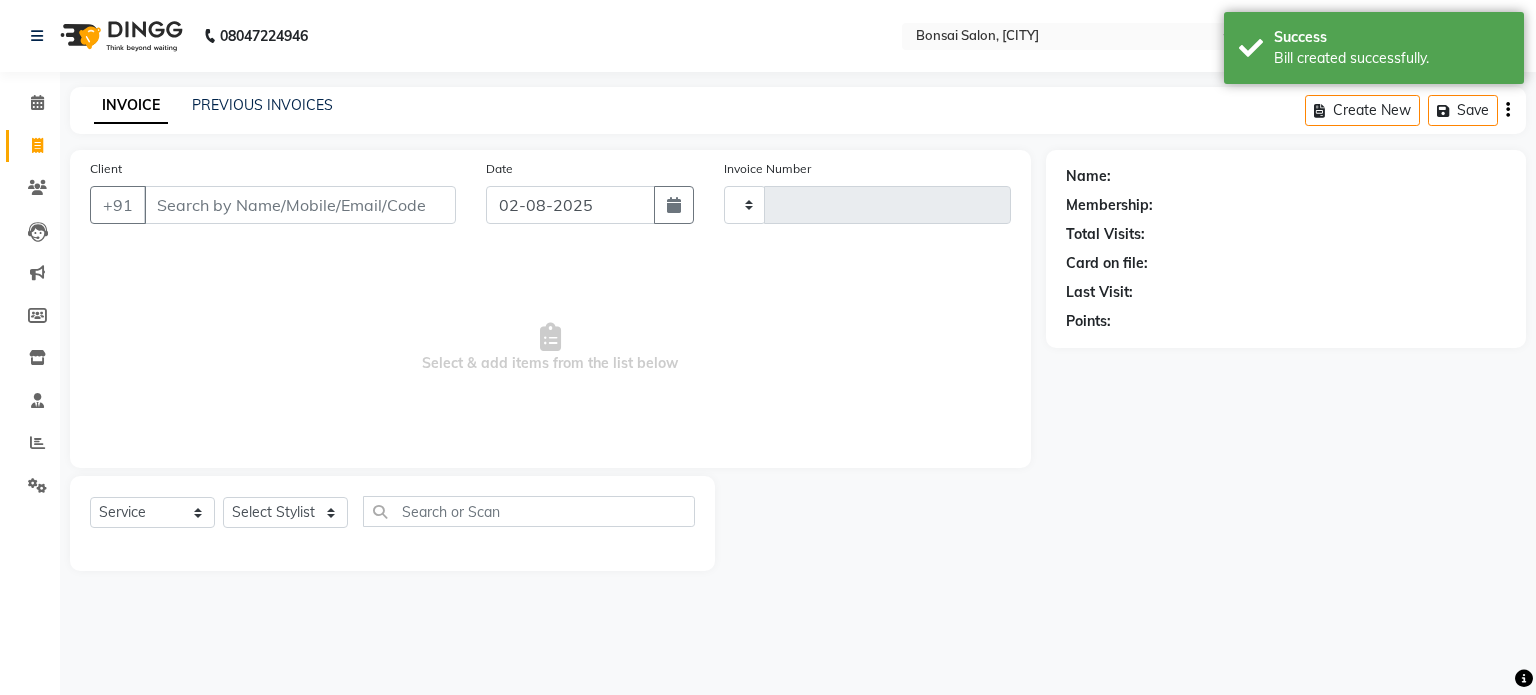 type on "0625" 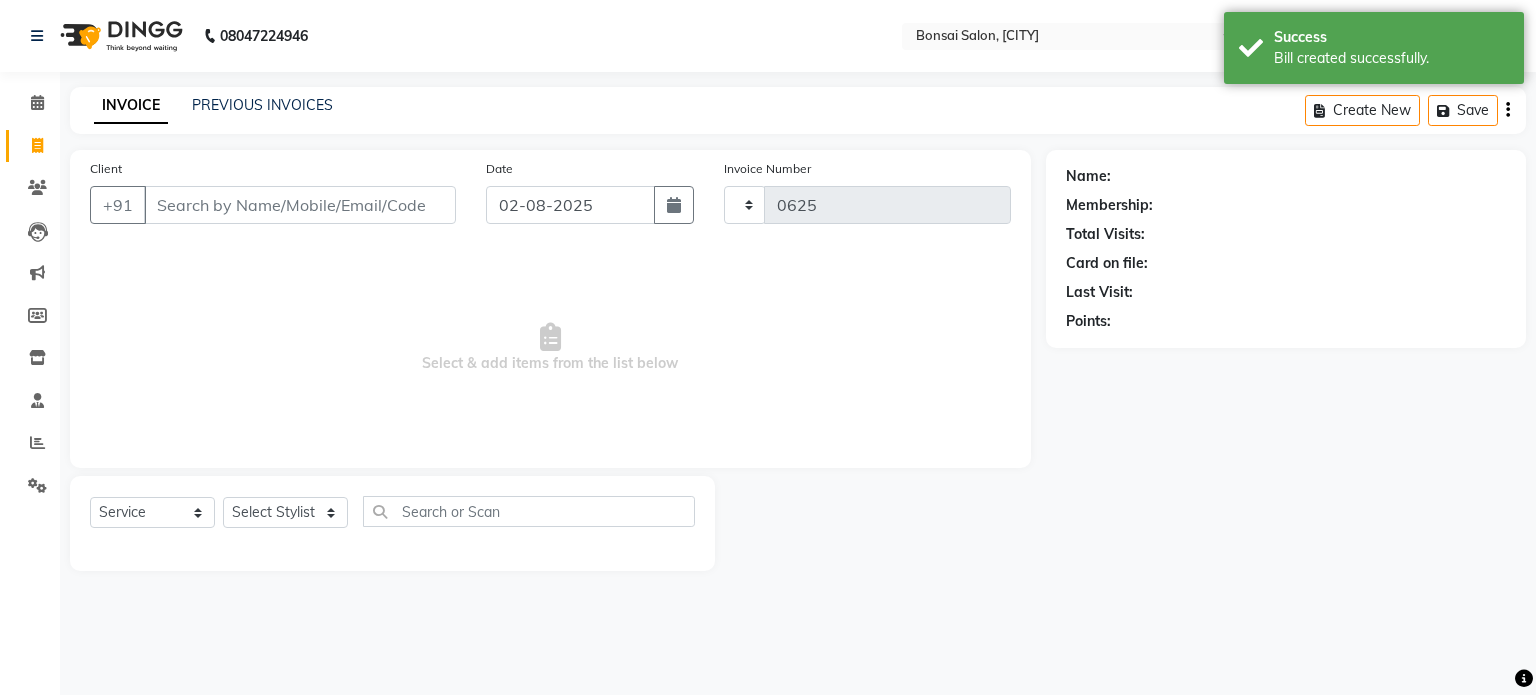 select on "6719" 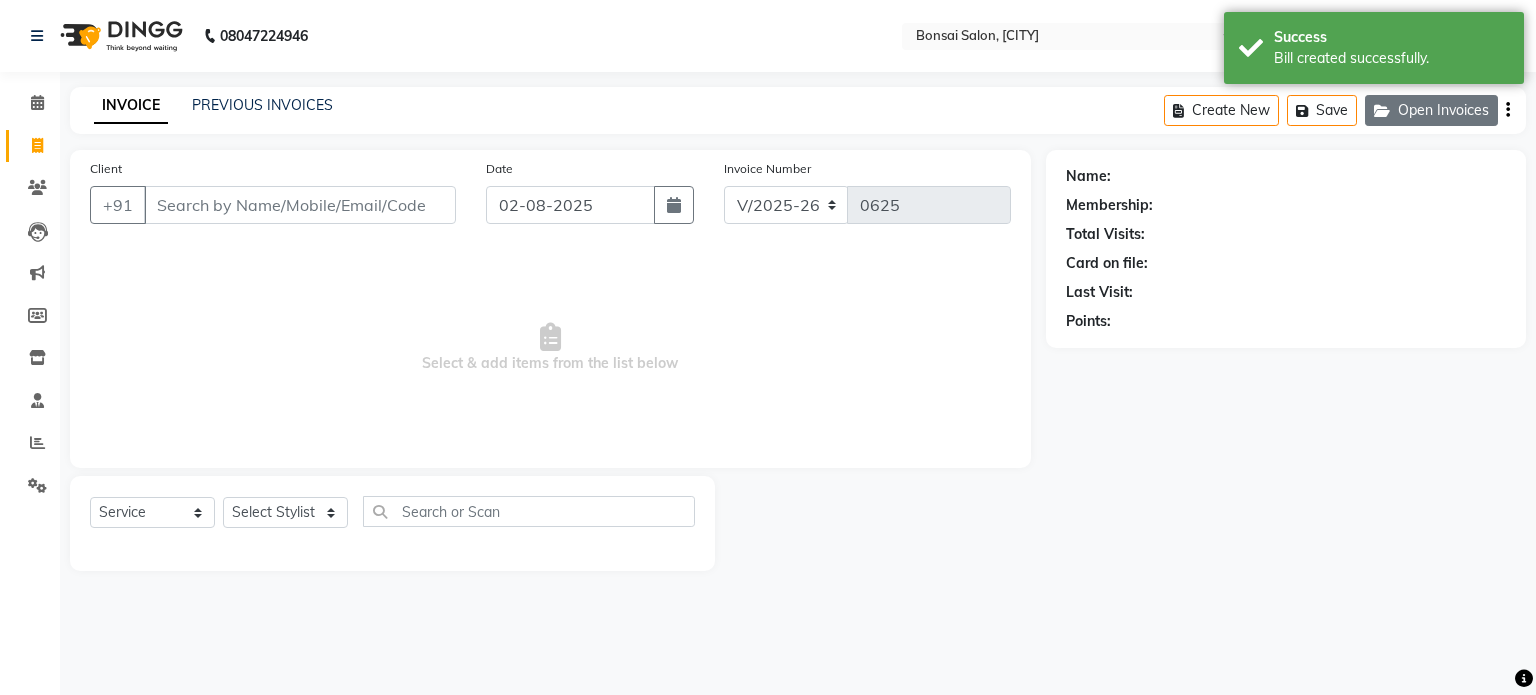 click on "Open Invoices" 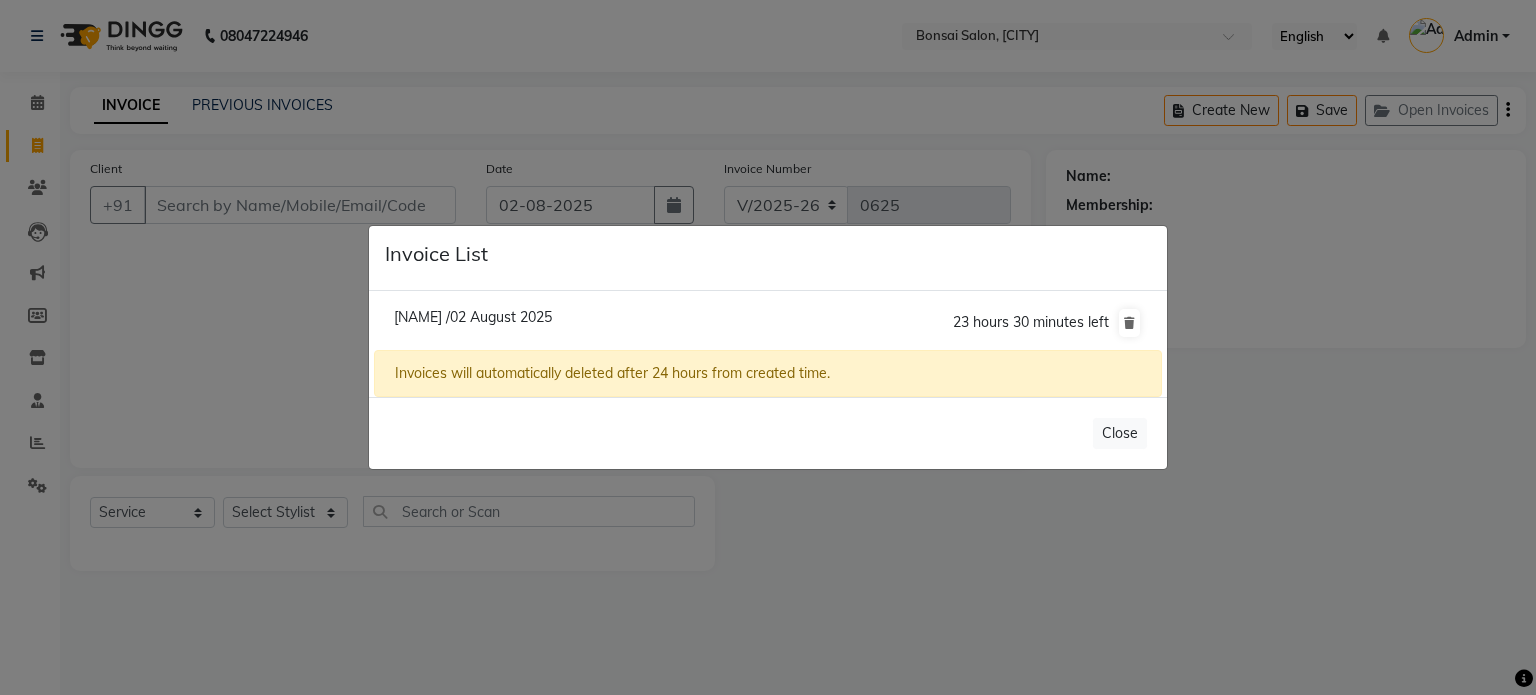 click on "[NAME] /02 August 2025" 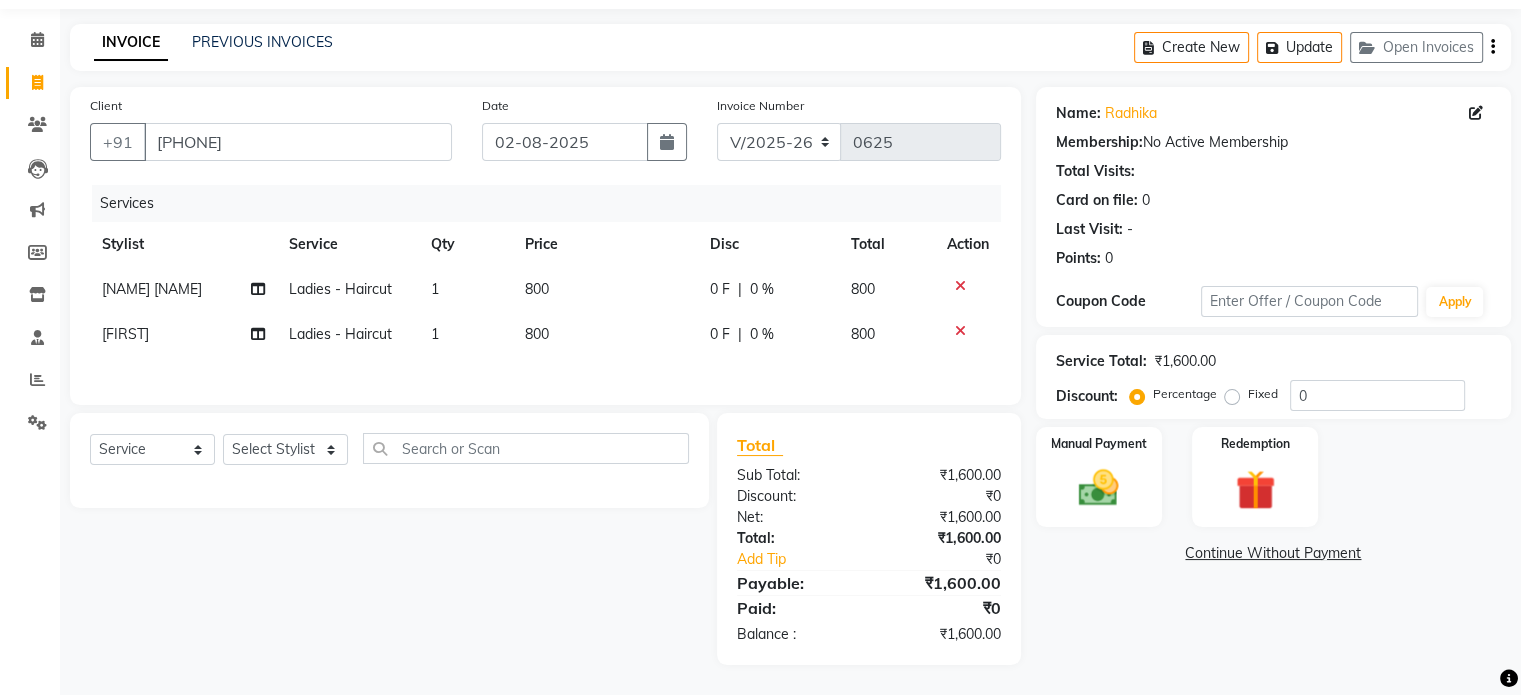scroll, scrollTop: 66, scrollLeft: 0, axis: vertical 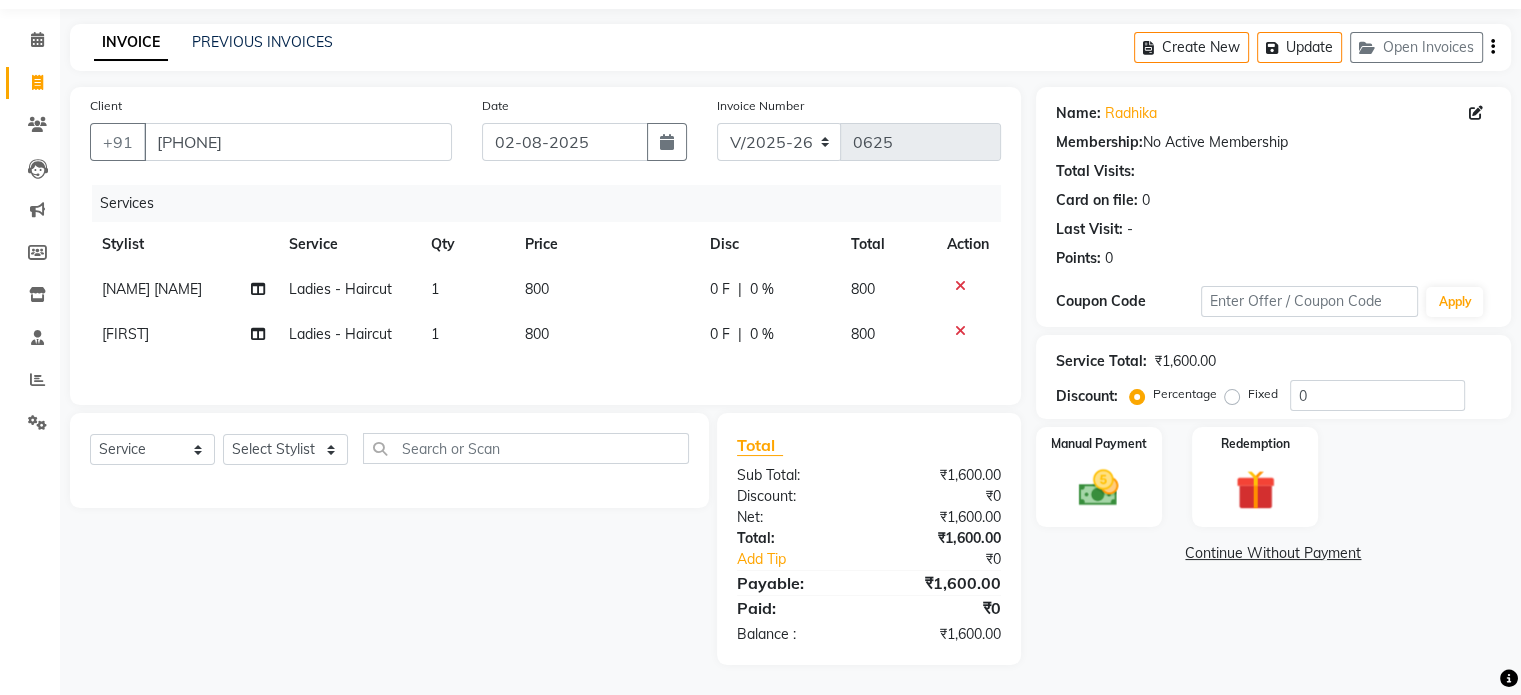 click on "Continue Without Payment" 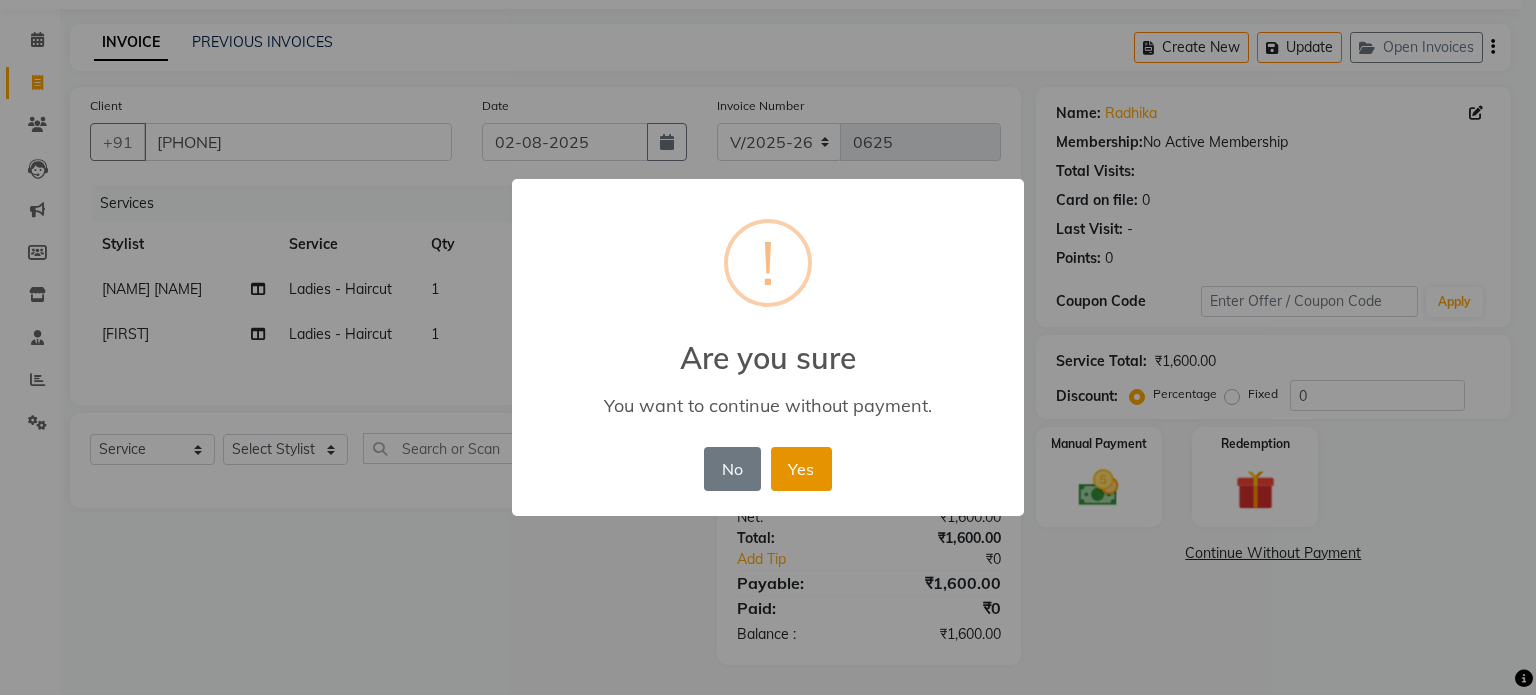 click on "Yes" at bounding box center (801, 469) 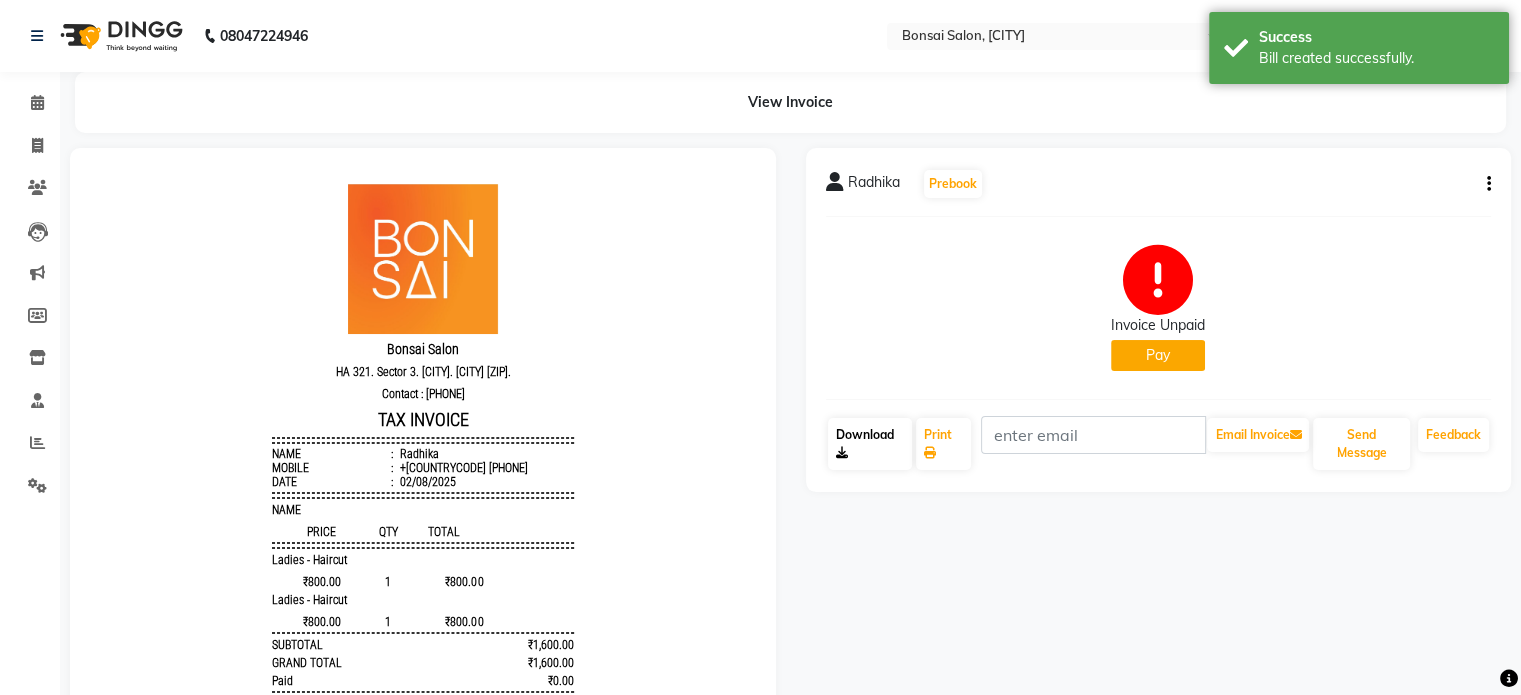 scroll, scrollTop: 0, scrollLeft: 0, axis: both 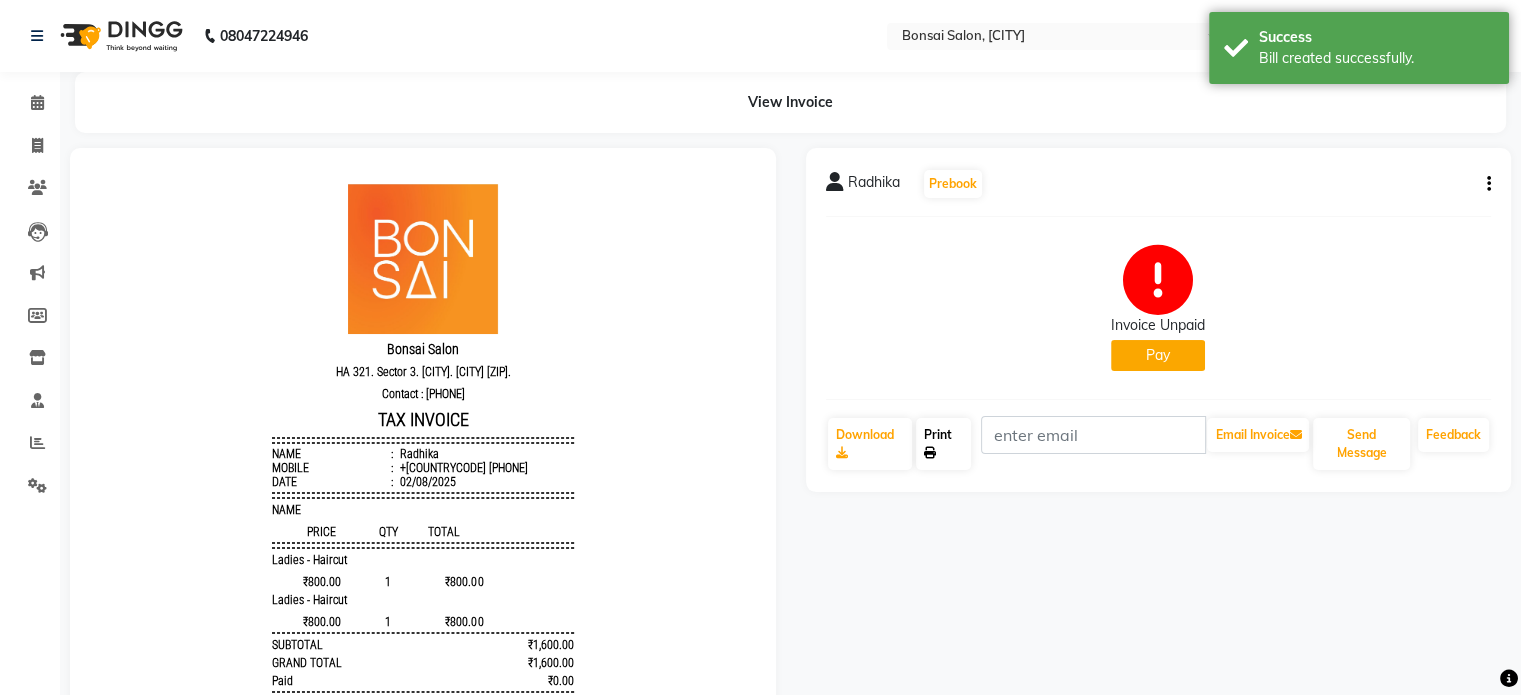 click on "Print" 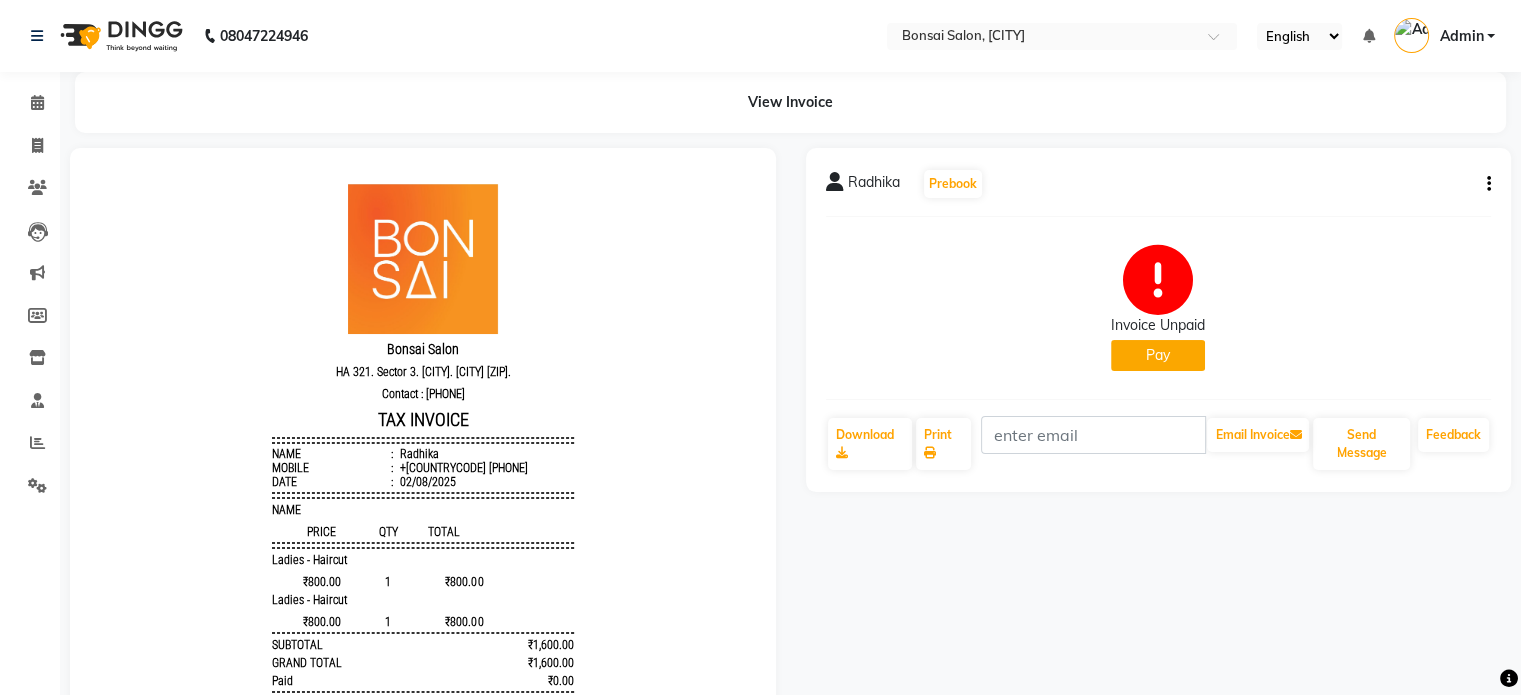 click on "Pay" 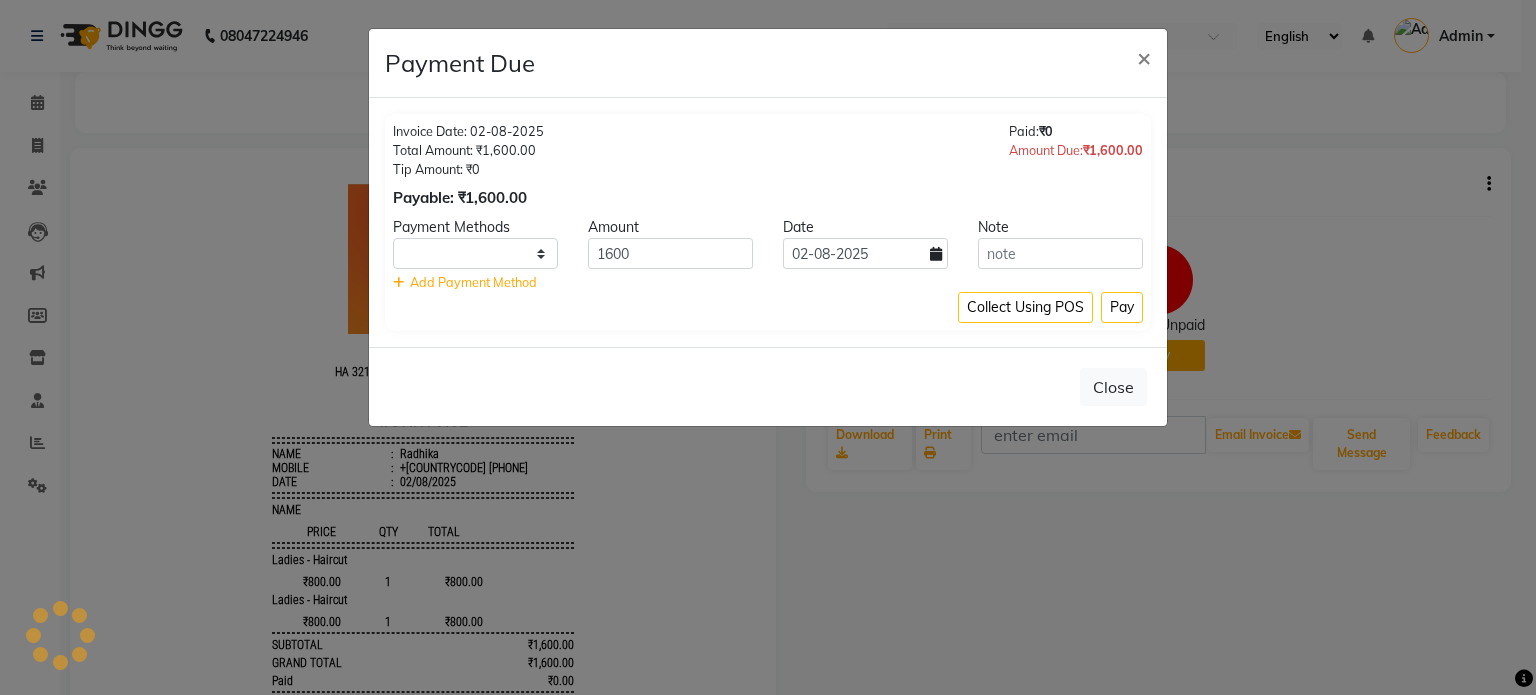 select on "1" 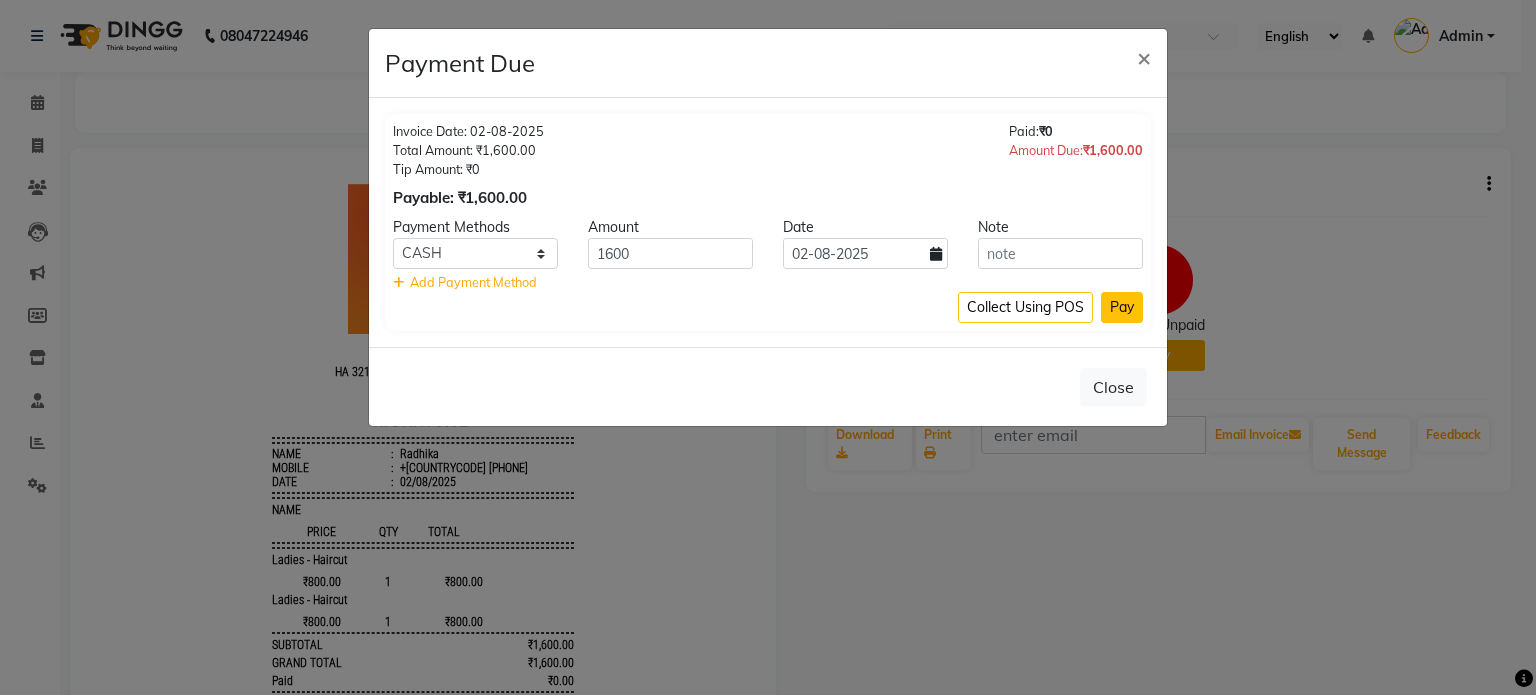 click on "Pay" 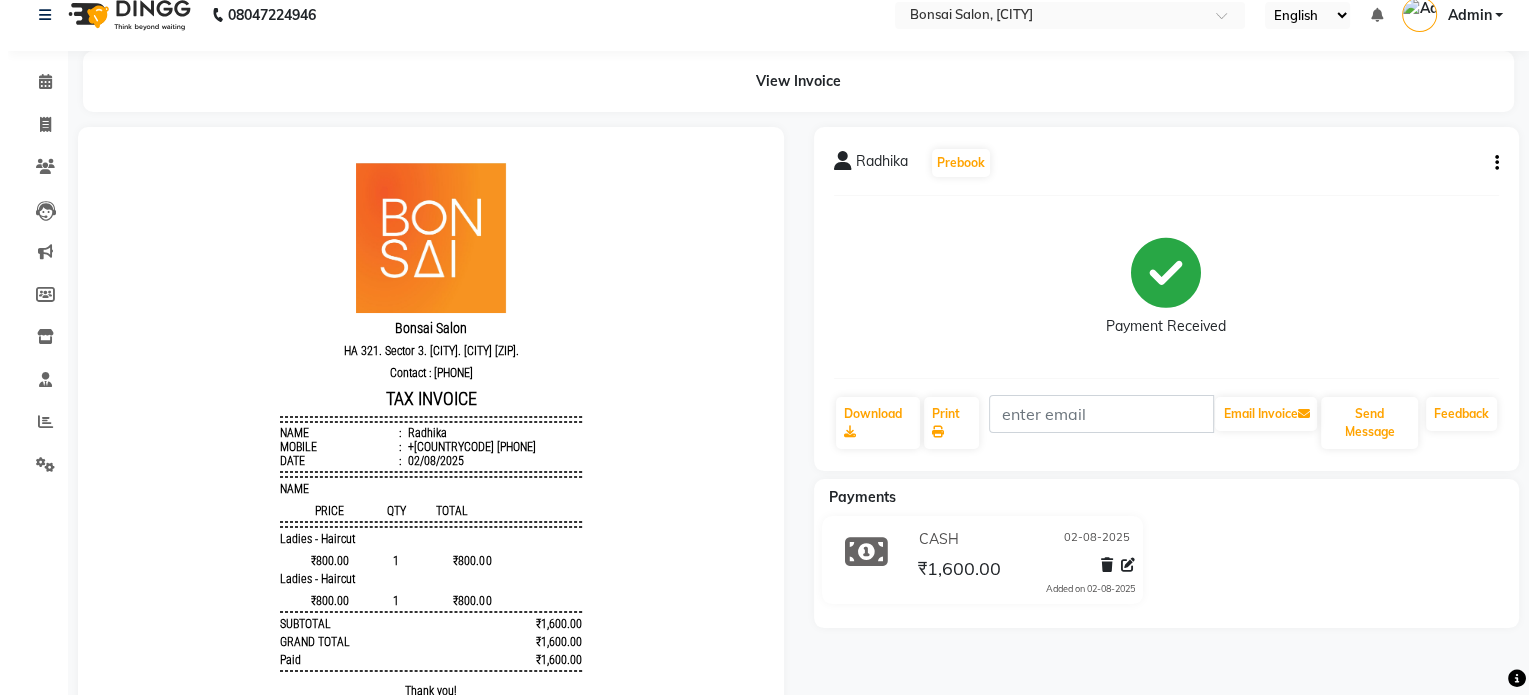 scroll, scrollTop: 0, scrollLeft: 0, axis: both 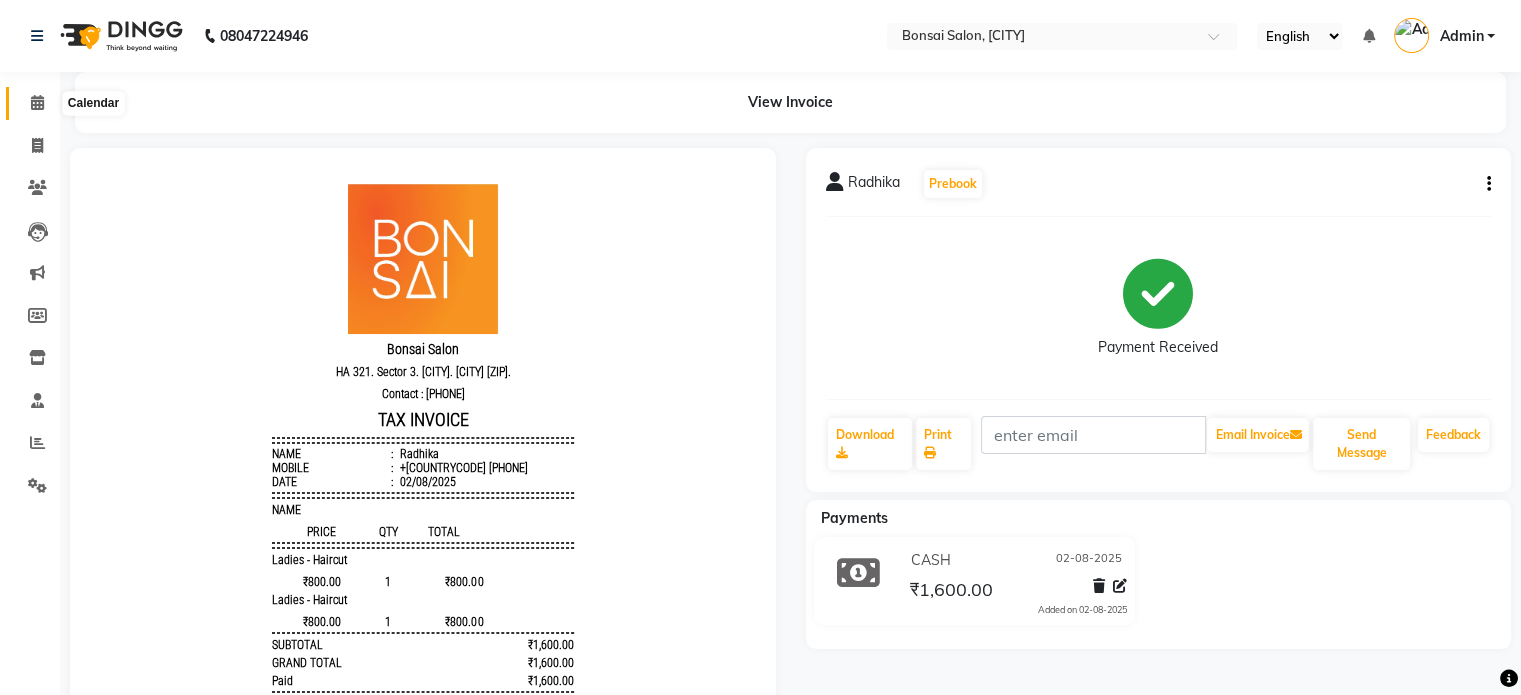 click 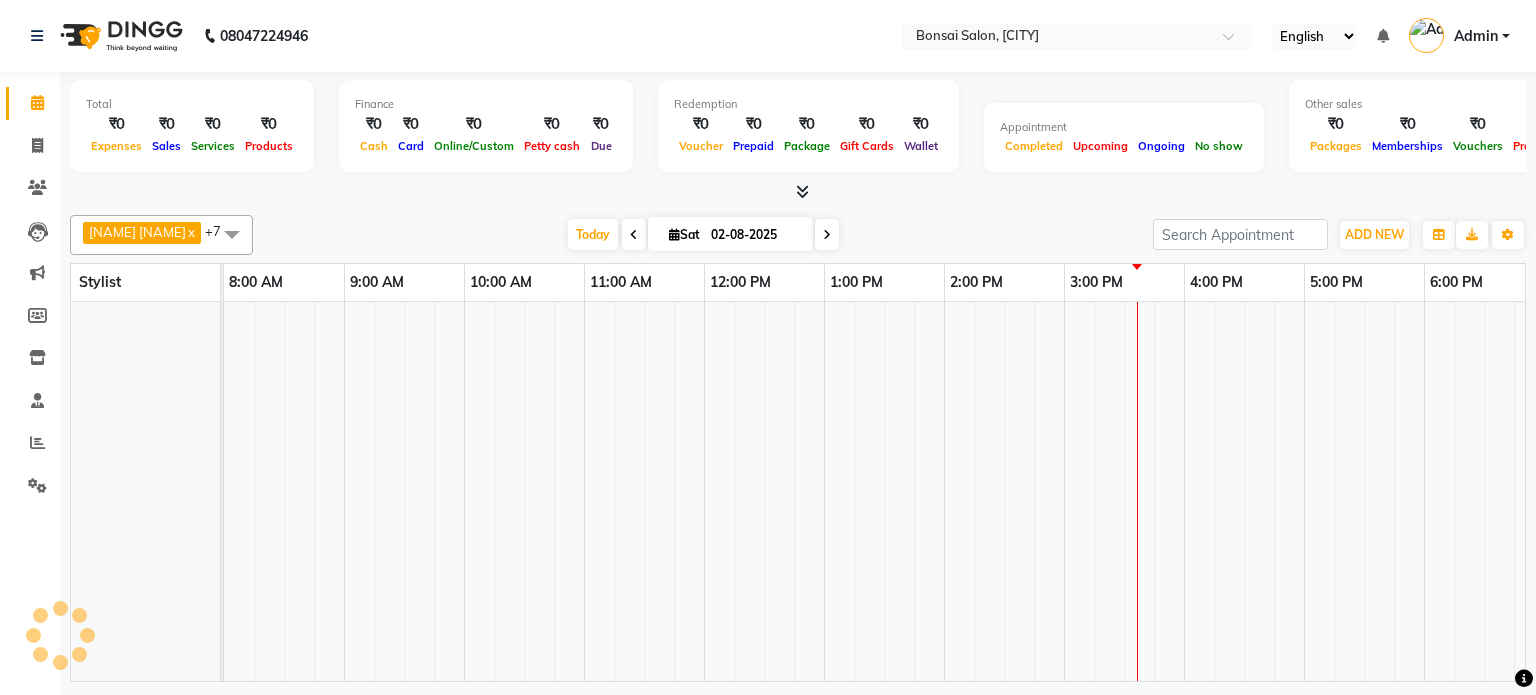 scroll, scrollTop: 0, scrollLeft: 138, axis: horizontal 